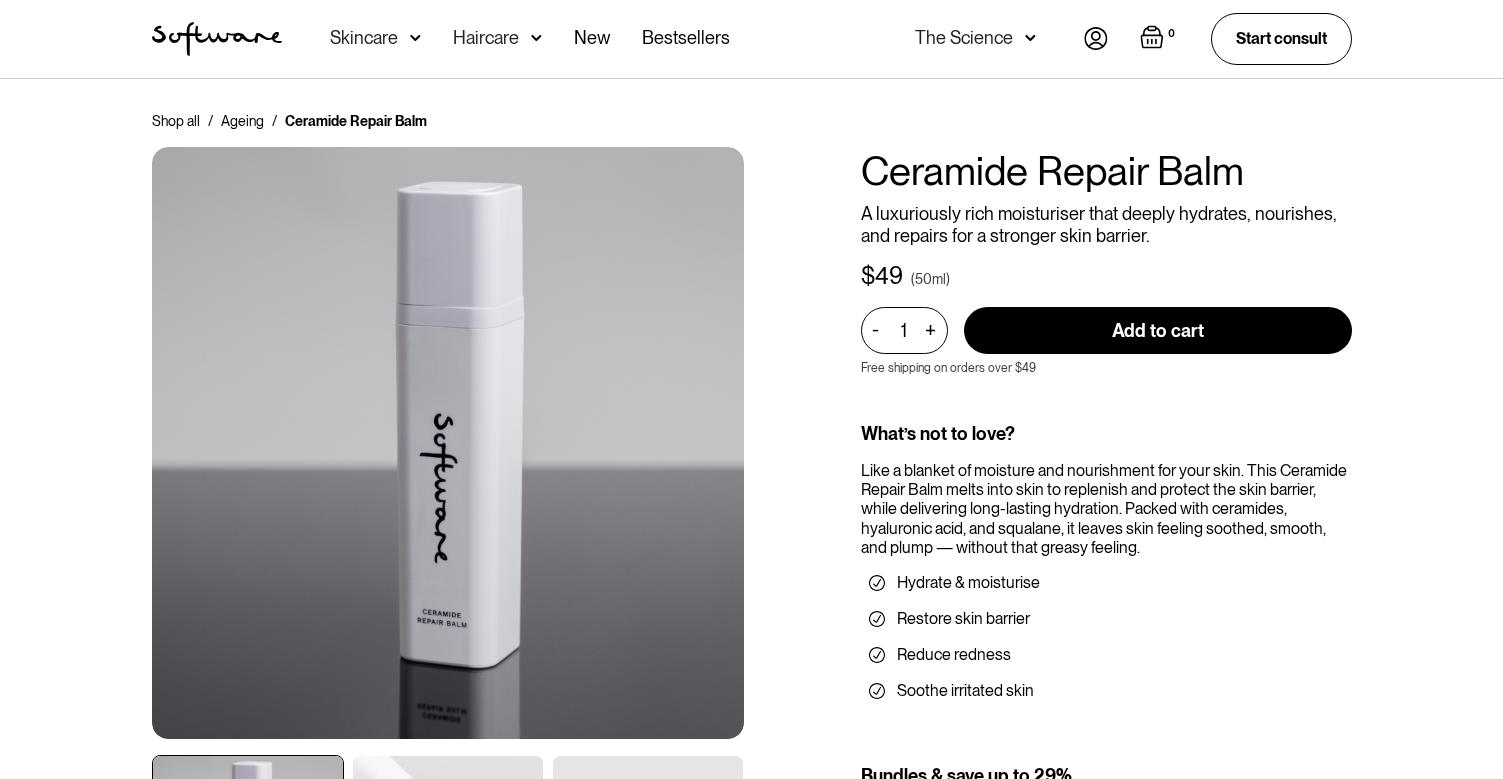 scroll, scrollTop: 0, scrollLeft: 0, axis: both 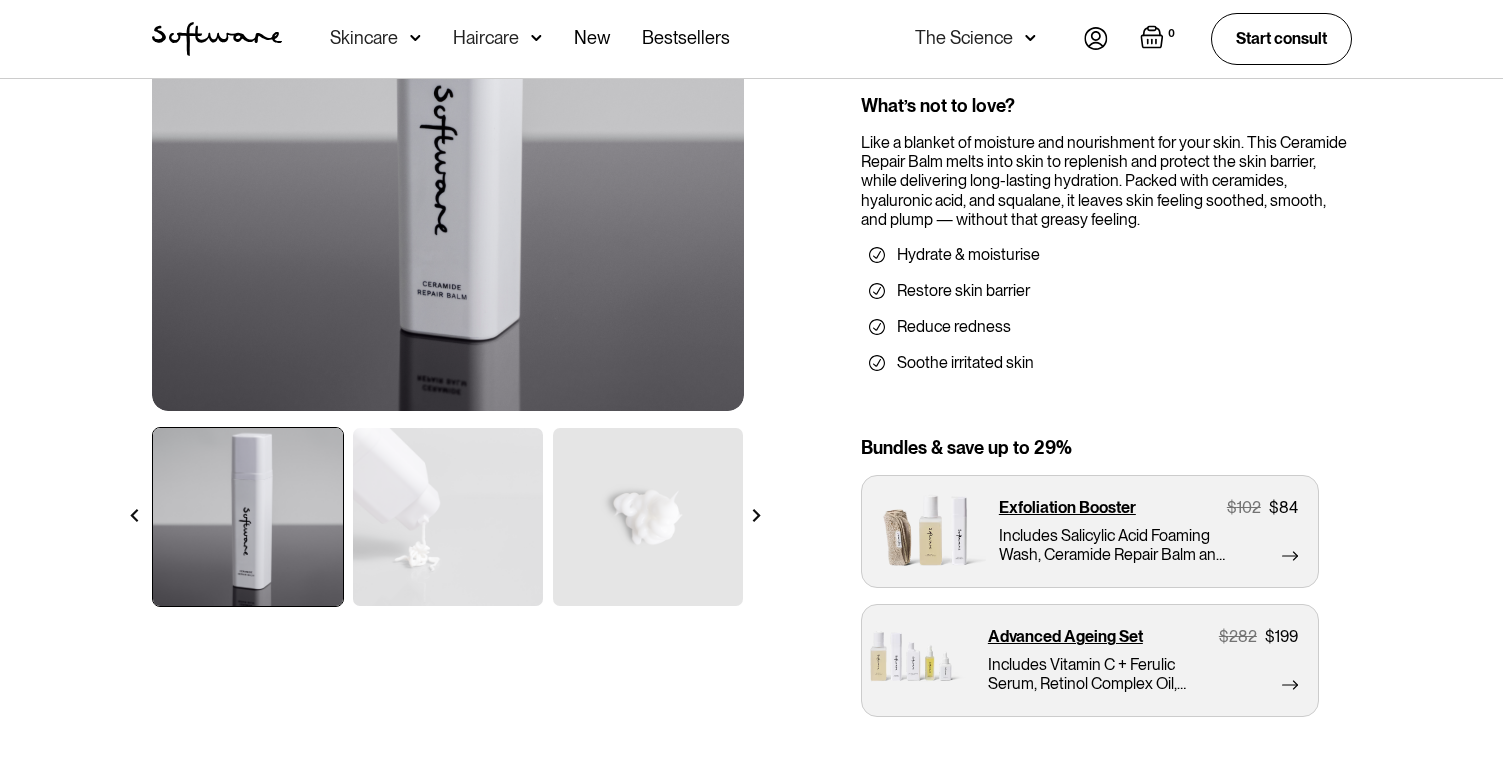 click at bounding box center (448, 517) 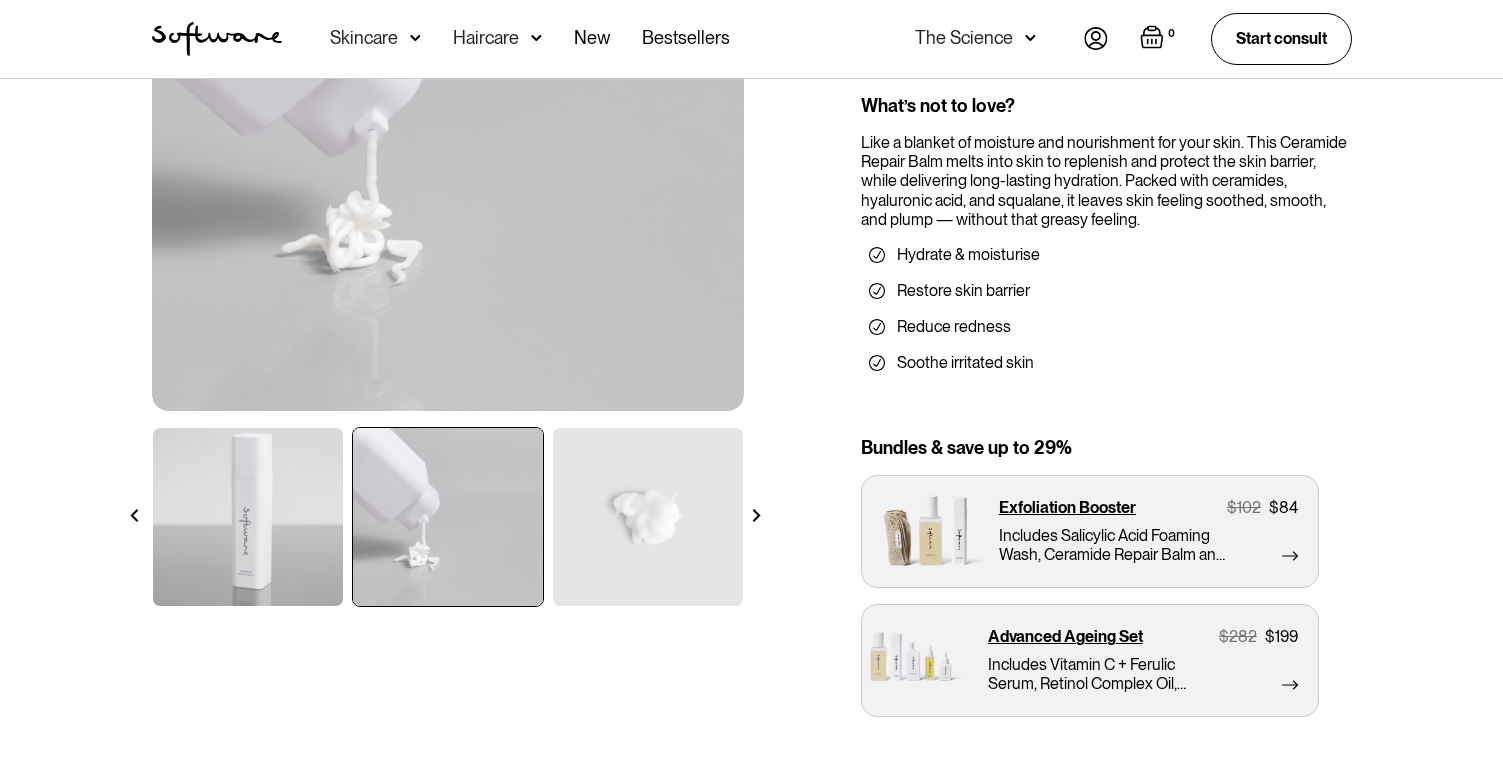 click at bounding box center [648, 517] 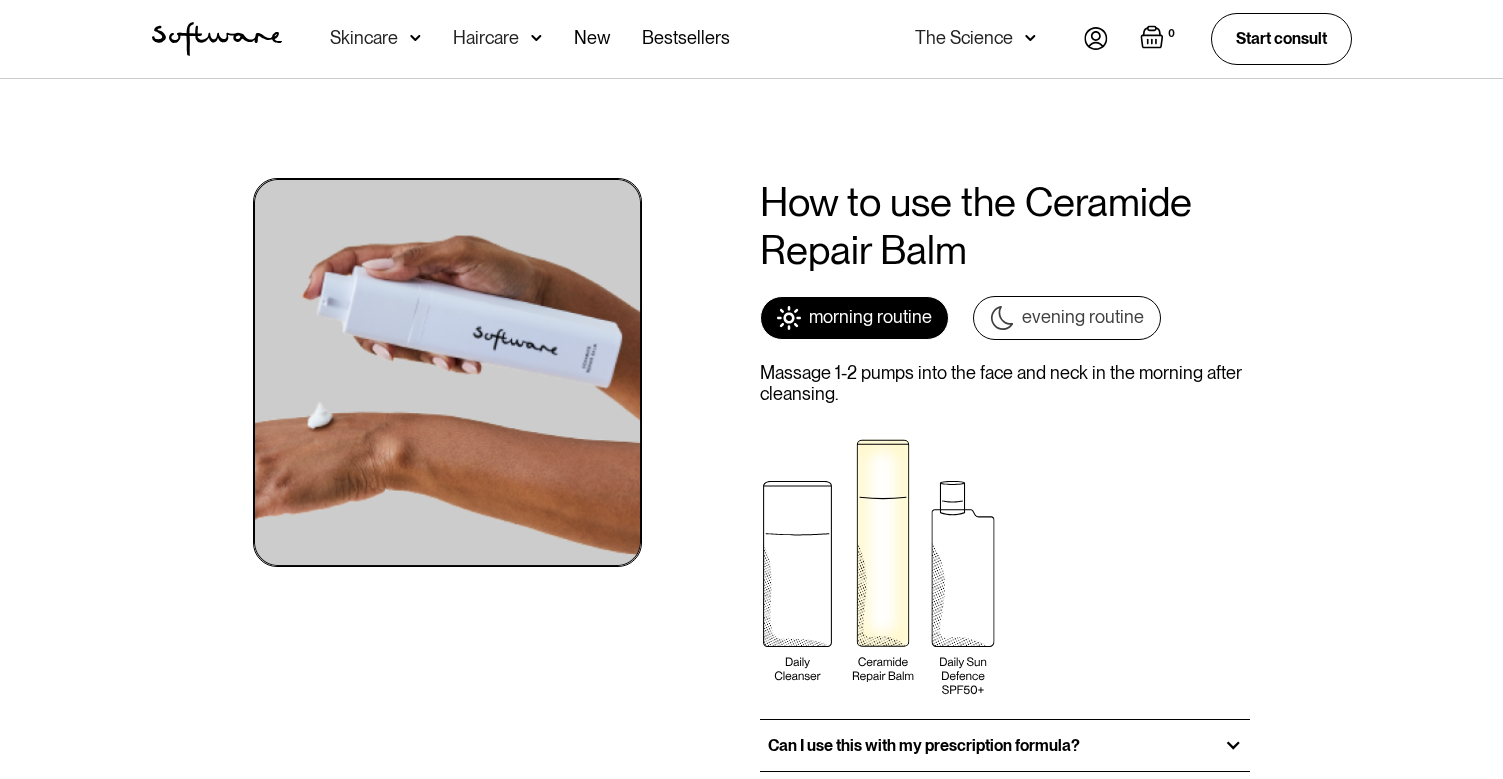 scroll, scrollTop: 2252, scrollLeft: 0, axis: vertical 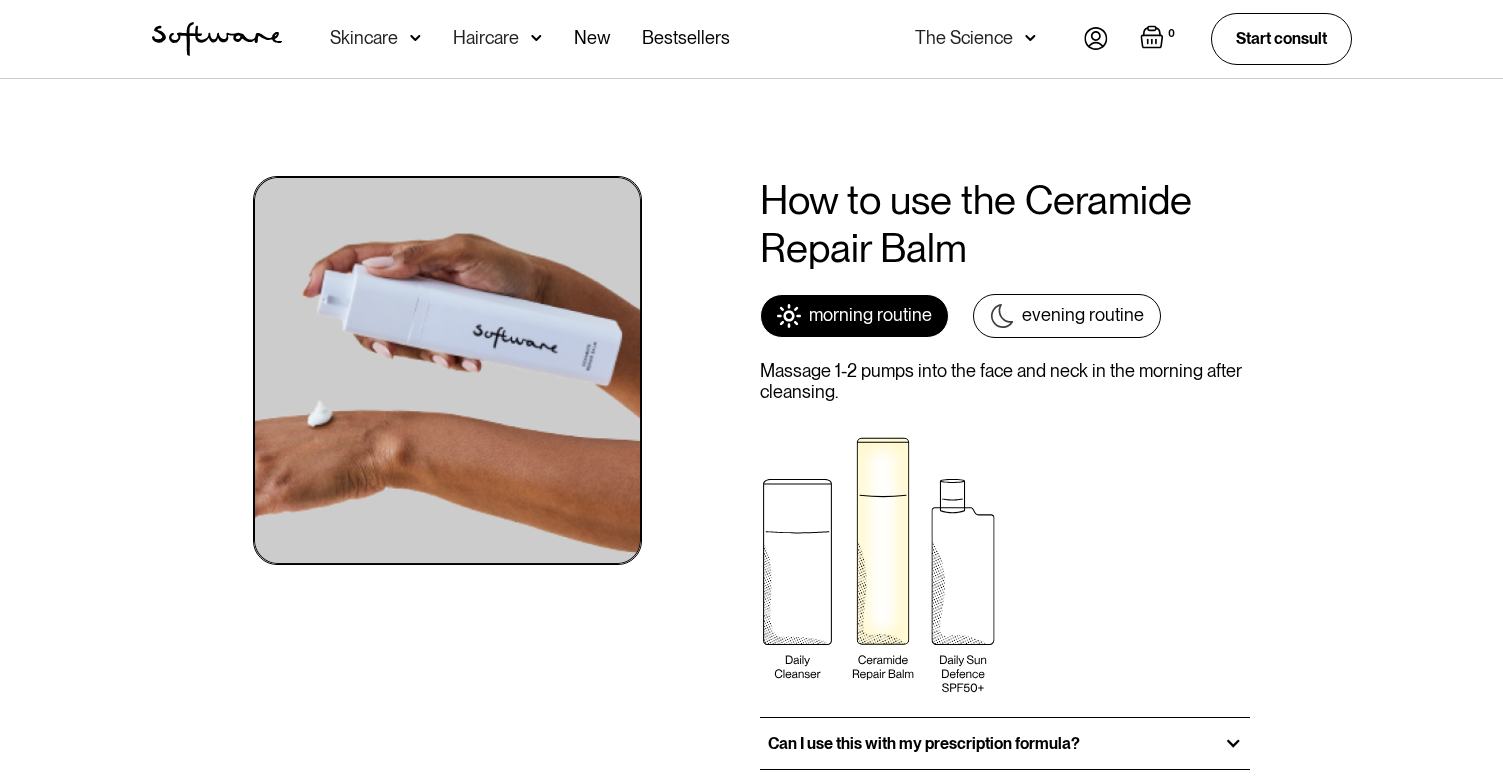 click on "evening routine" at bounding box center (1083, 316) 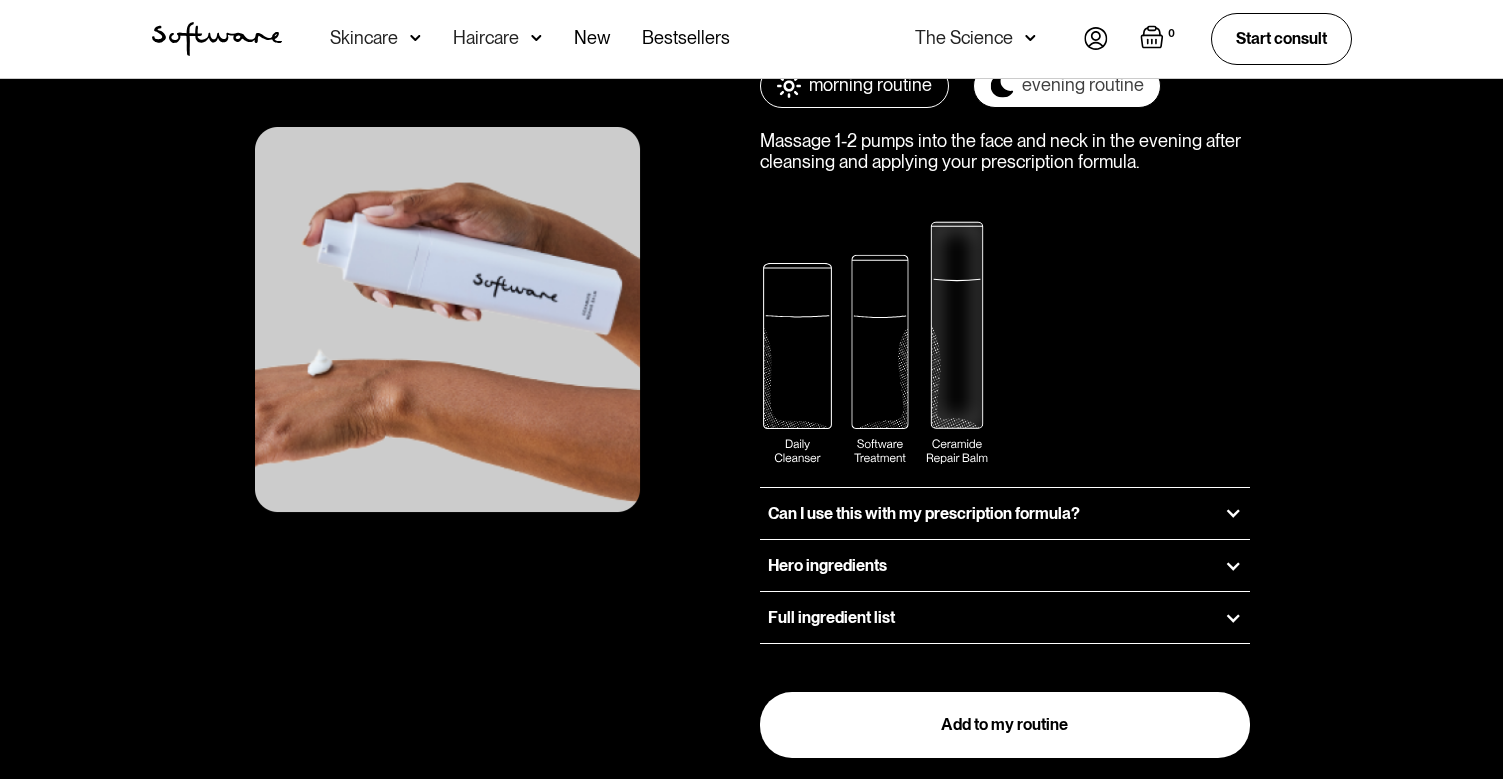 scroll, scrollTop: 2513, scrollLeft: 0, axis: vertical 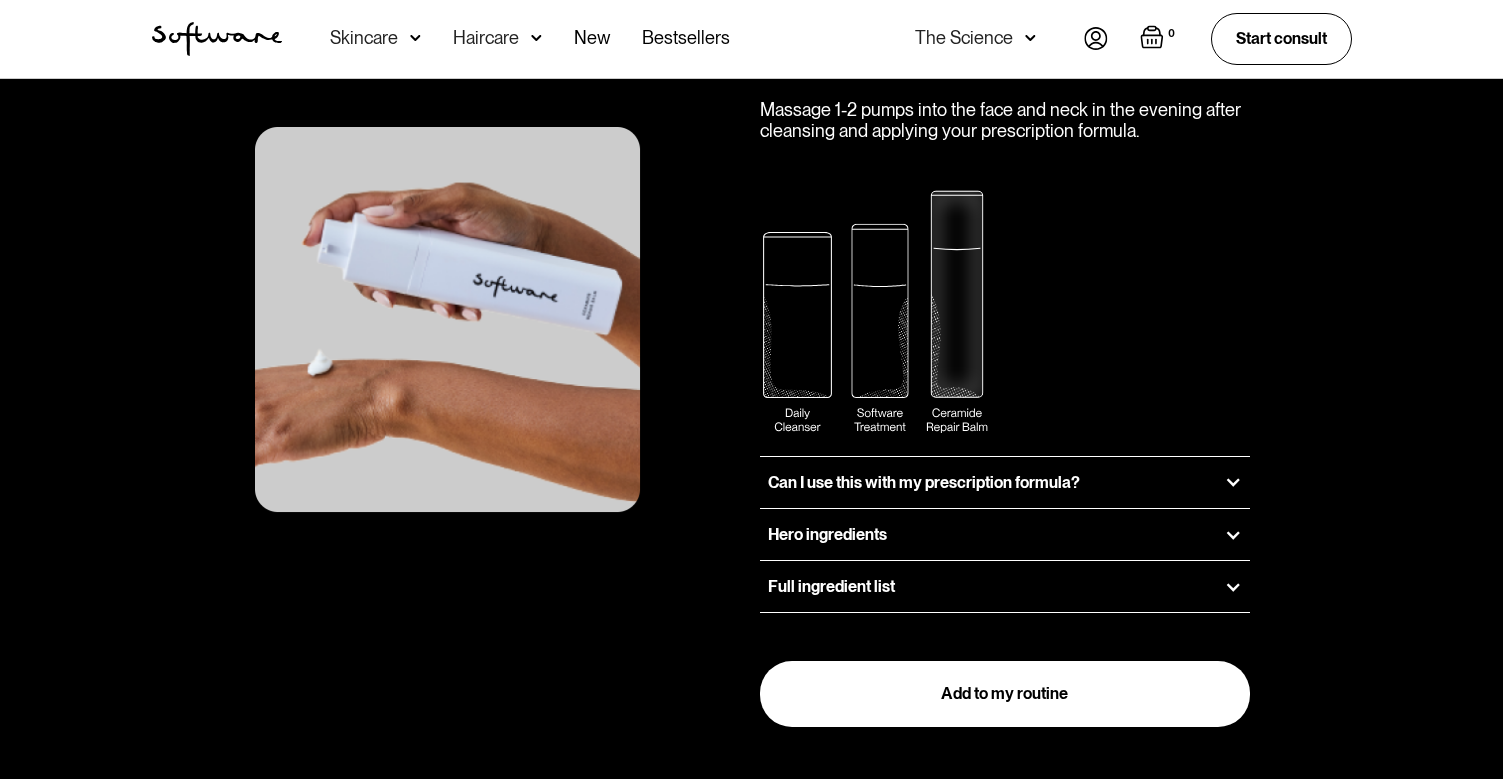 click at bounding box center [1233, 482] 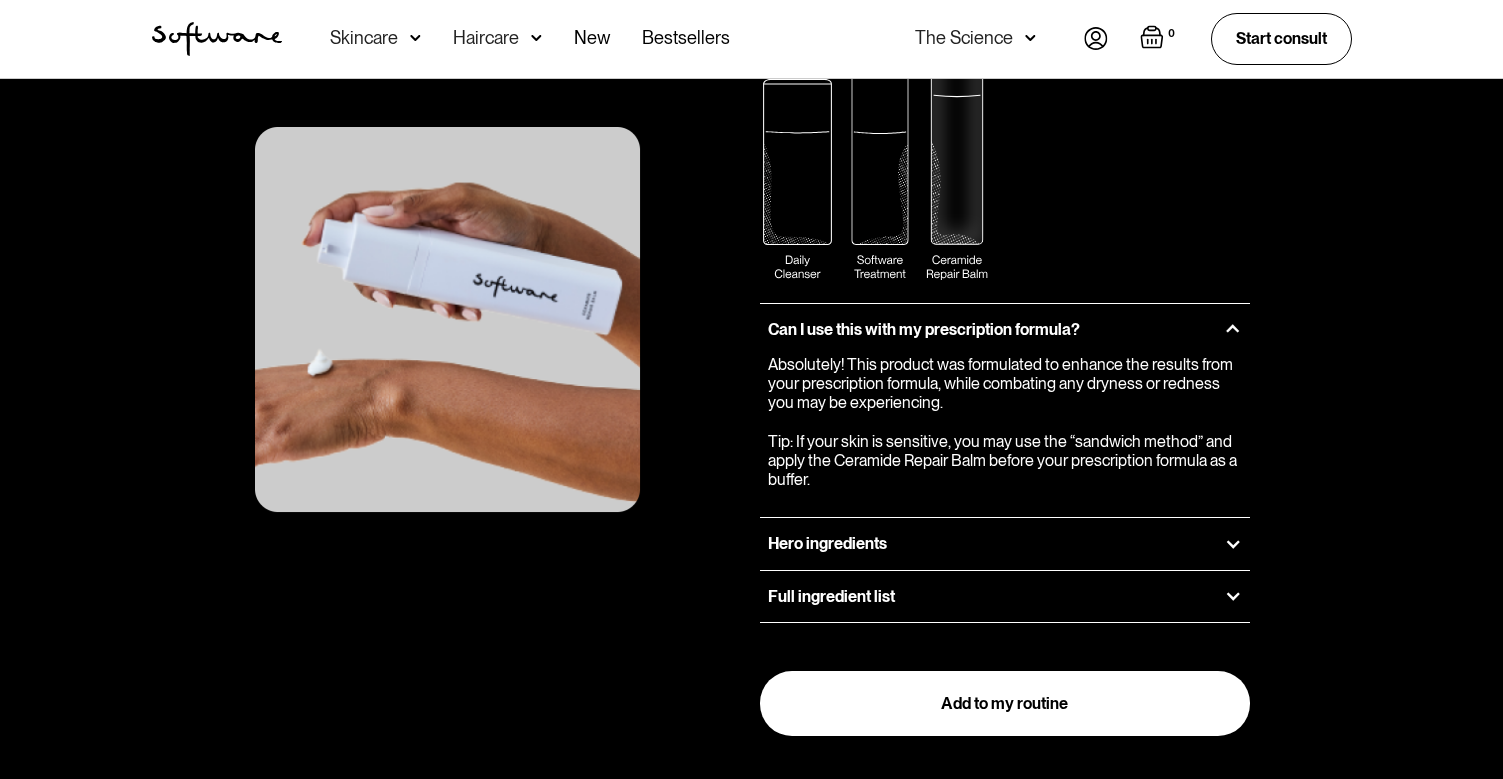 scroll, scrollTop: 2691, scrollLeft: 0, axis: vertical 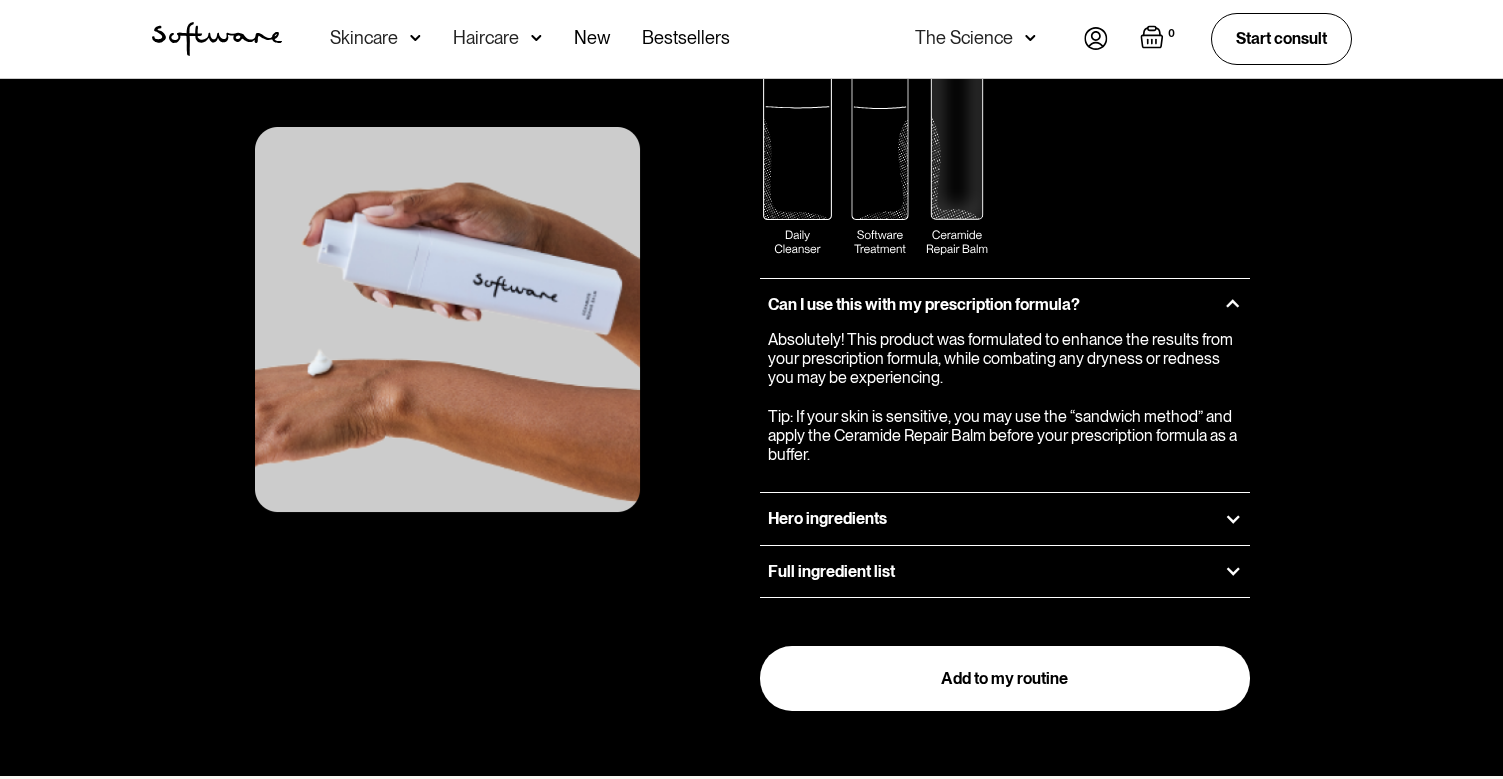 click at bounding box center (1233, 519) 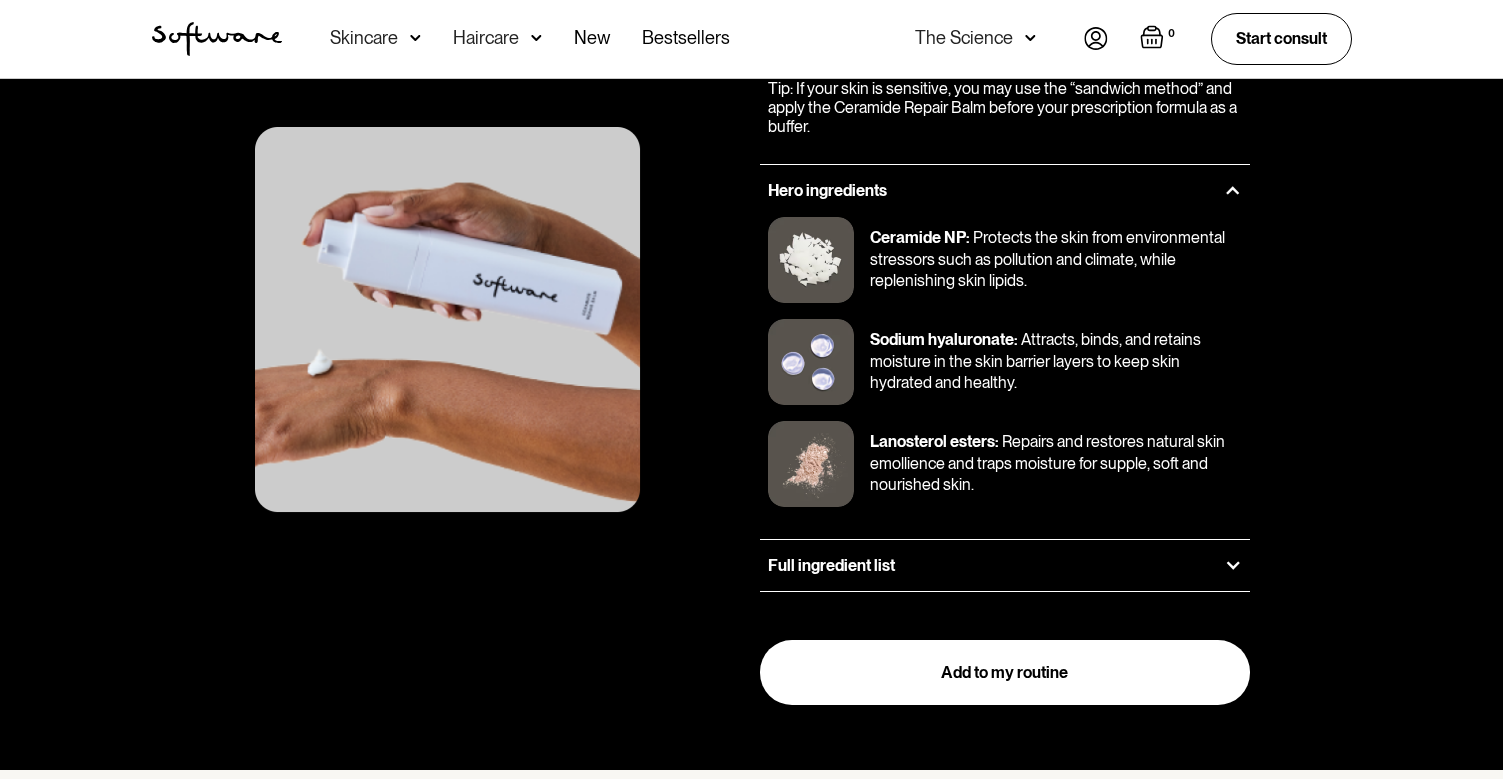scroll, scrollTop: 3022, scrollLeft: 0, axis: vertical 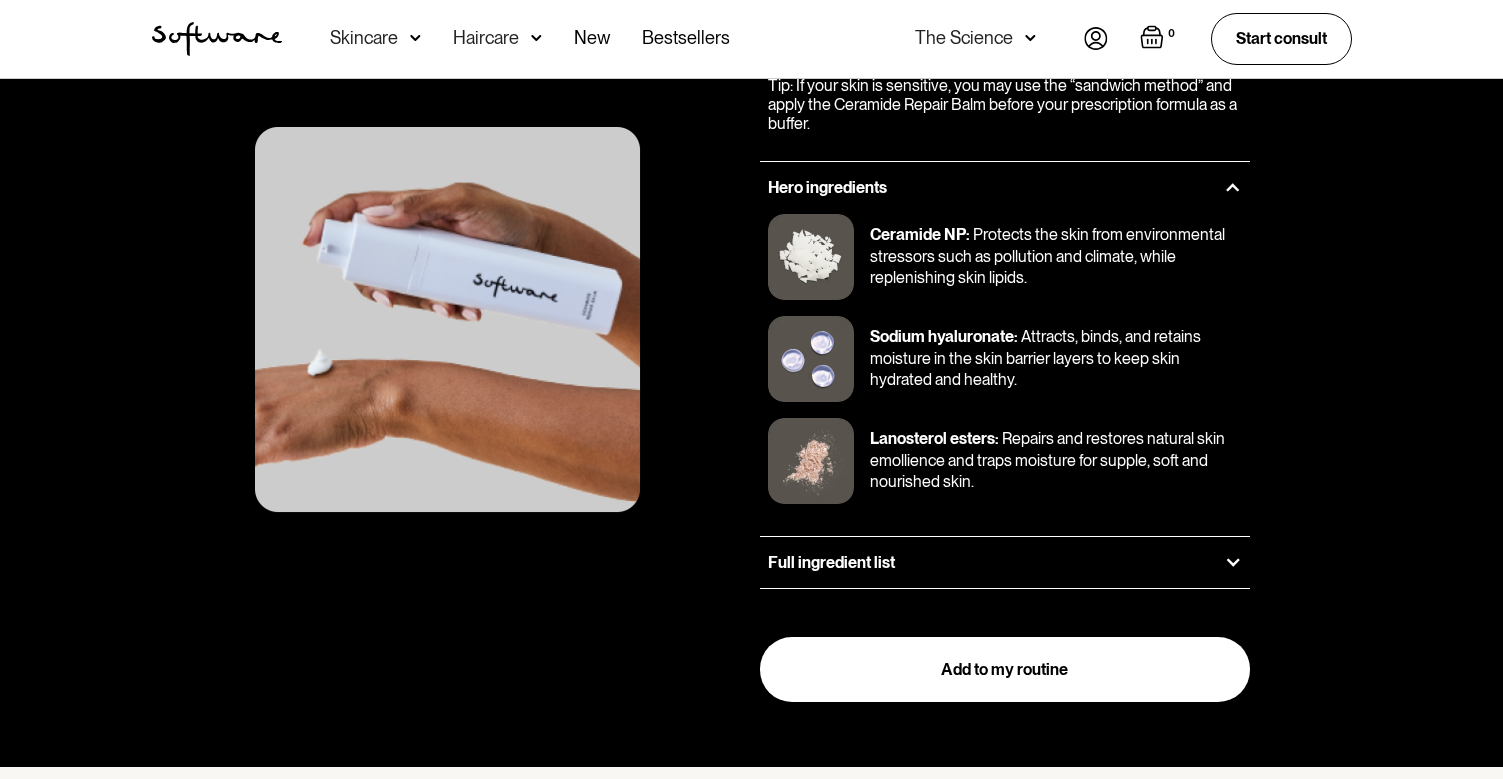 click at bounding box center (1233, 562) 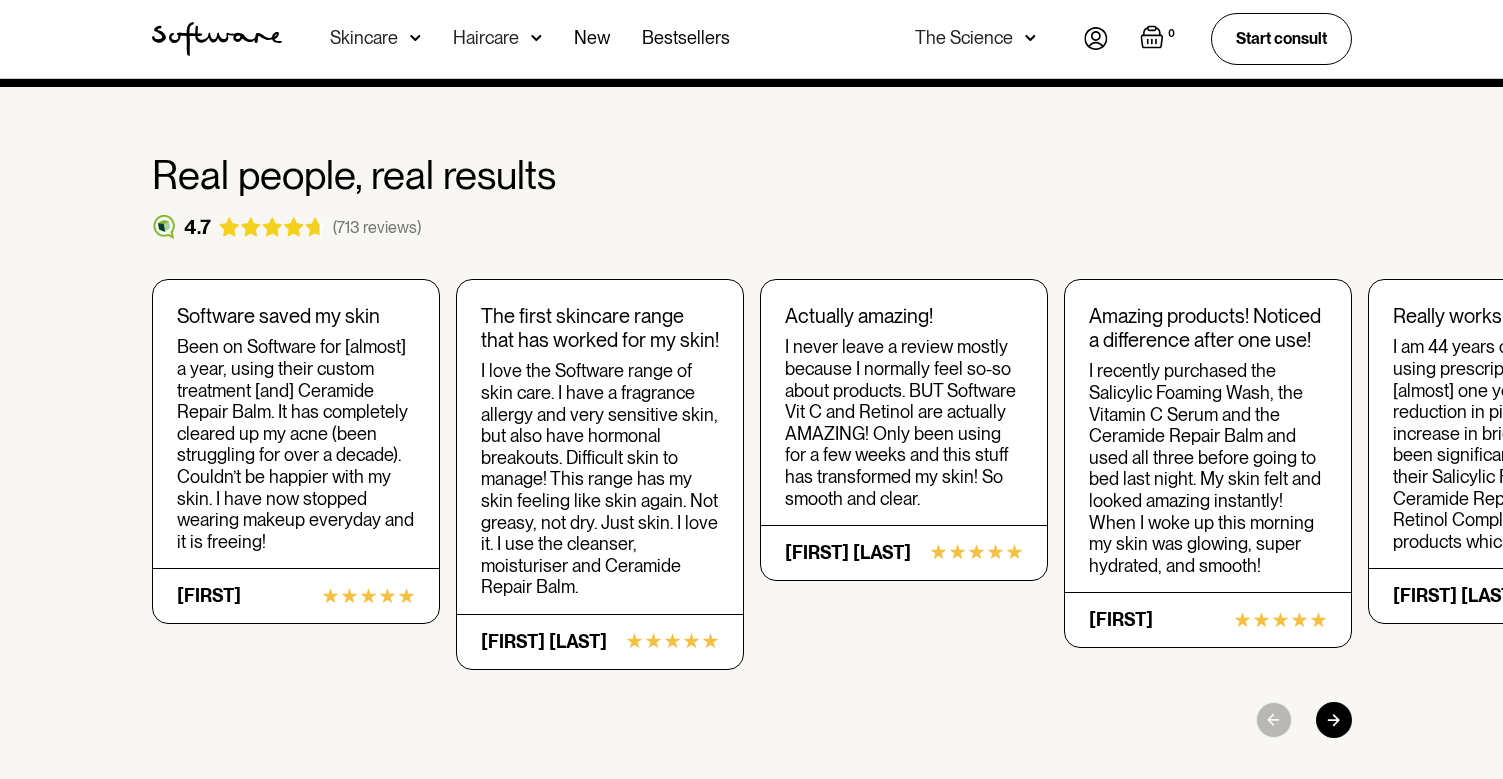 scroll, scrollTop: 3918, scrollLeft: 0, axis: vertical 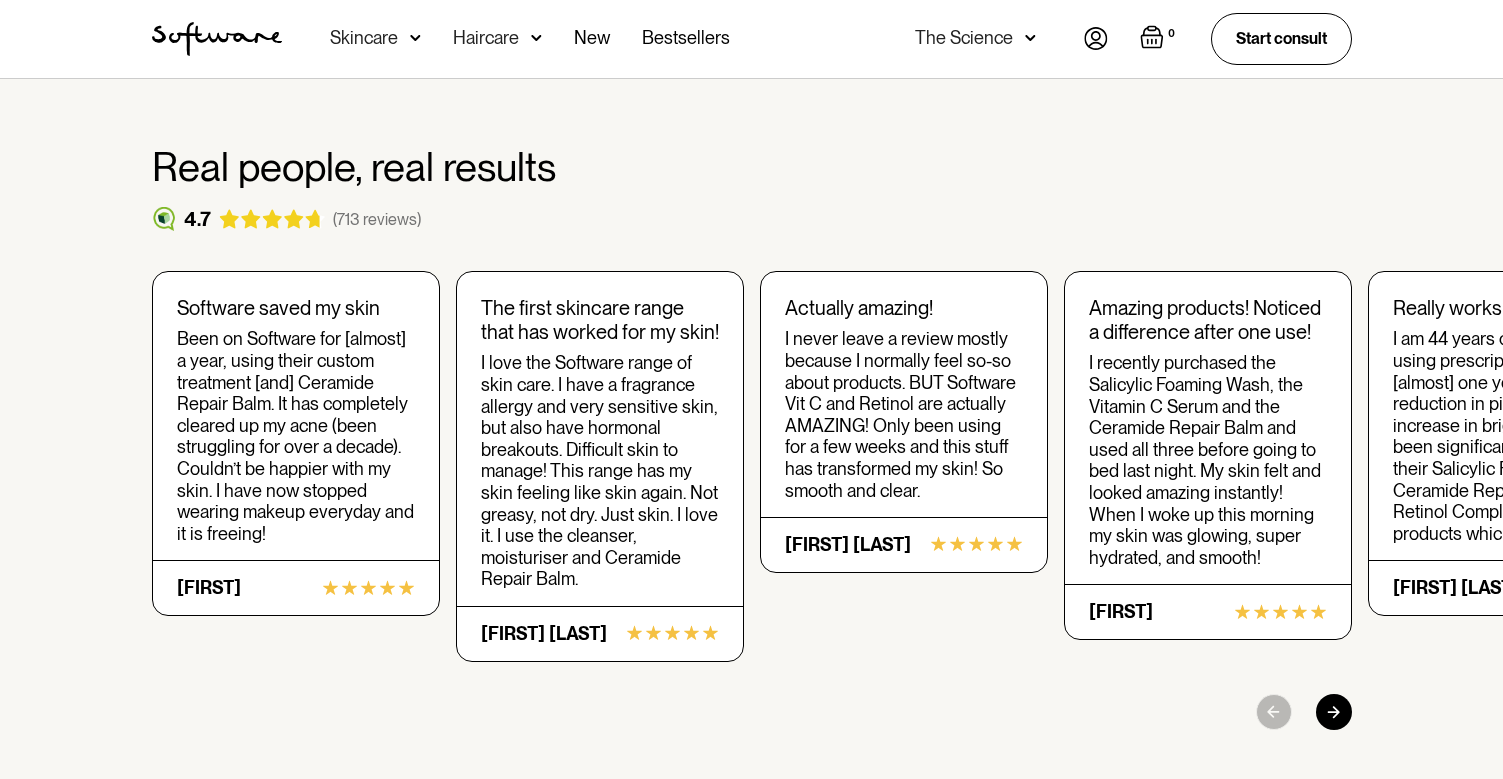 click at bounding box center [1334, 712] 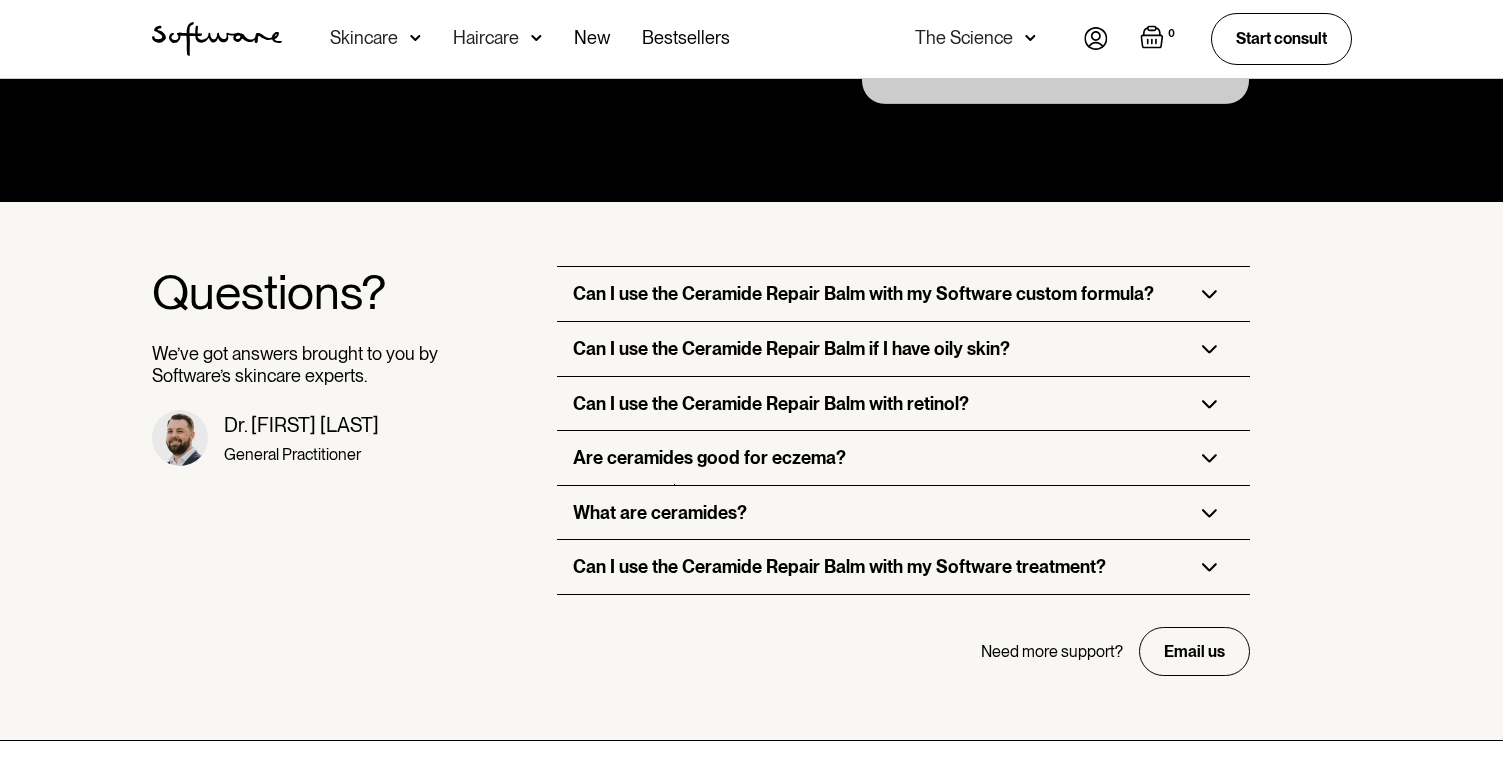 scroll, scrollTop: 5095, scrollLeft: 0, axis: vertical 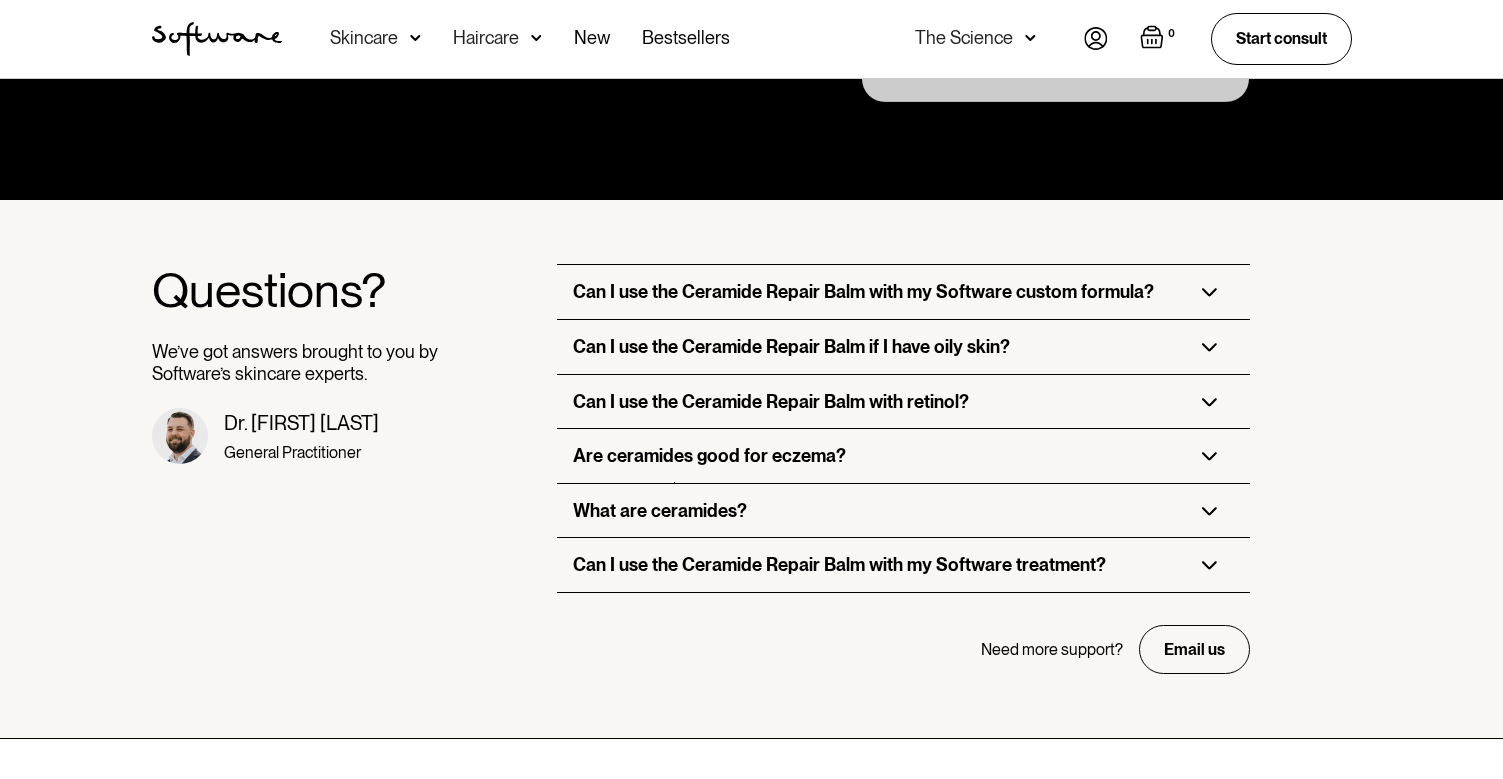 click on "Can I use the Ceramide Repair Balm with retinol?" at bounding box center (771, 402) 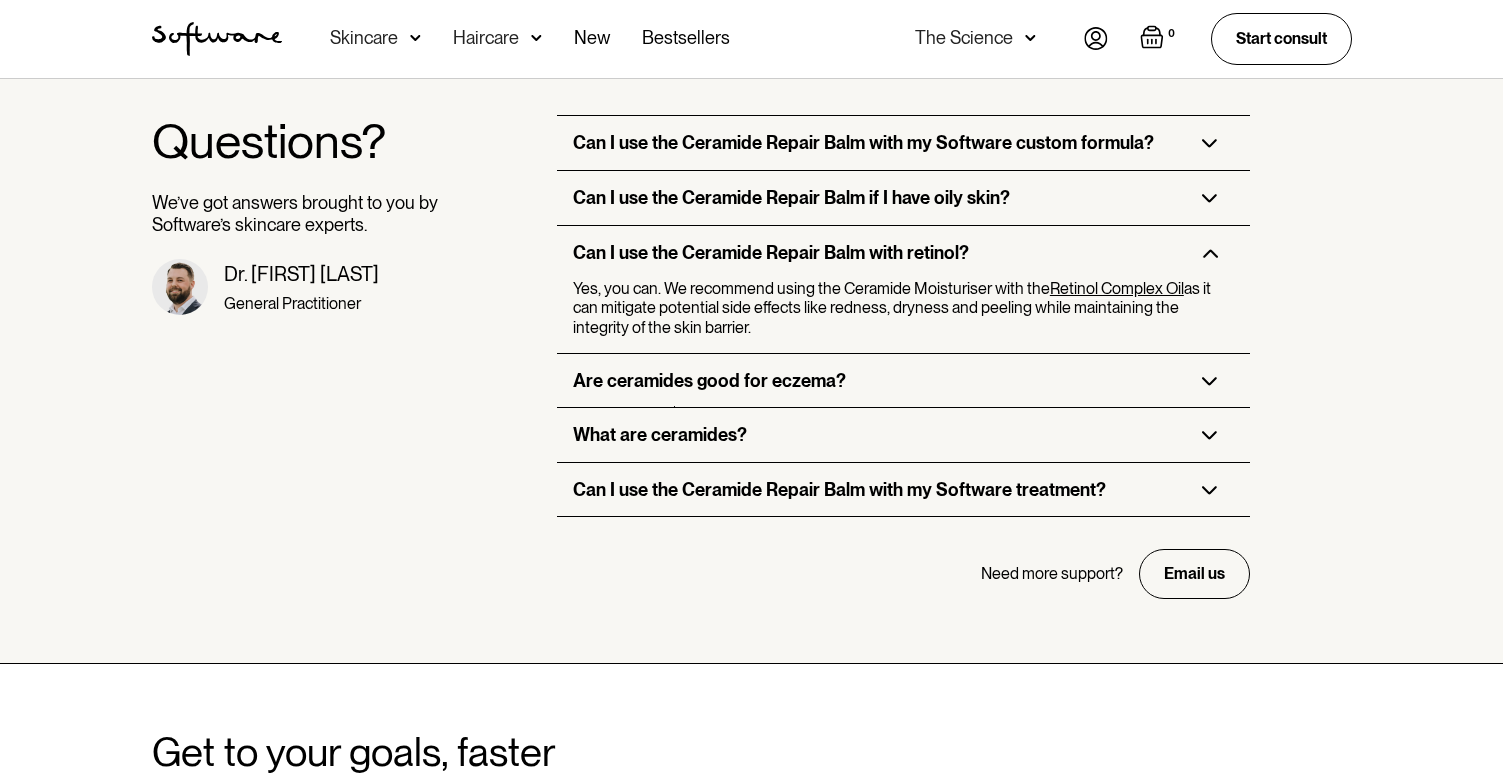 scroll, scrollTop: 5246, scrollLeft: 0, axis: vertical 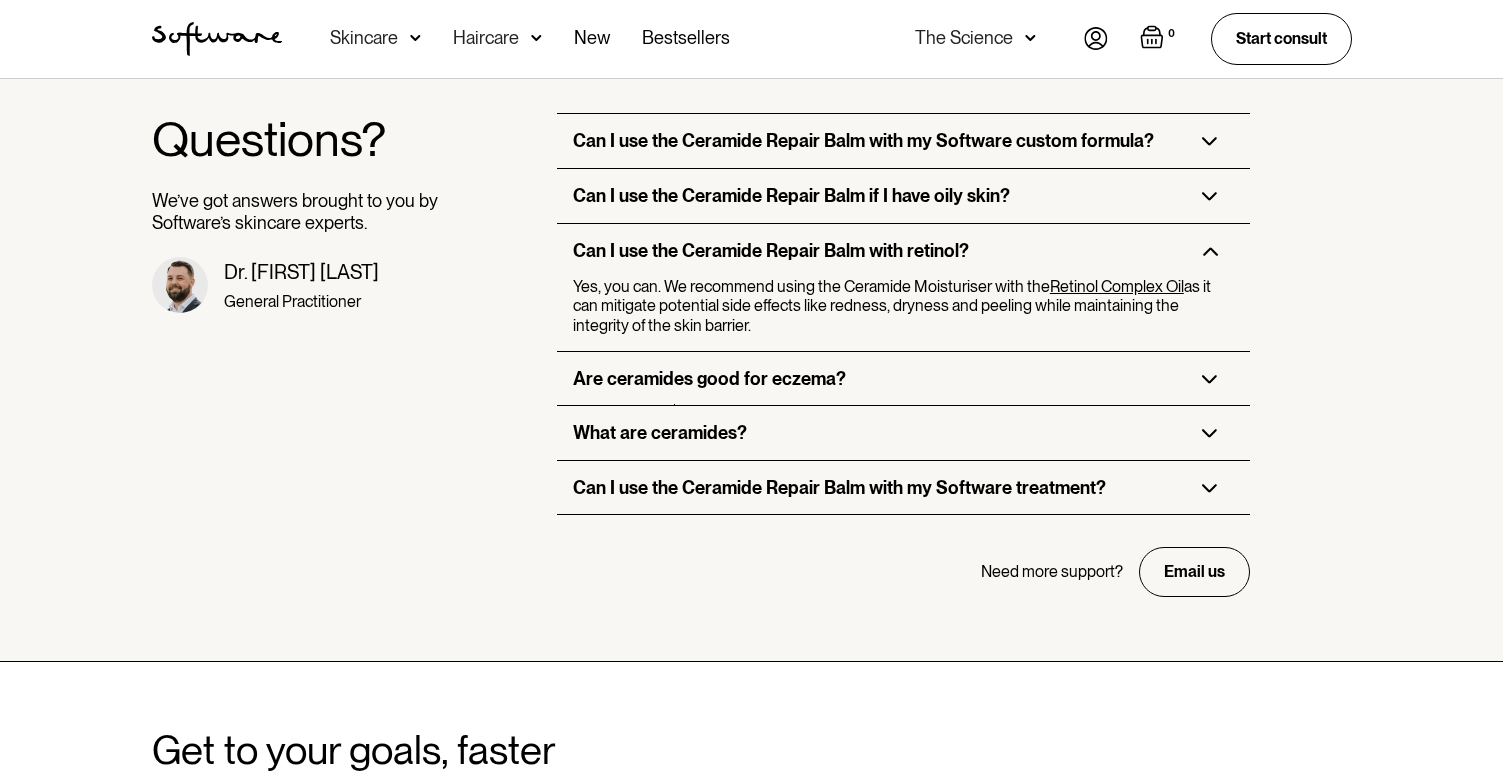 click on "What are ceramides?" at bounding box center [903, 433] 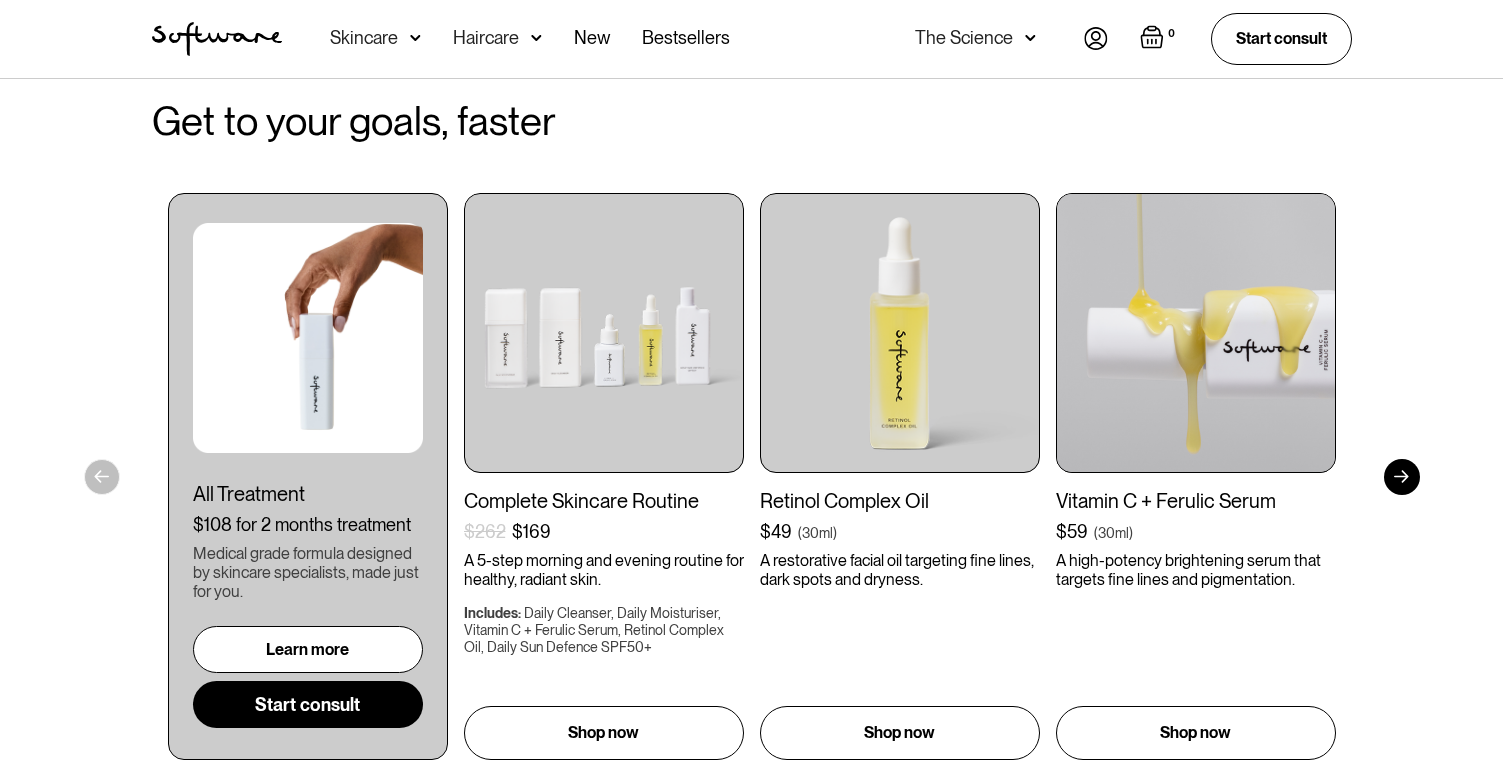 scroll, scrollTop: 5956, scrollLeft: 0, axis: vertical 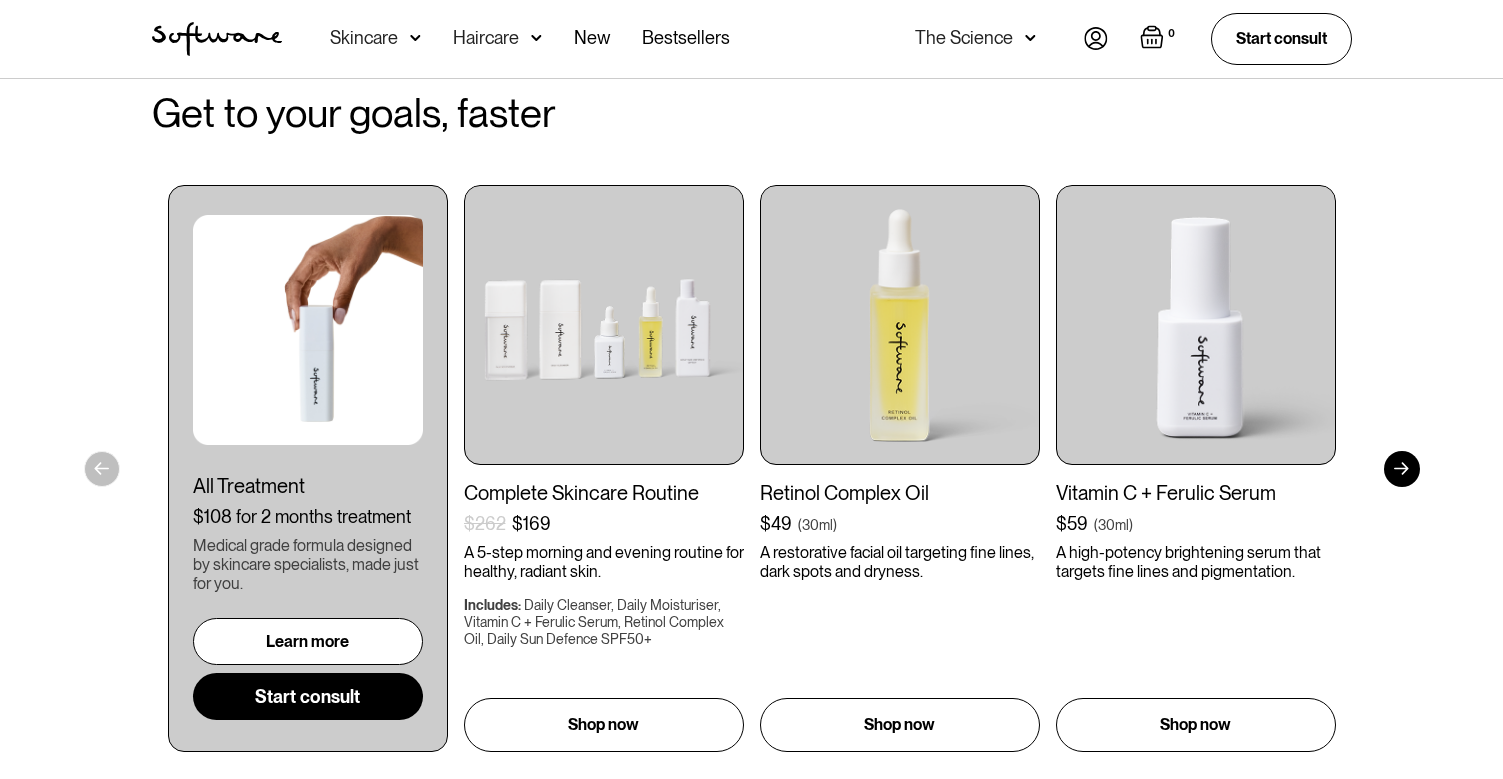 click at bounding box center [1402, 469] 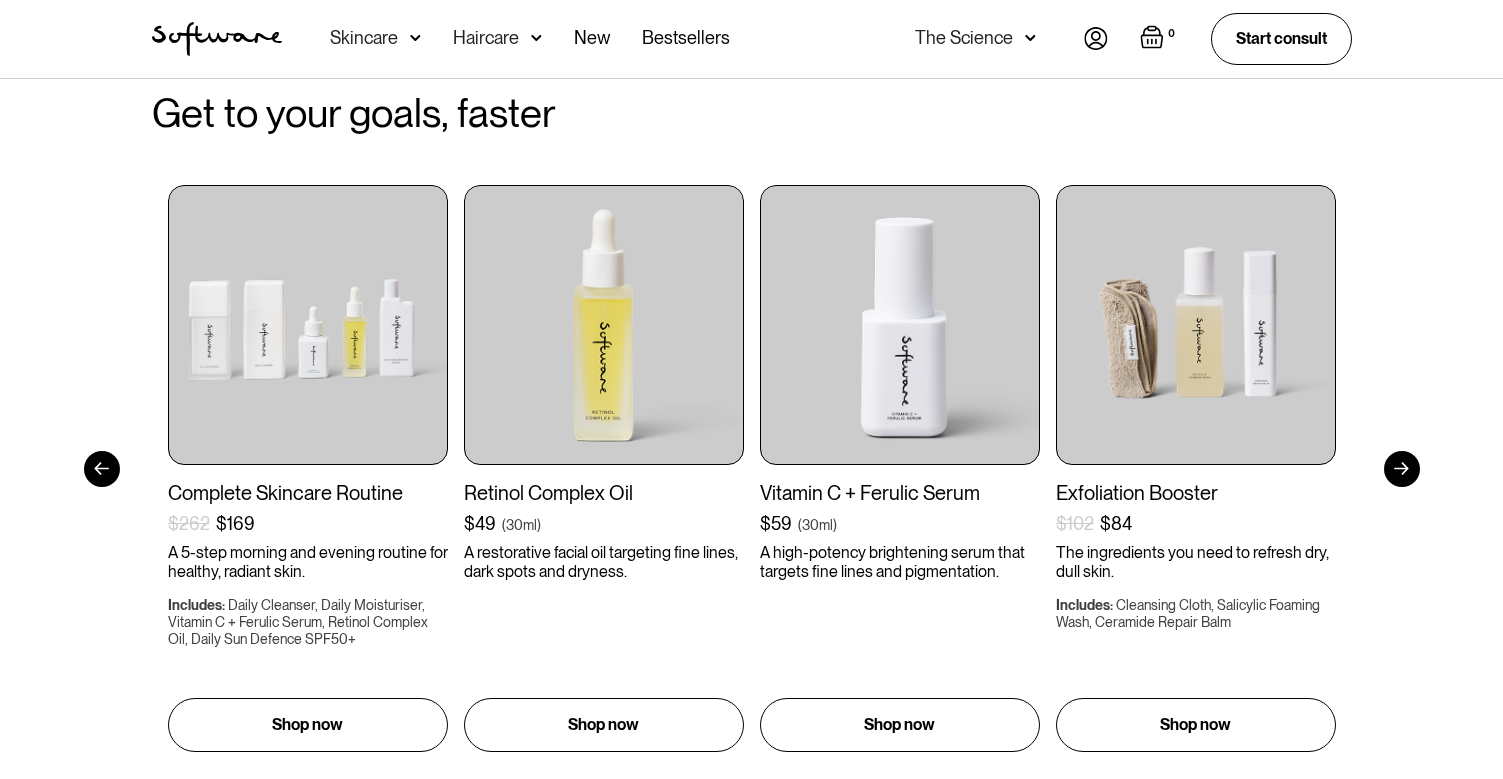click at bounding box center [102, 469] 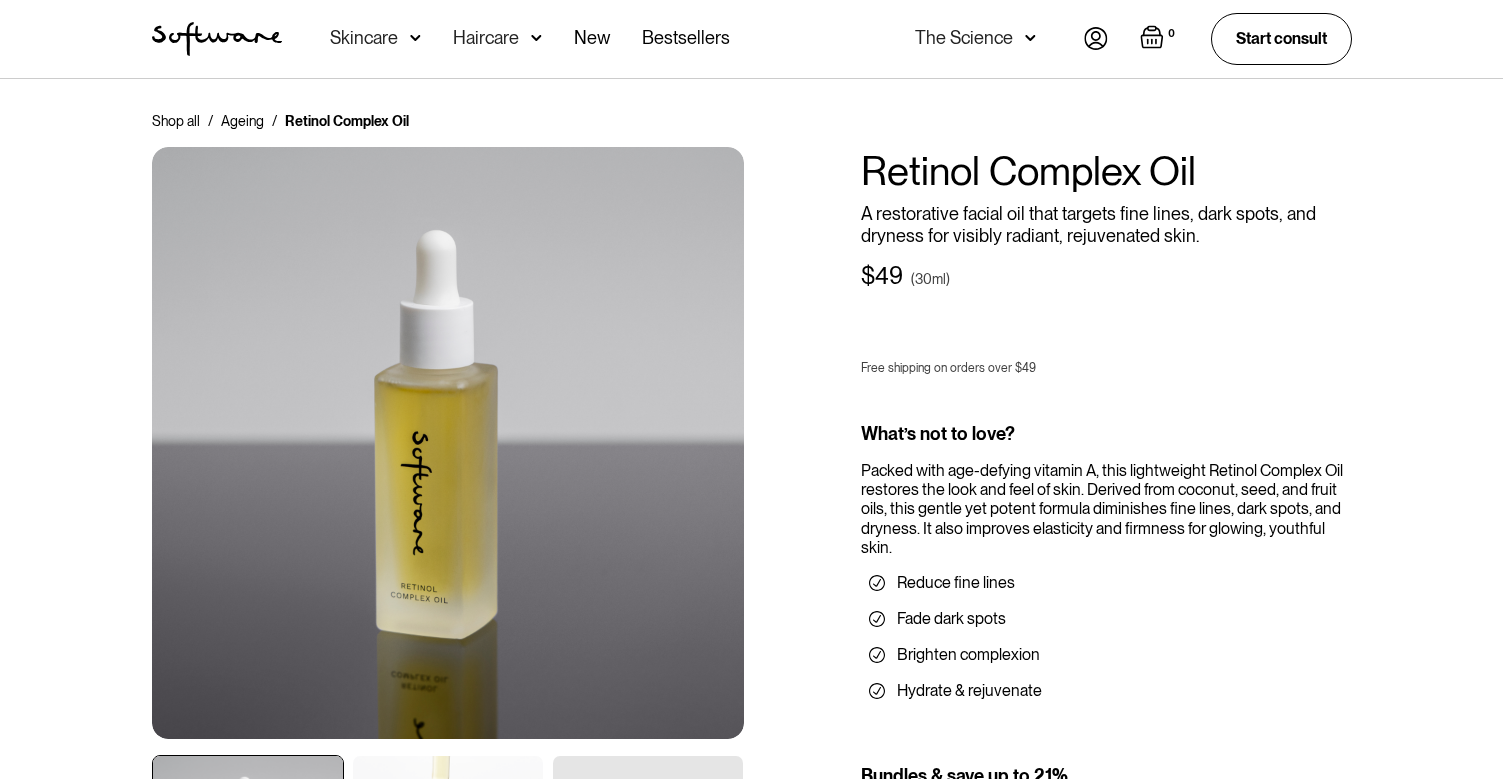 scroll, scrollTop: 0, scrollLeft: 0, axis: both 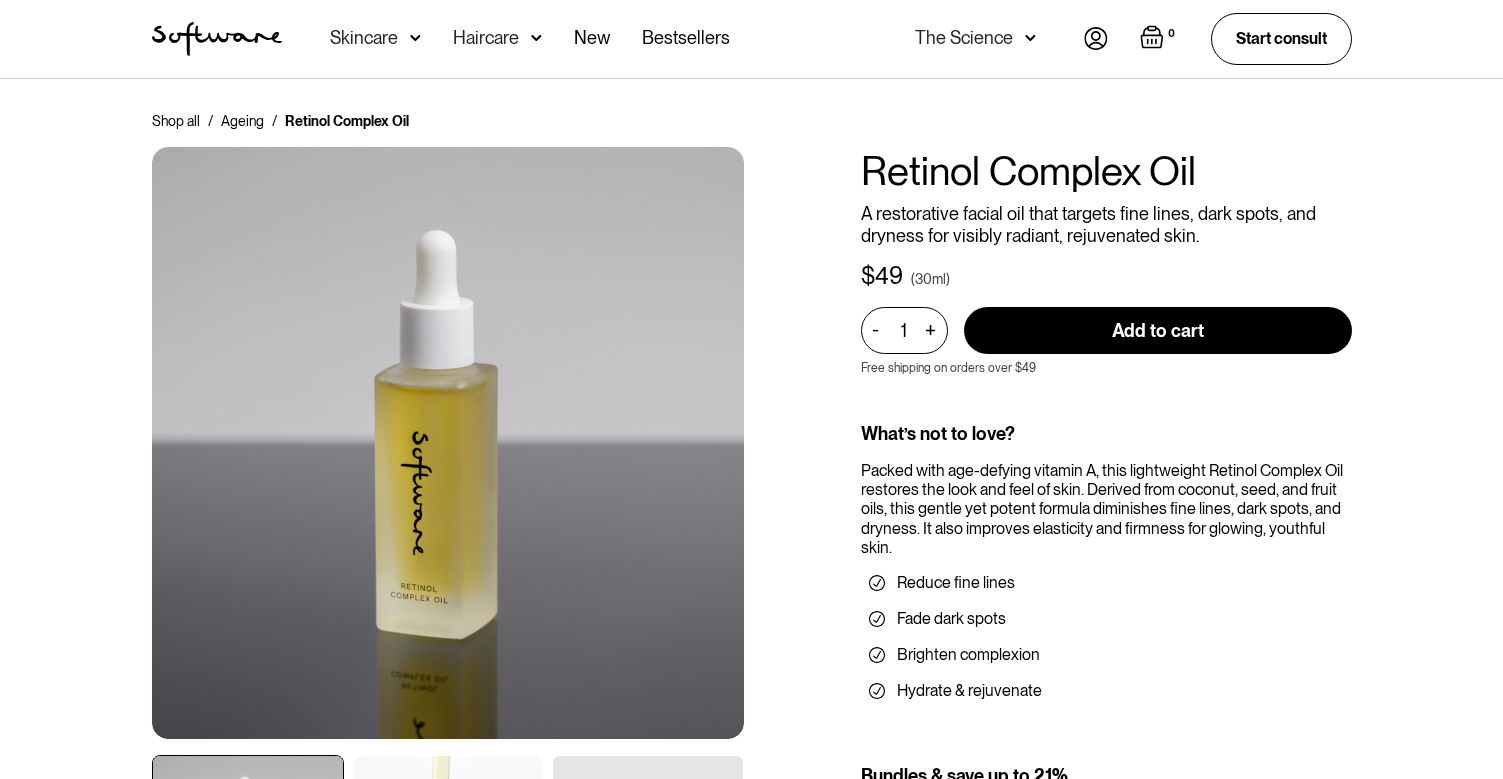 click at bounding box center (415, 38) 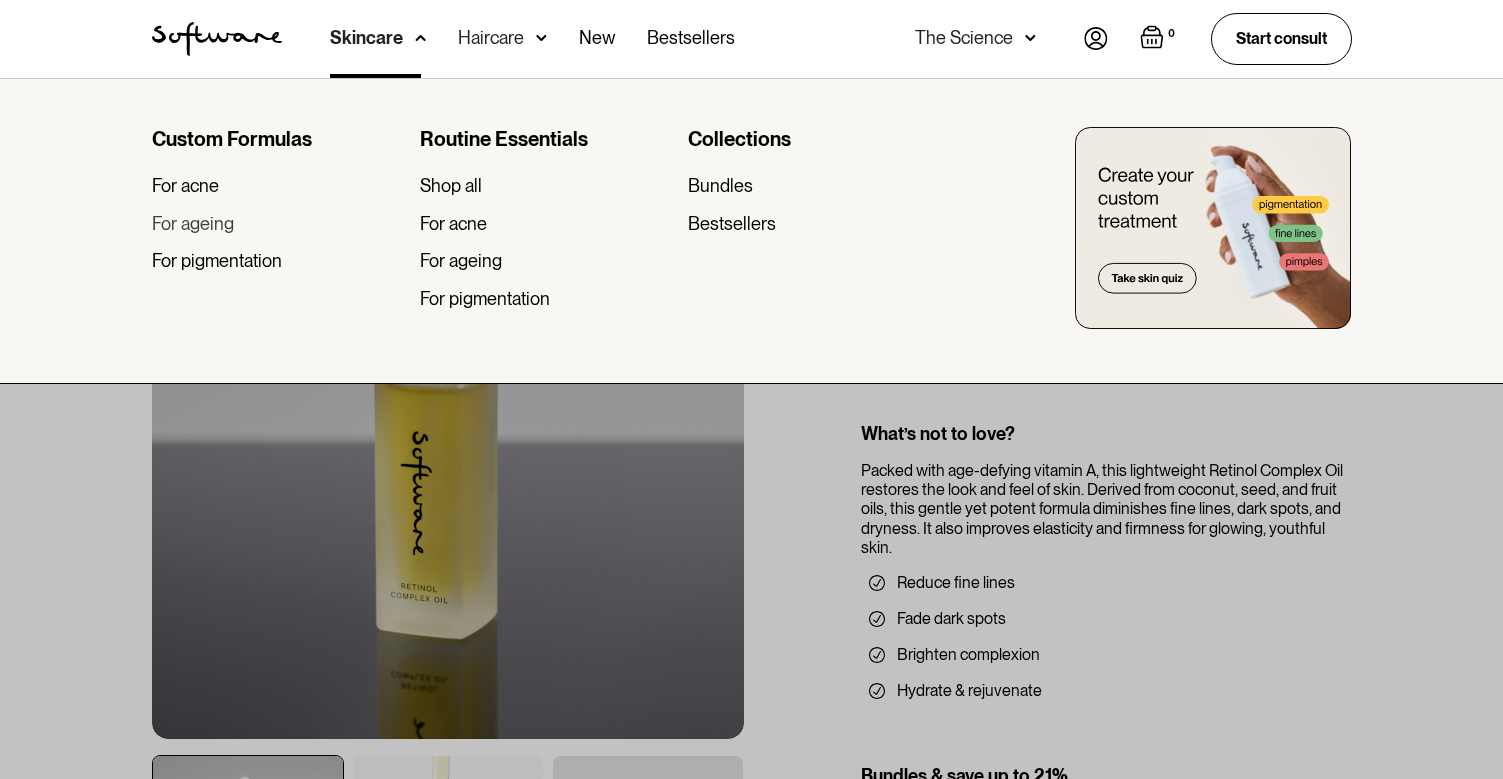 click on "For ageing" at bounding box center [193, 224] 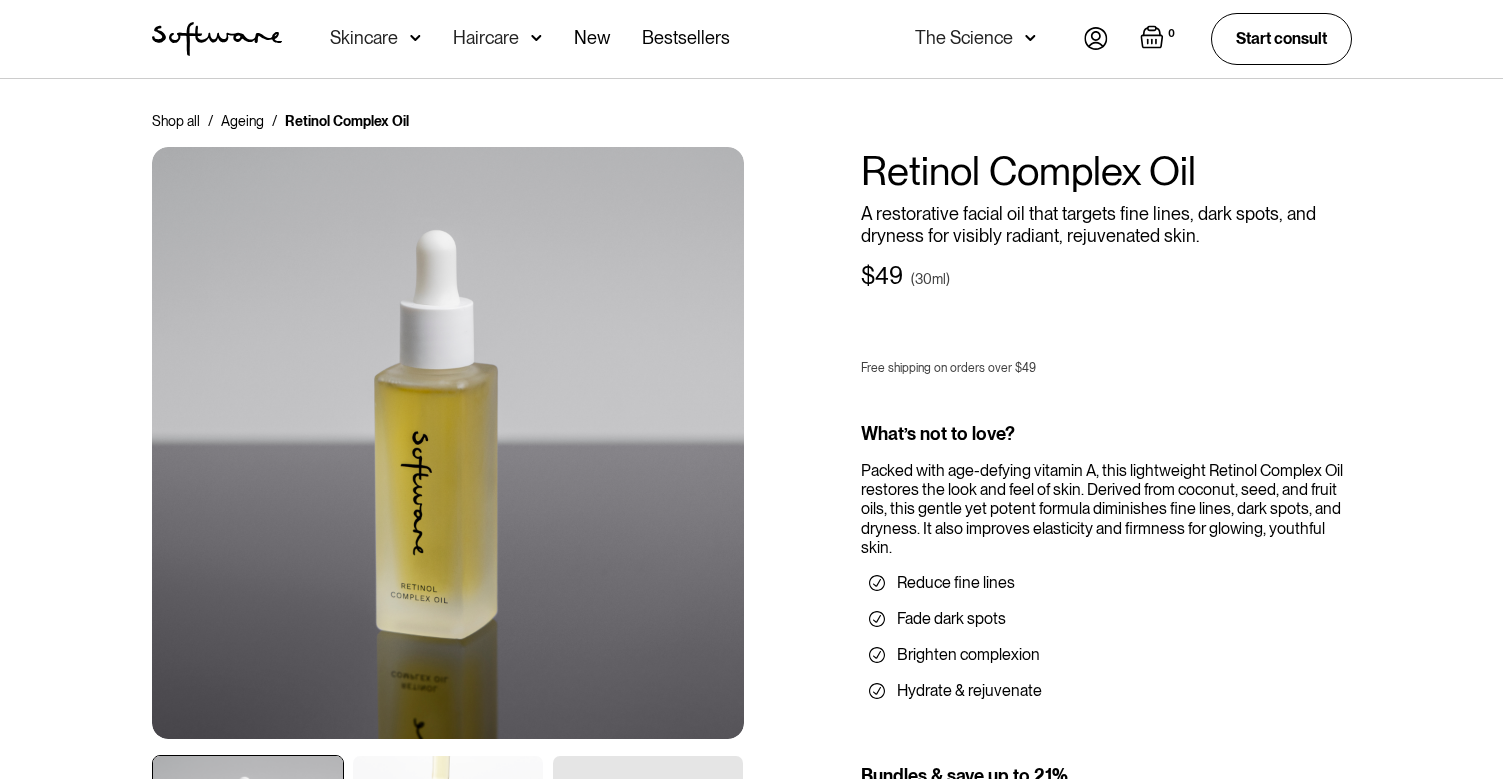 scroll, scrollTop: 0, scrollLeft: 0, axis: both 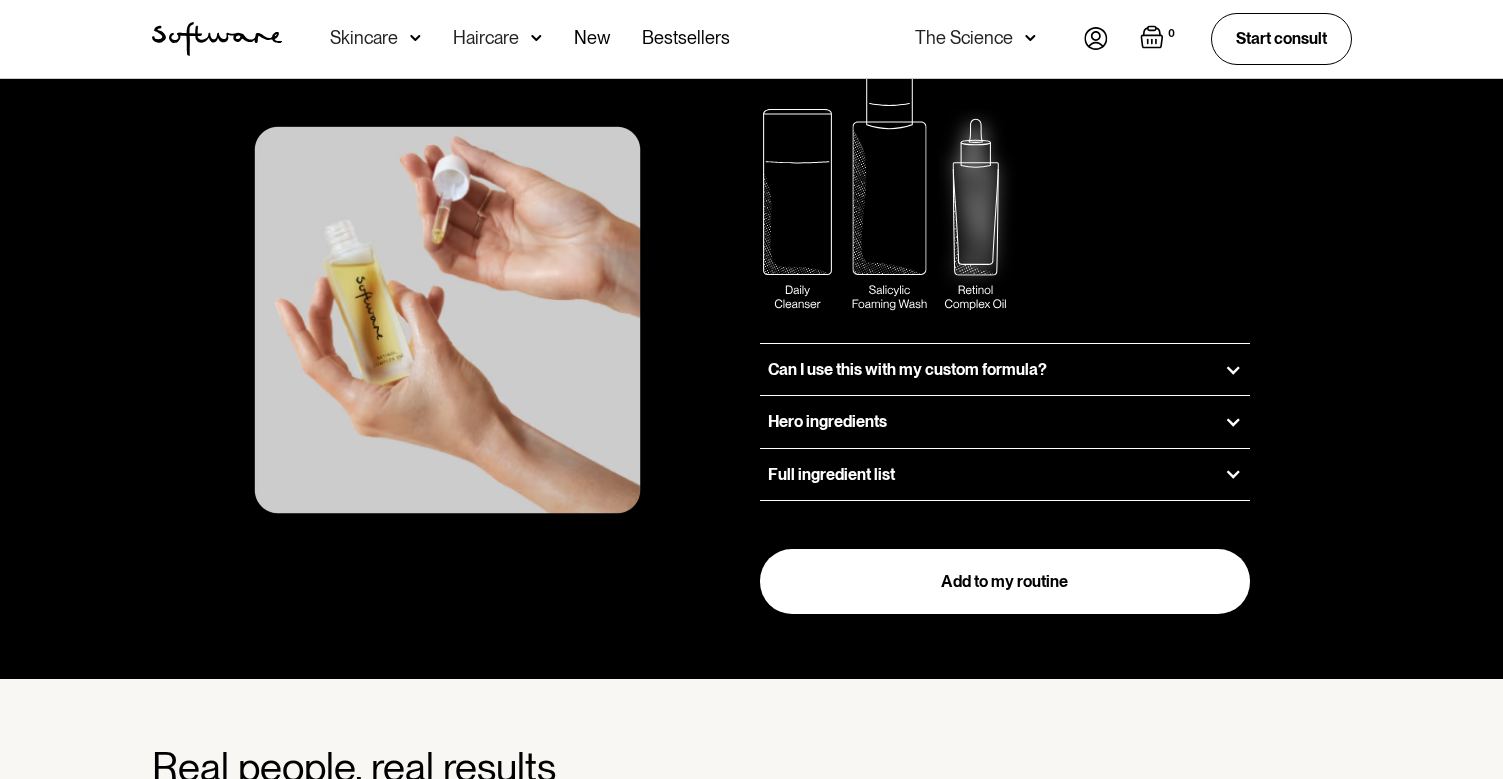 click at bounding box center [1233, 370] 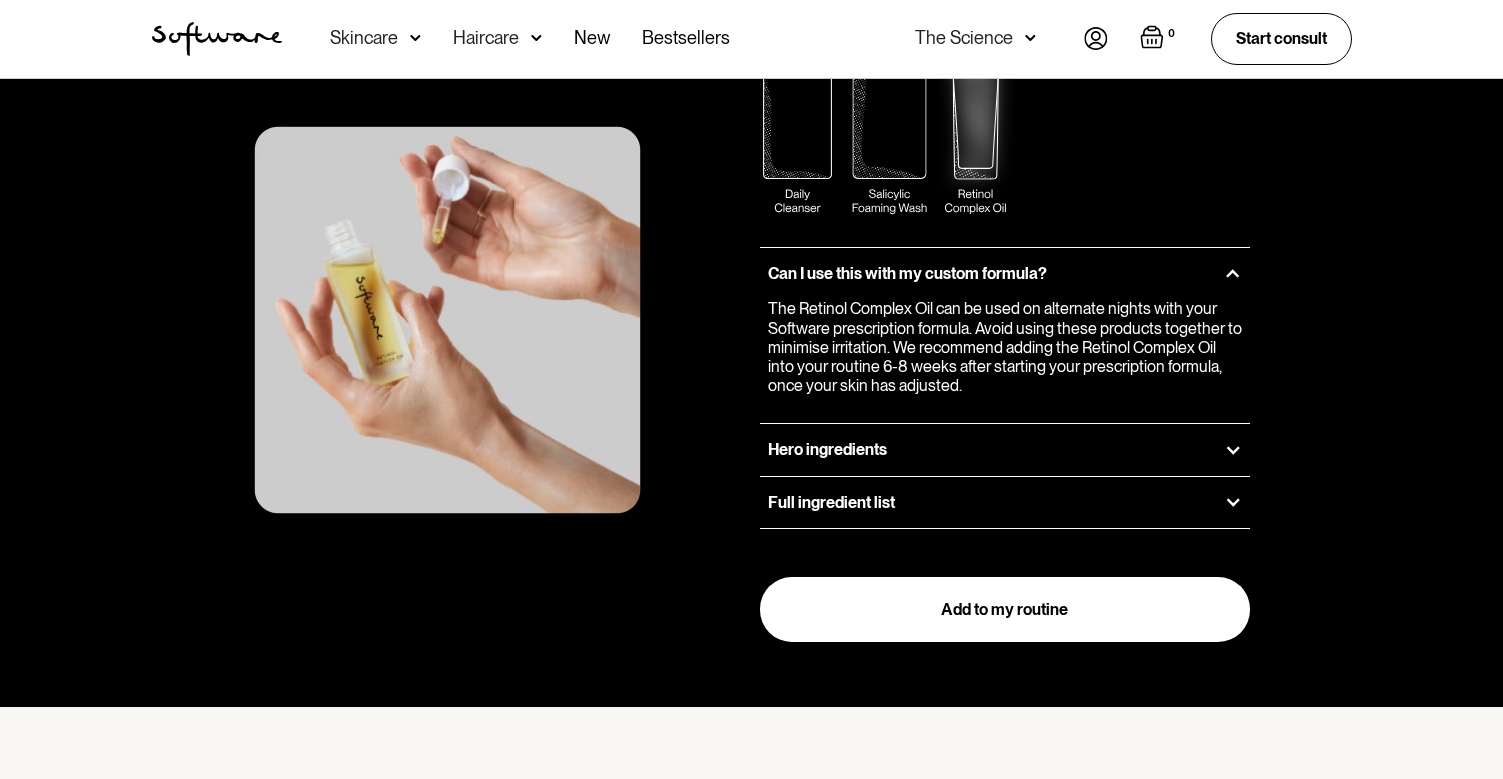 scroll, scrollTop: 2717, scrollLeft: 0, axis: vertical 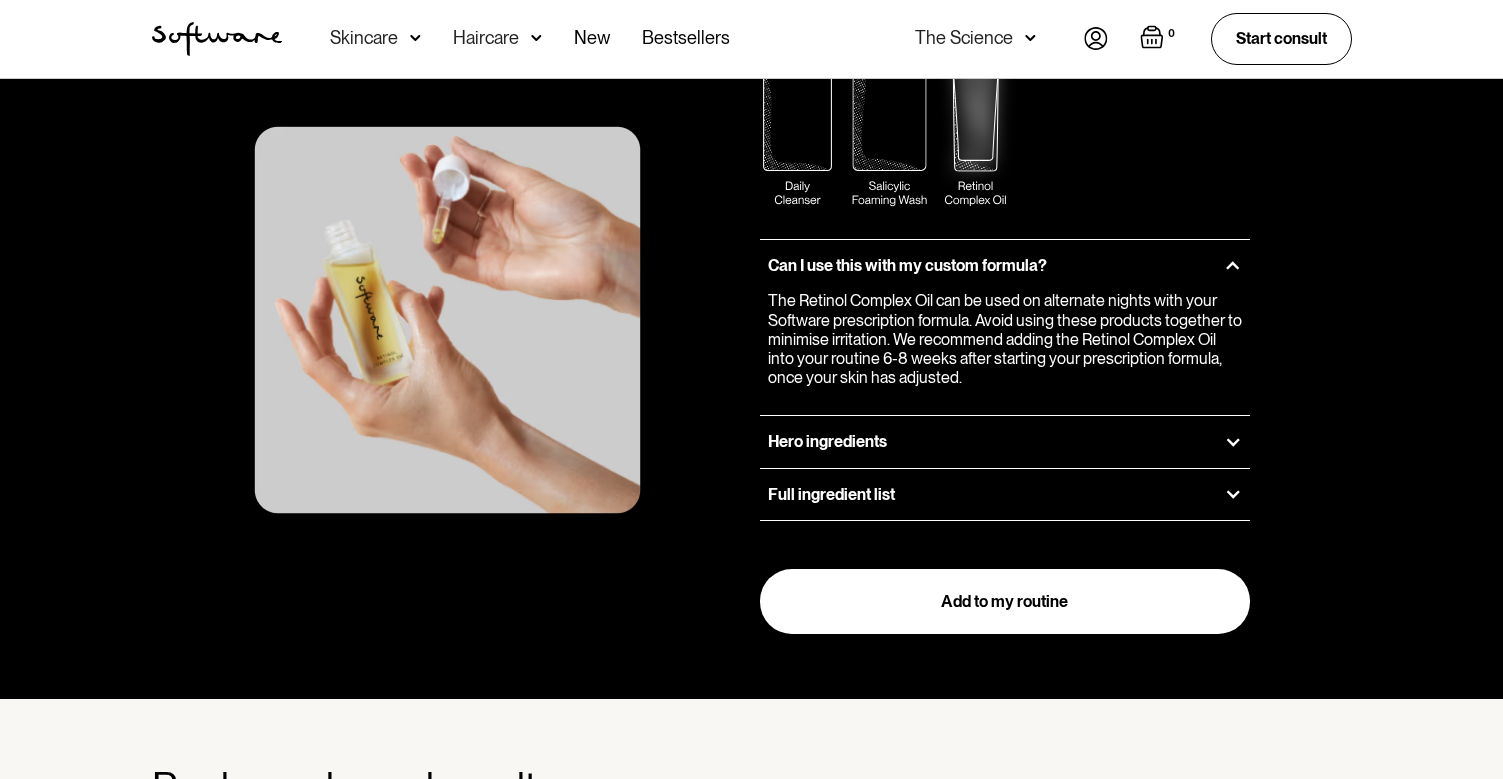 click at bounding box center (1233, 442) 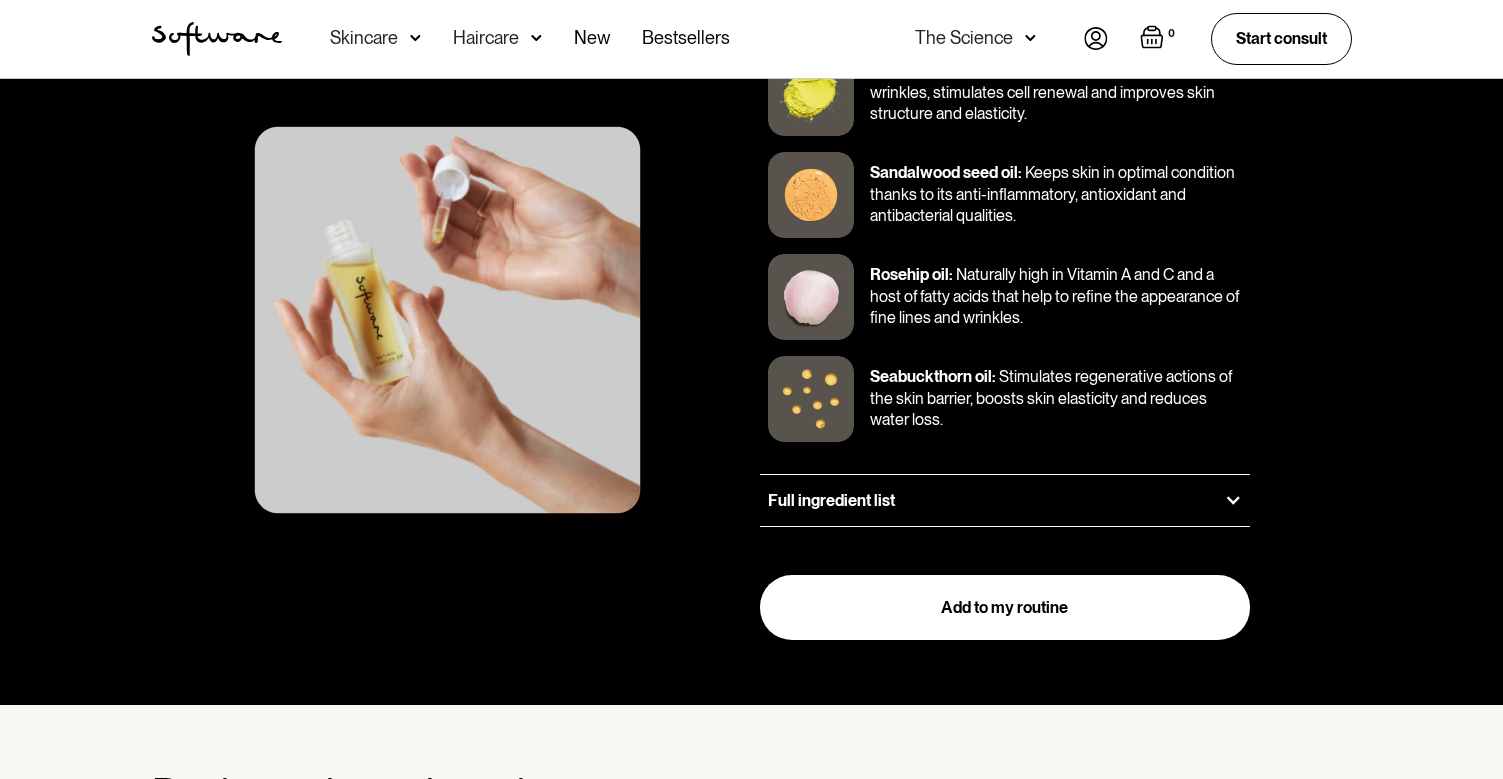 scroll, scrollTop: 3155, scrollLeft: 0, axis: vertical 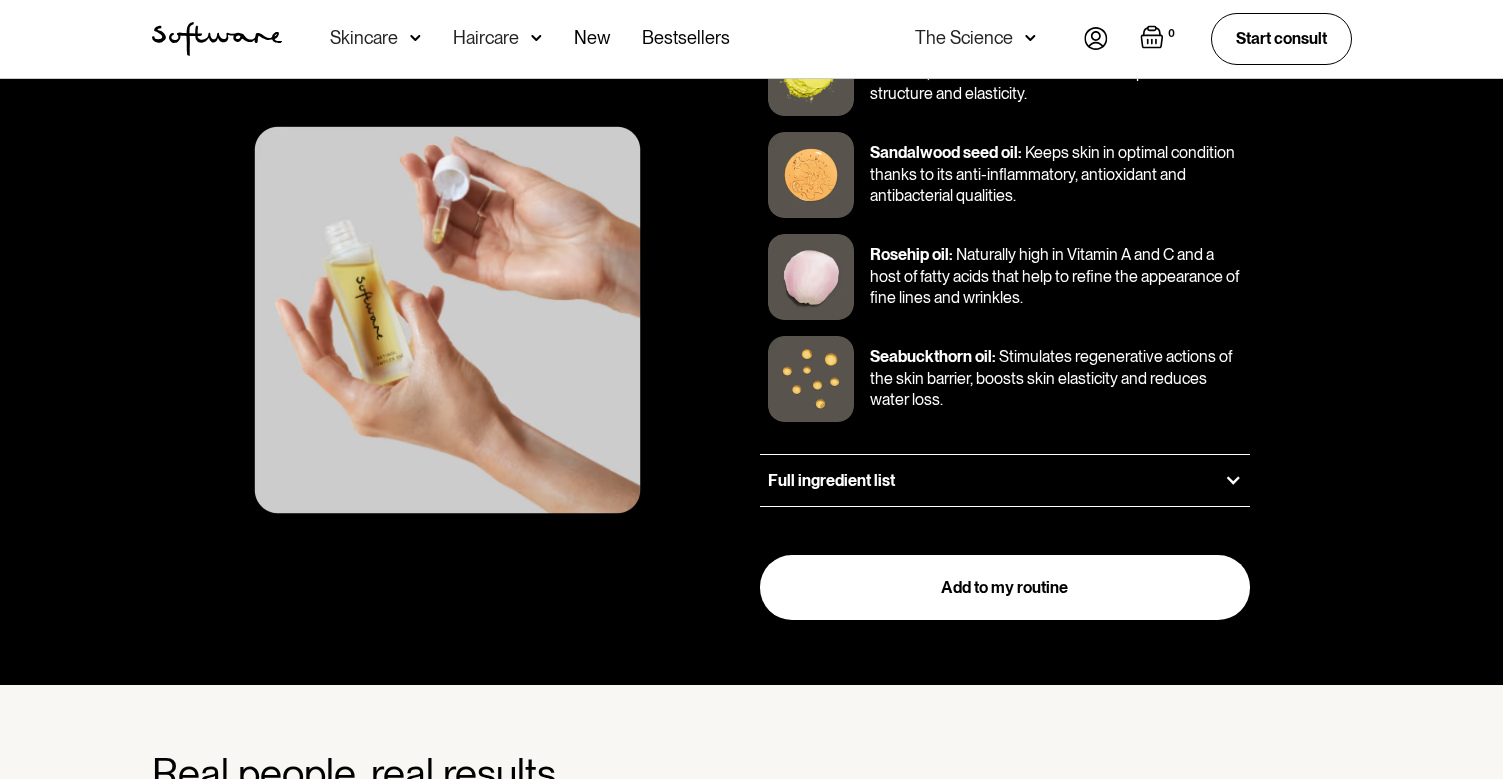 click at bounding box center (1233, 480) 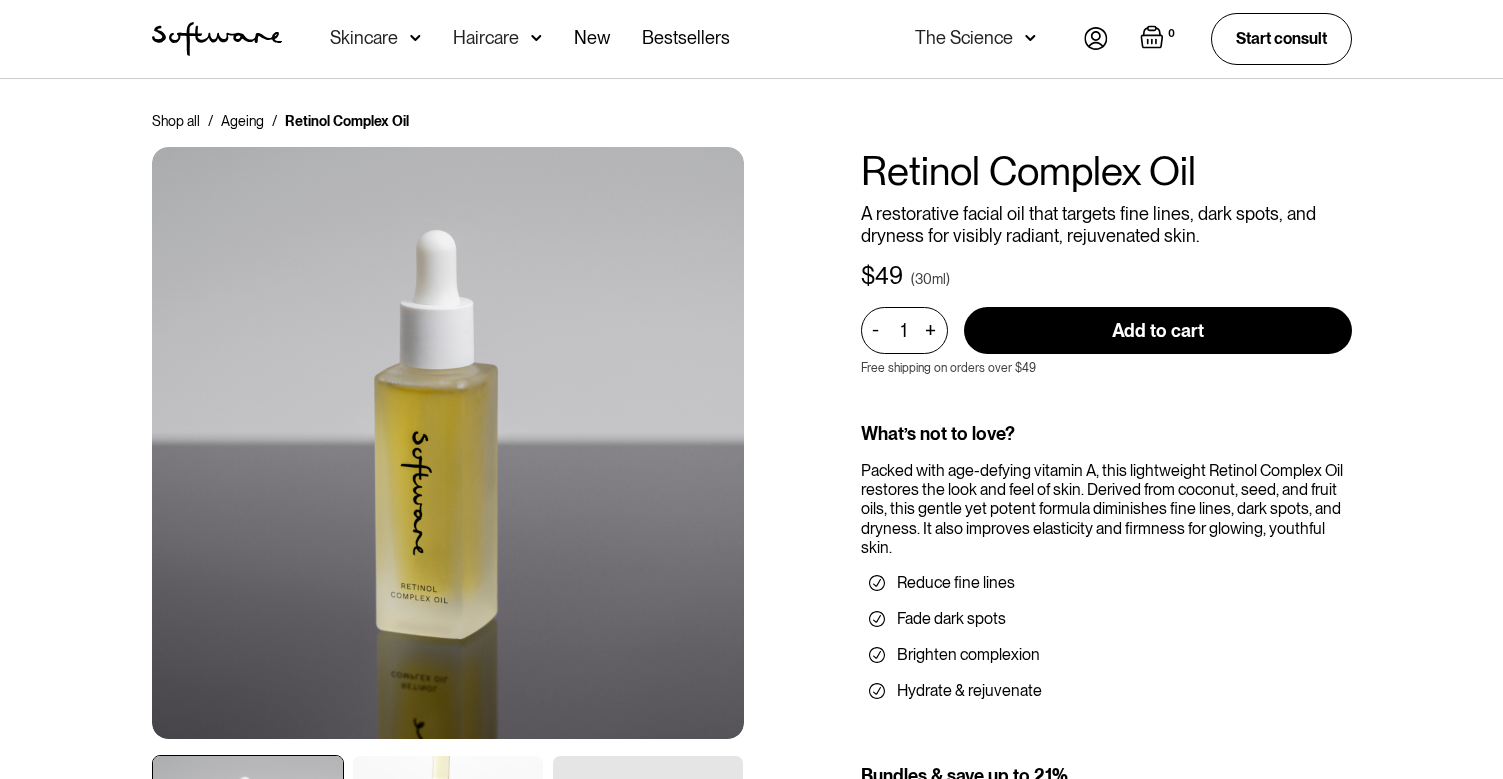 scroll, scrollTop: 0, scrollLeft: 0, axis: both 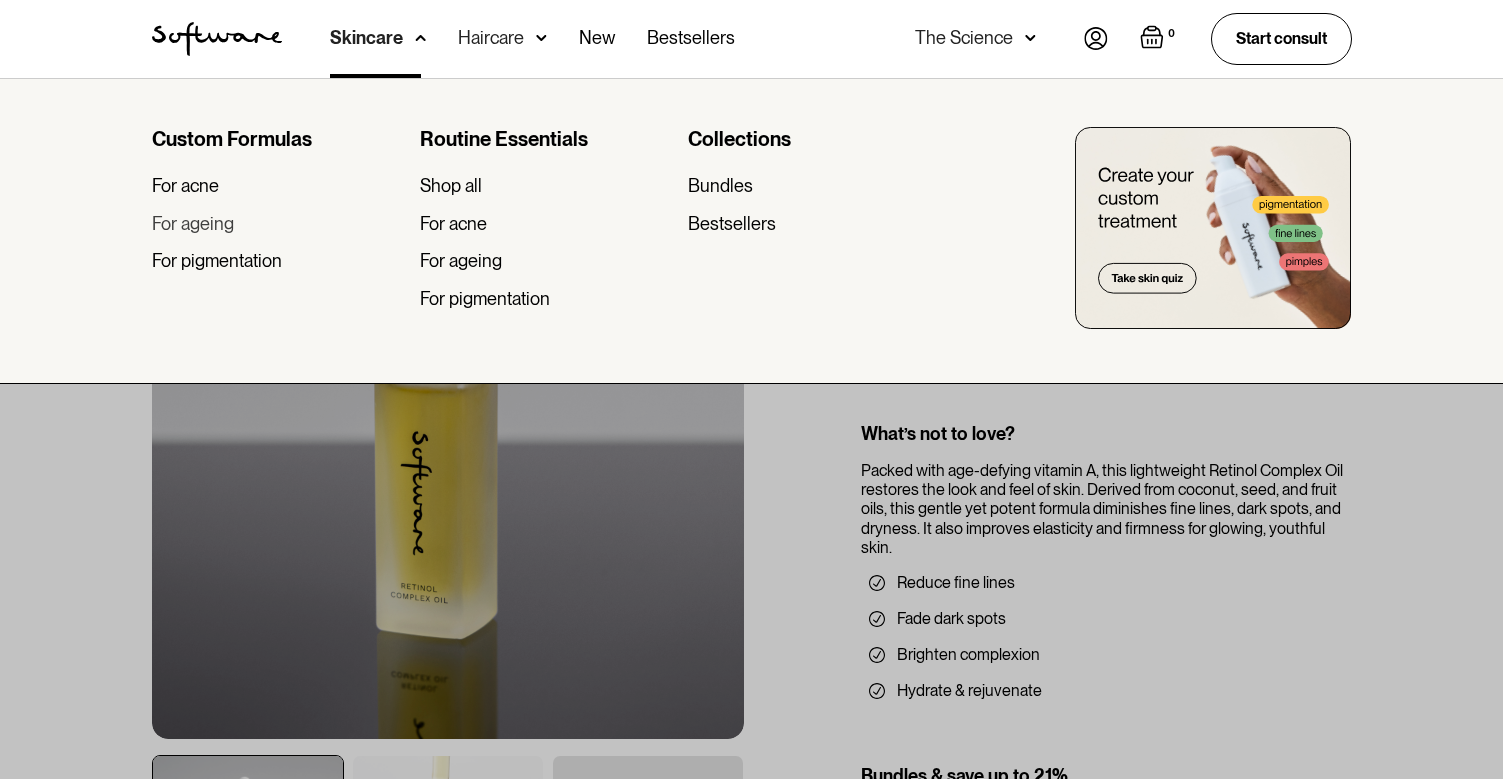 click on "For ageing" at bounding box center [193, 224] 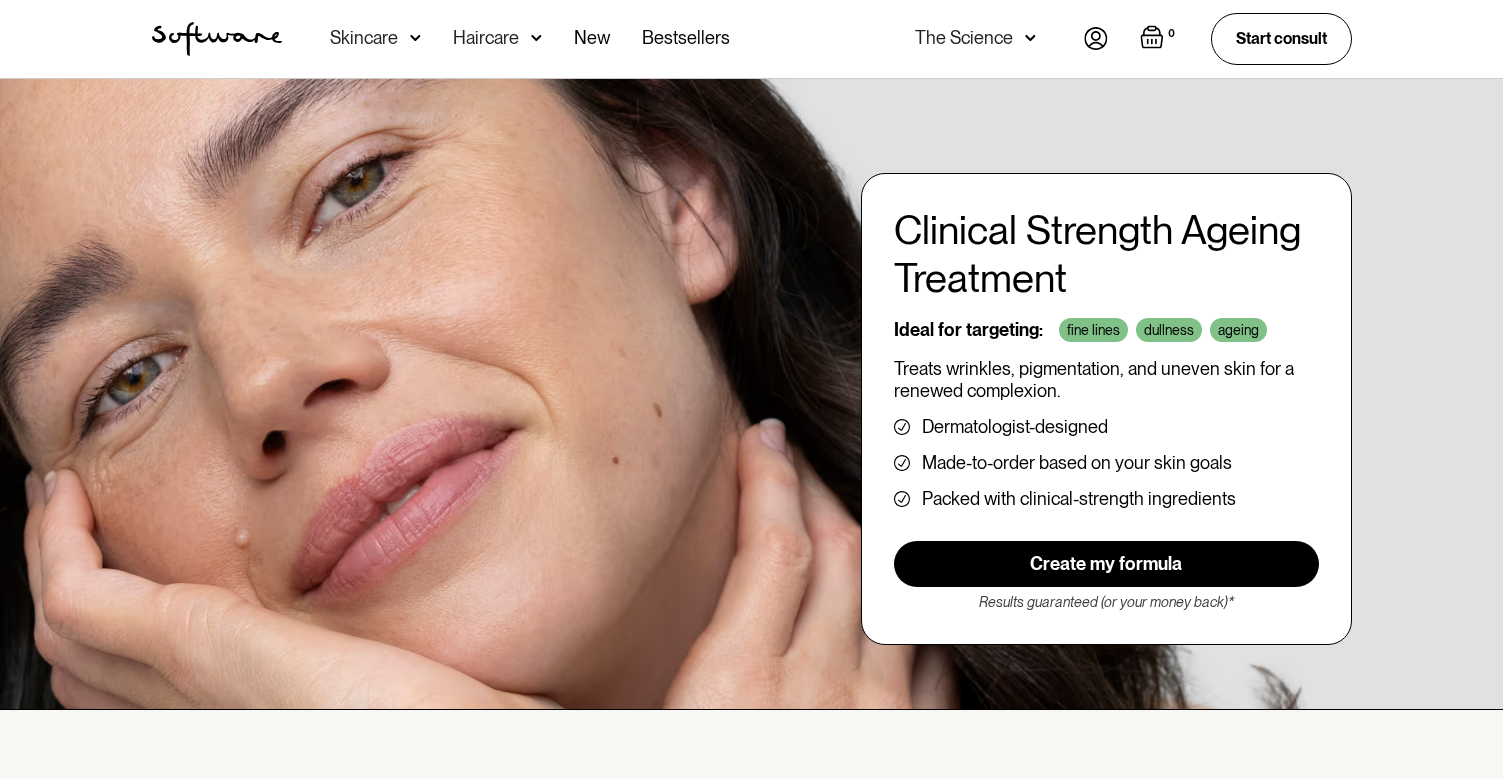 scroll, scrollTop: 0, scrollLeft: 0, axis: both 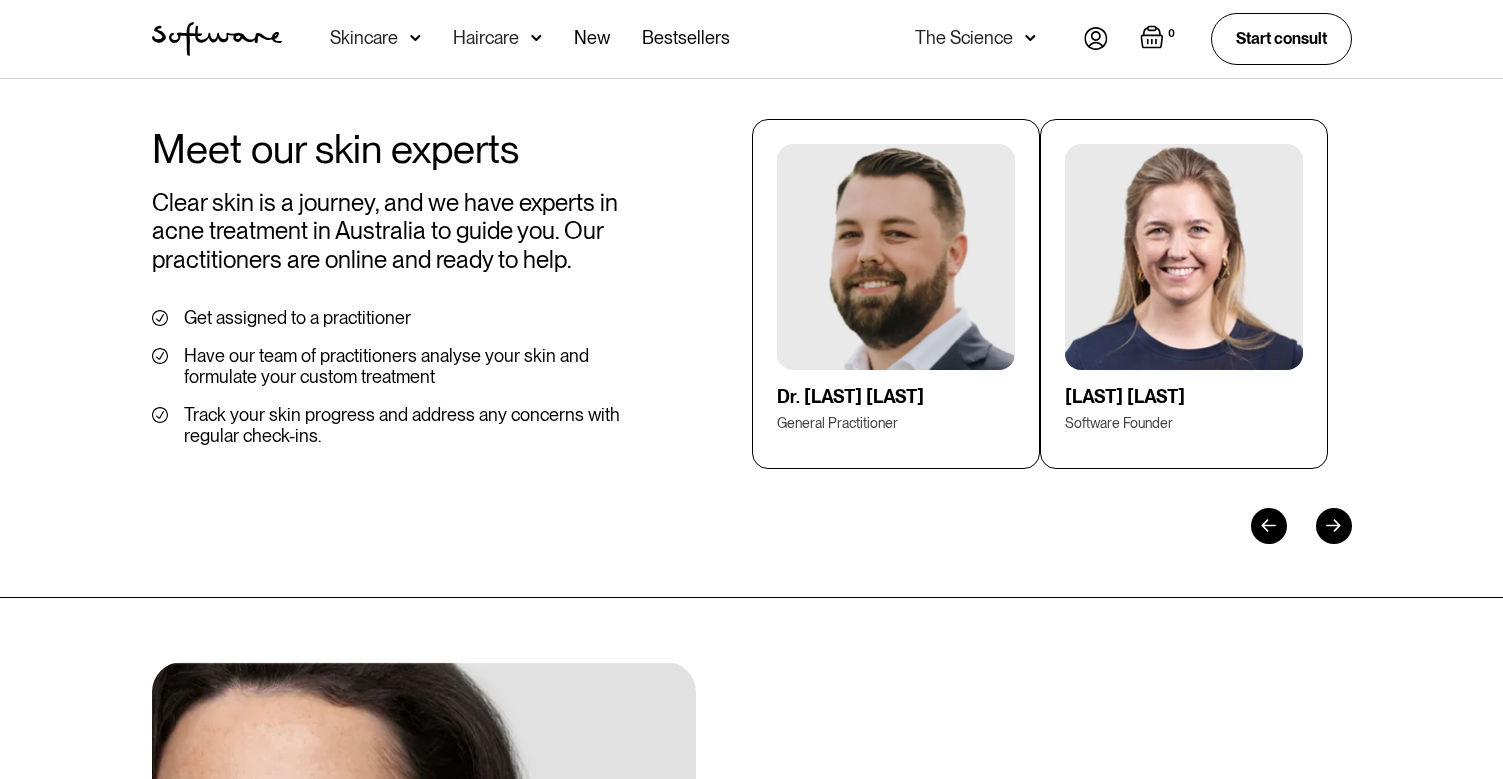 click at bounding box center (1334, 526) 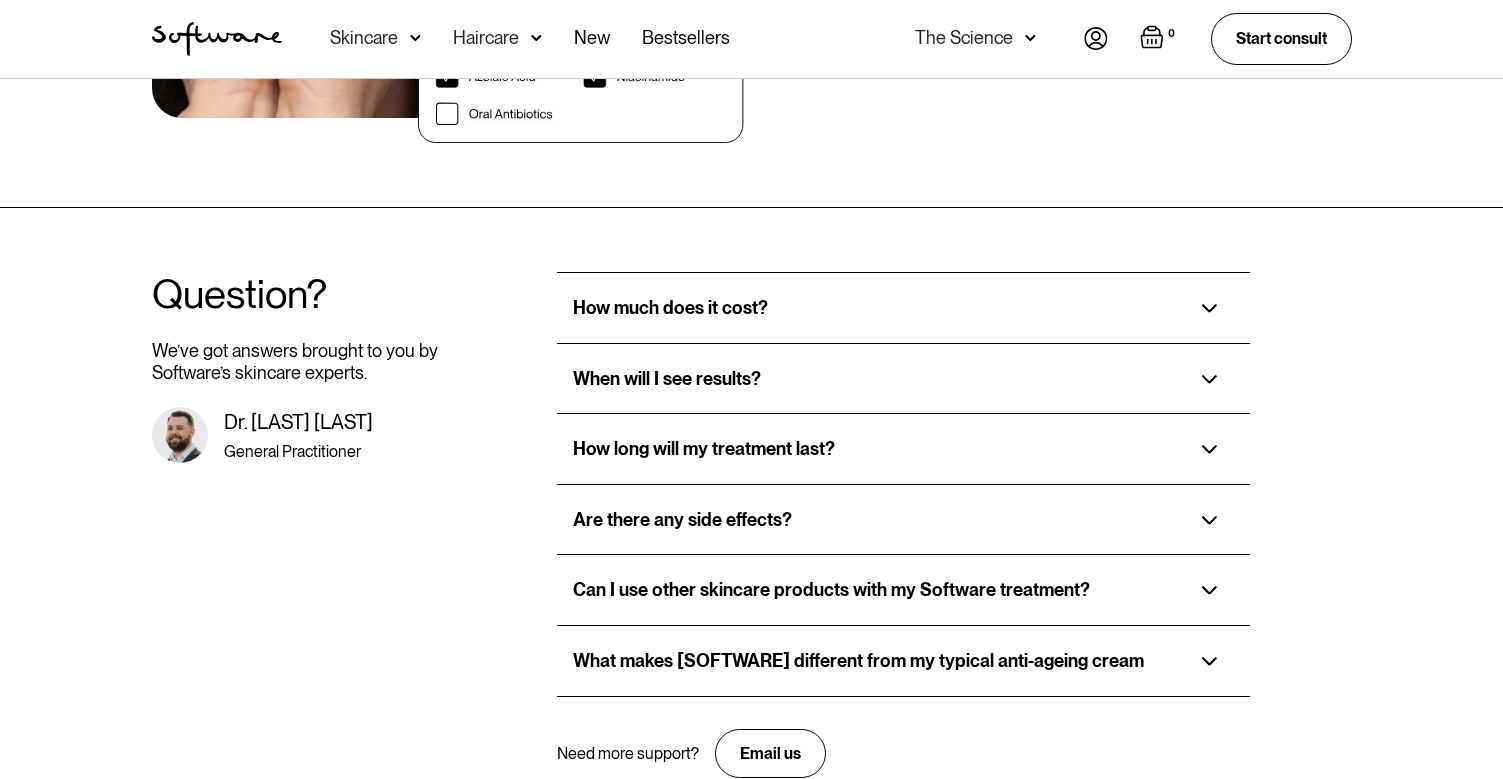 scroll, scrollTop: 4059, scrollLeft: 0, axis: vertical 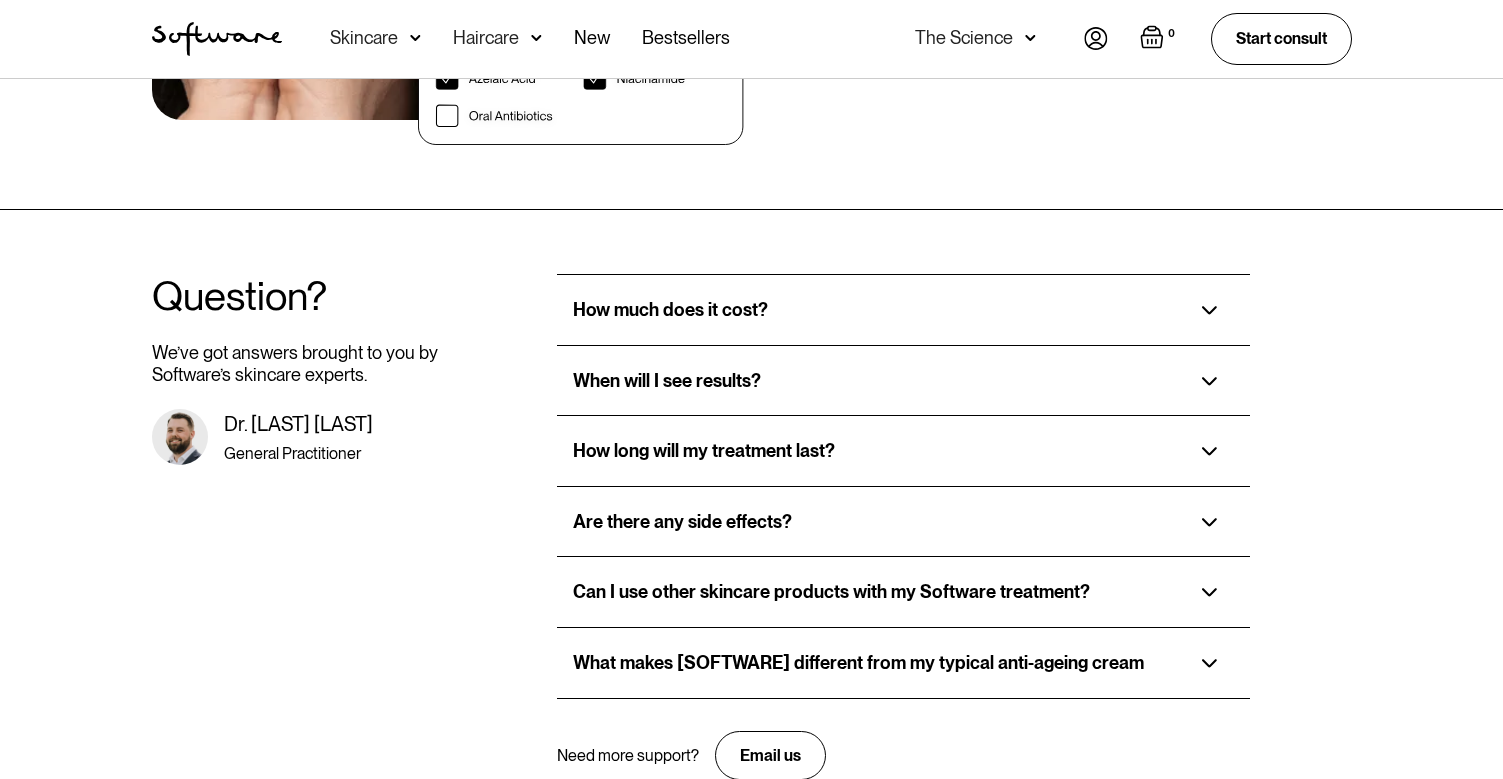 click on "How much does it cost?" at bounding box center [903, 310] 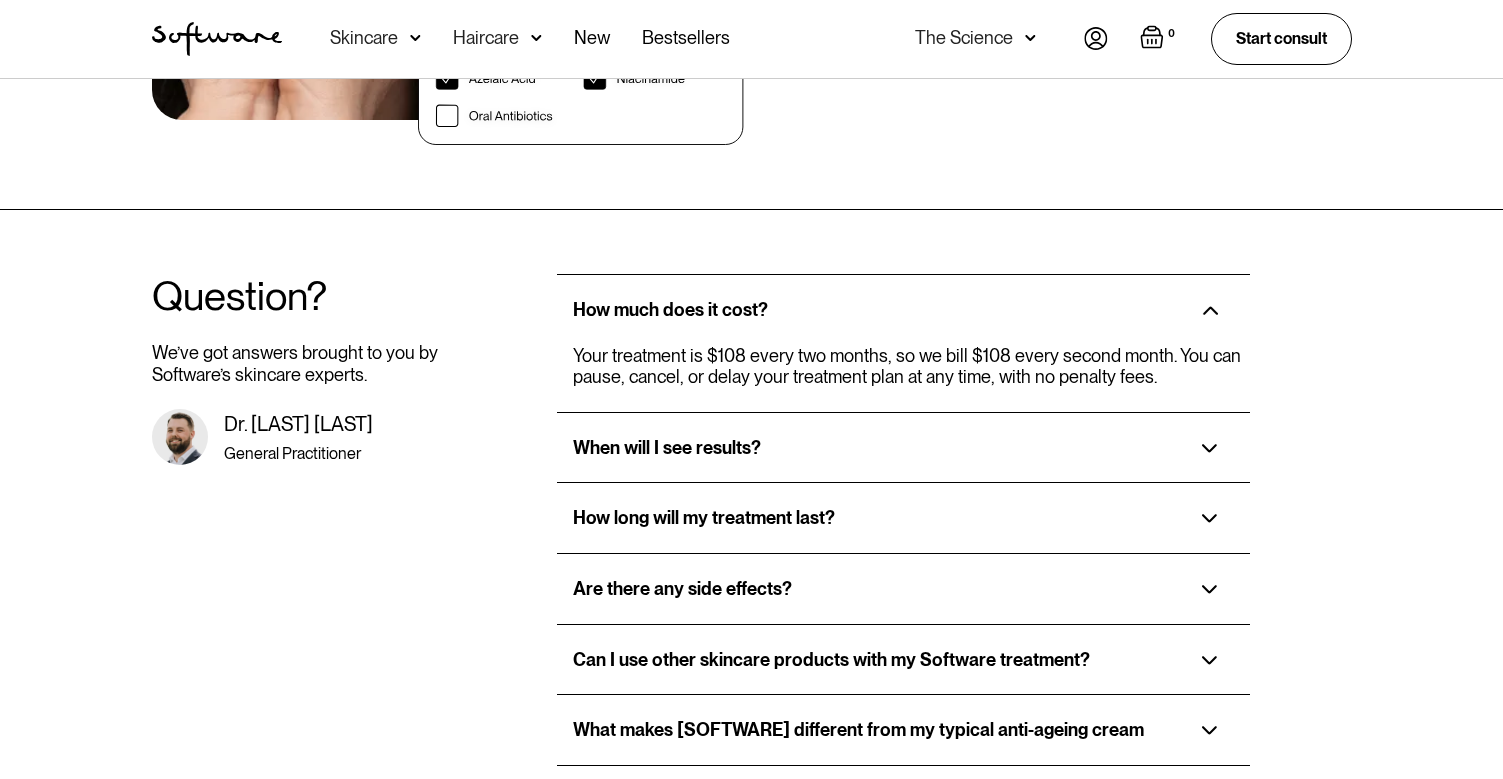 click on "How much does it cost?" at bounding box center [903, 310] 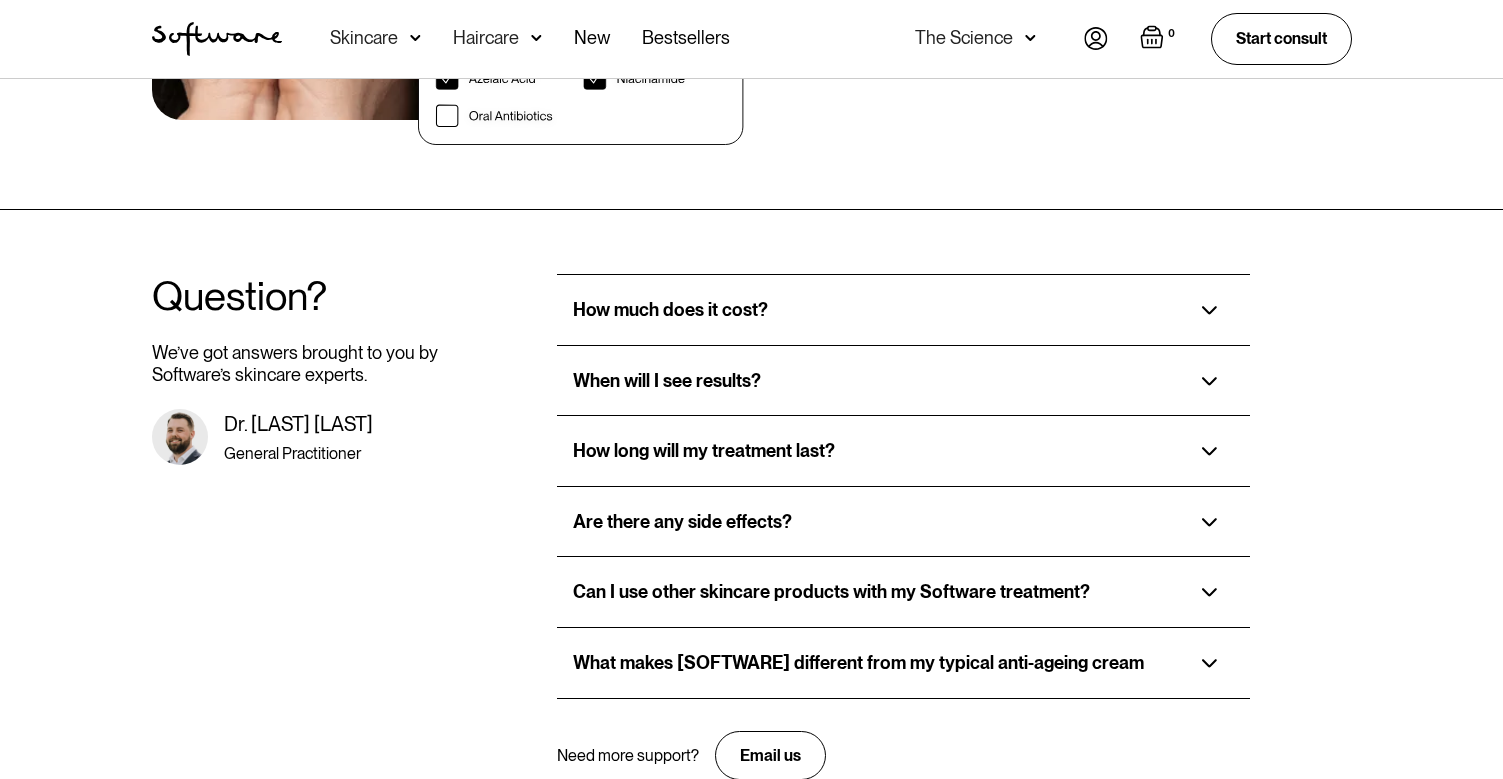 click at bounding box center [1210, 381] 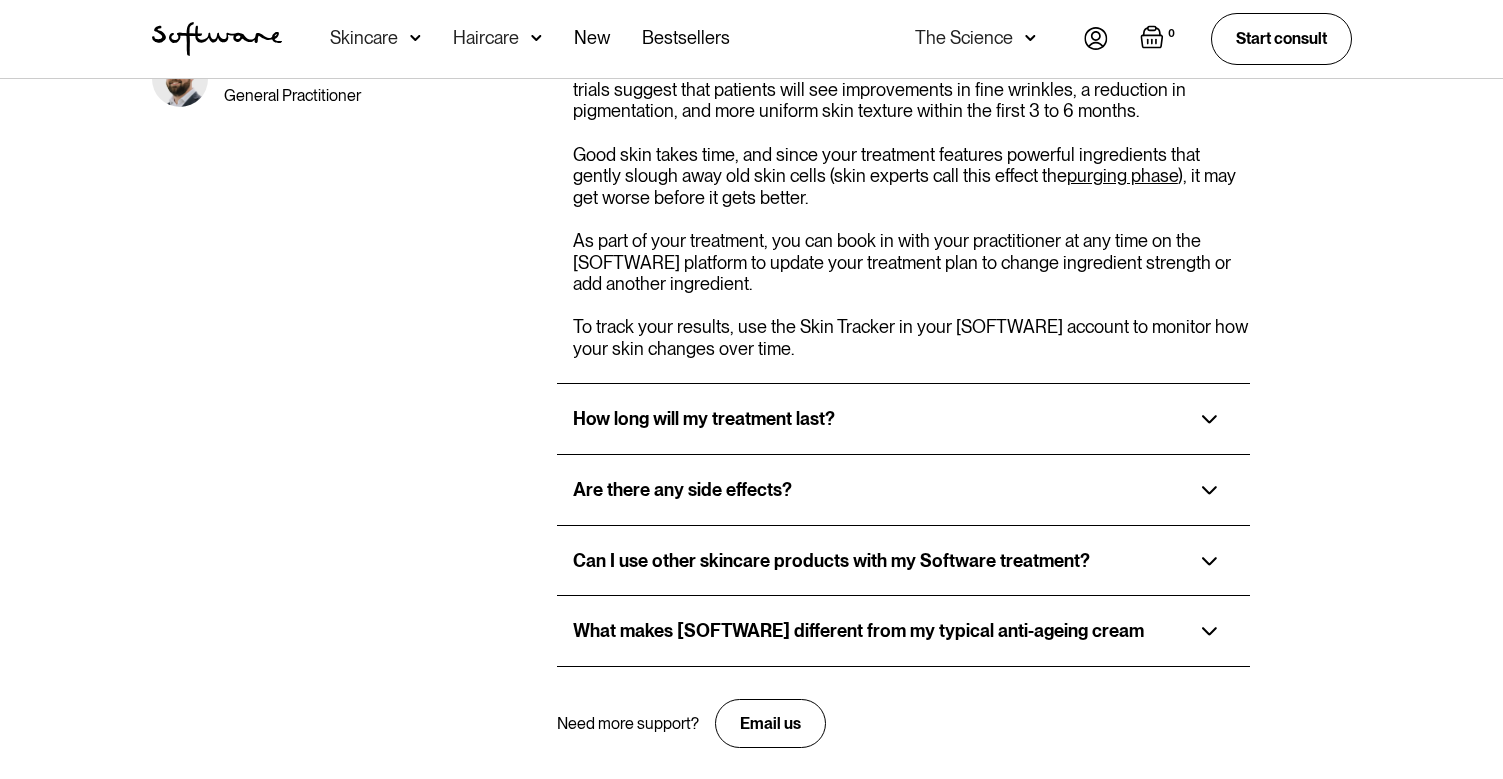 scroll, scrollTop: 4424, scrollLeft: 0, axis: vertical 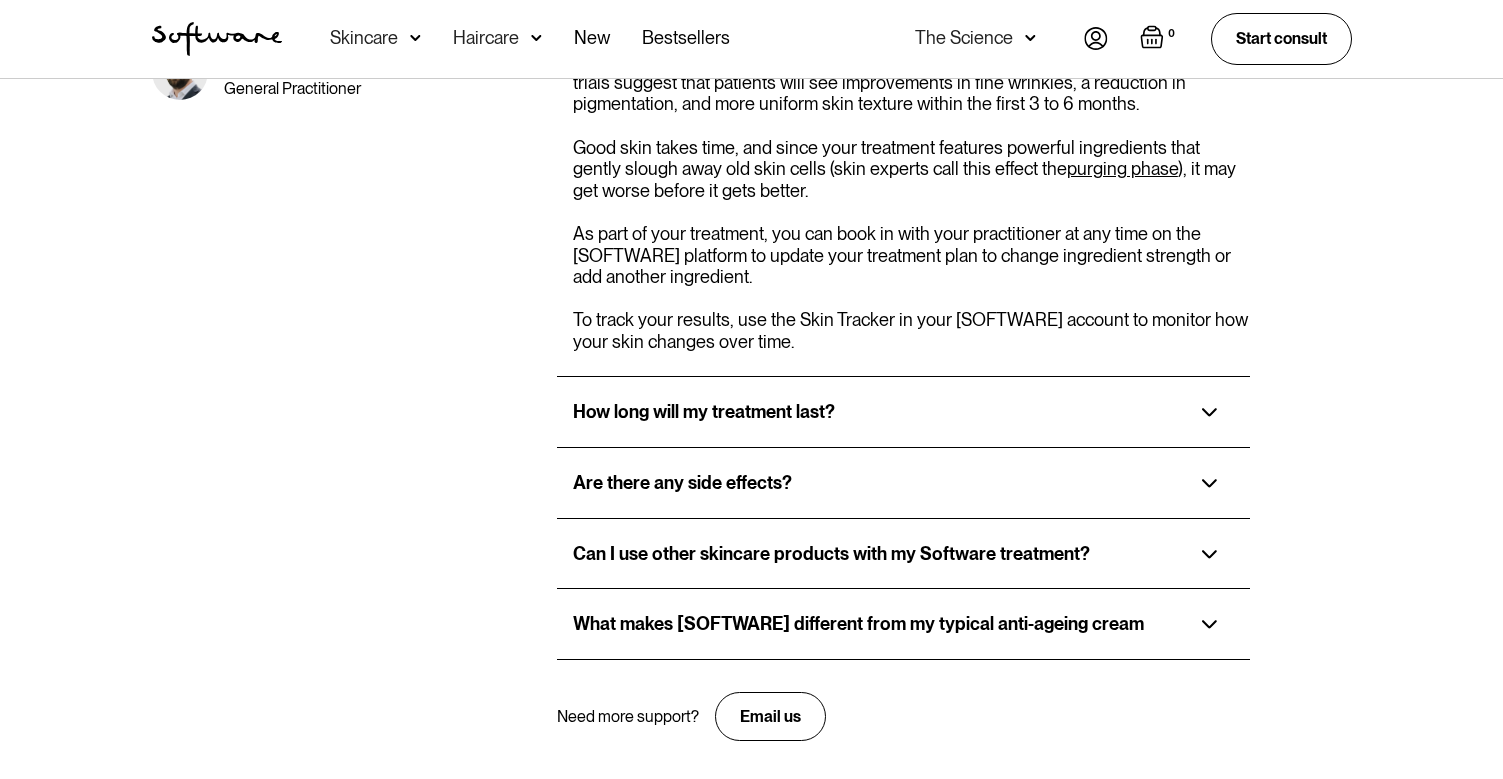 click on "How long will my treatment last?" at bounding box center (903, 412) 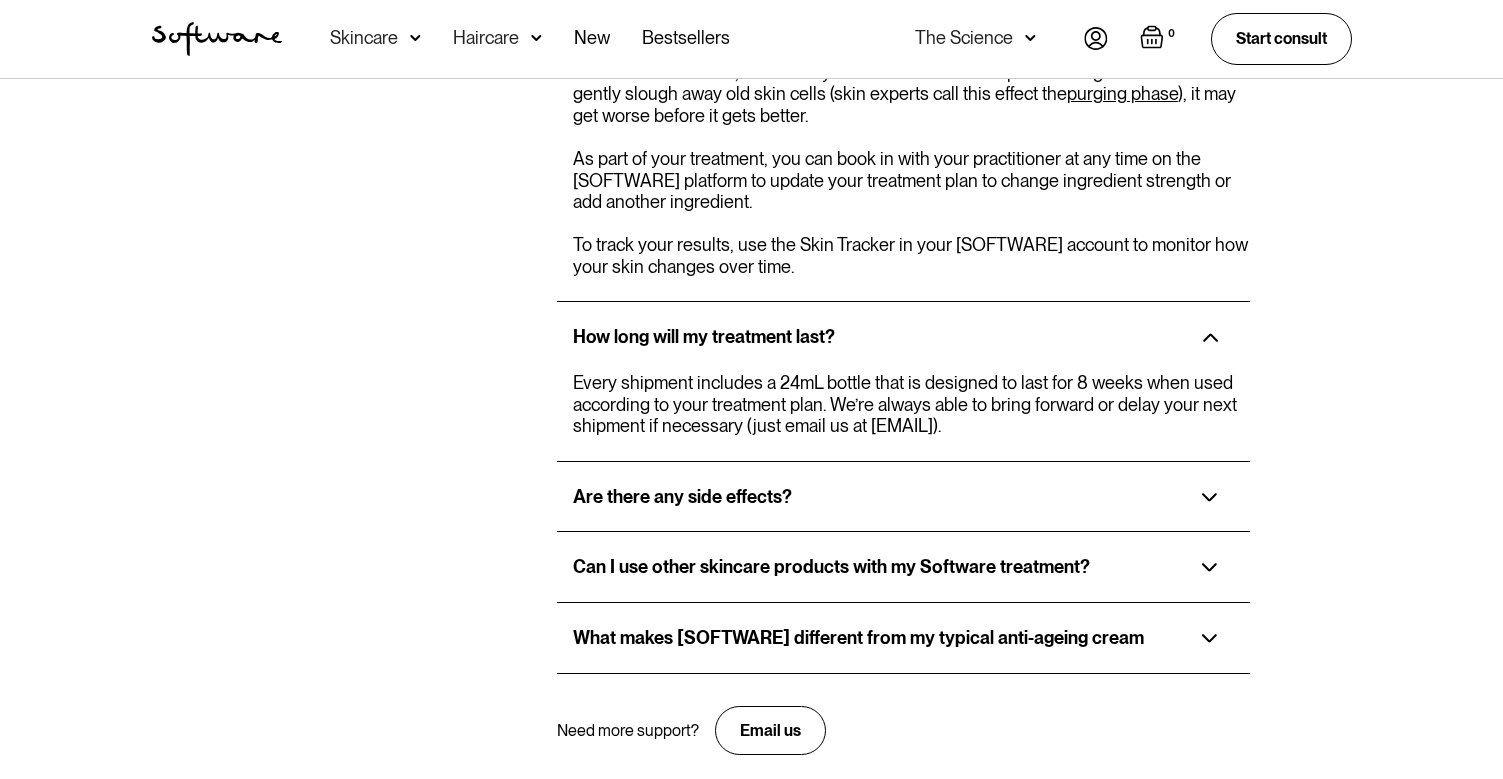 scroll, scrollTop: 4515, scrollLeft: 0, axis: vertical 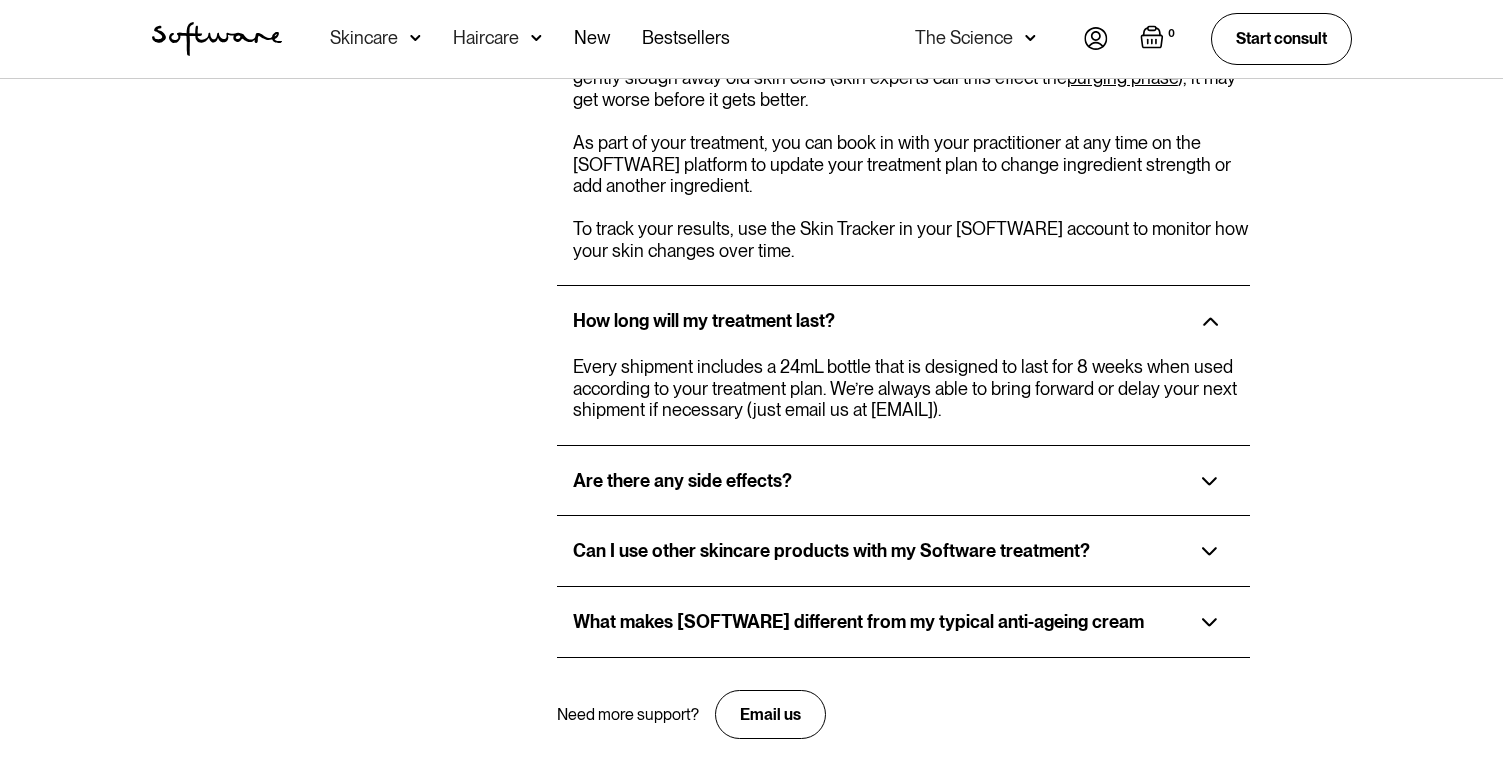 click on "Are there any side effects?" at bounding box center [903, 481] 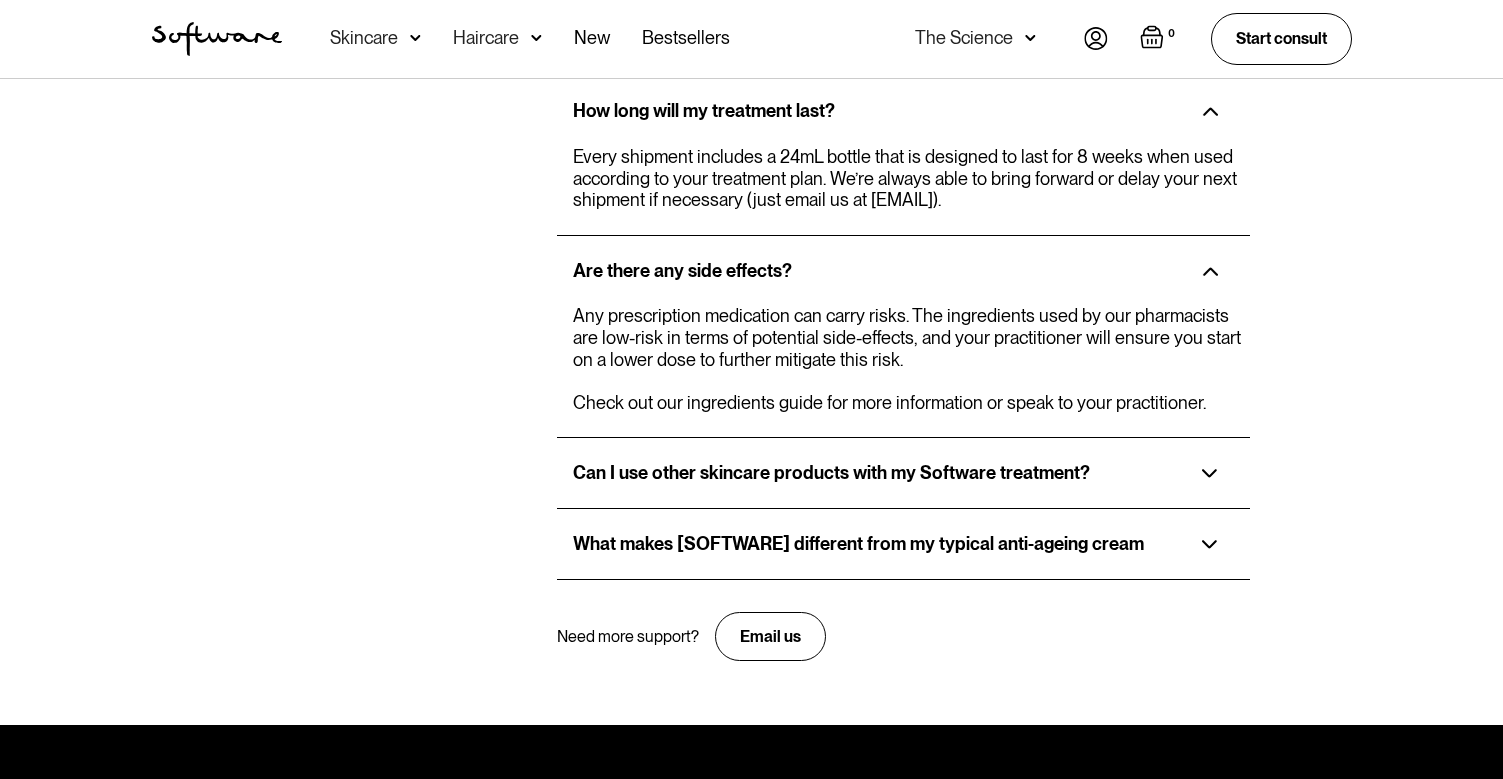 scroll, scrollTop: 4754, scrollLeft: 0, axis: vertical 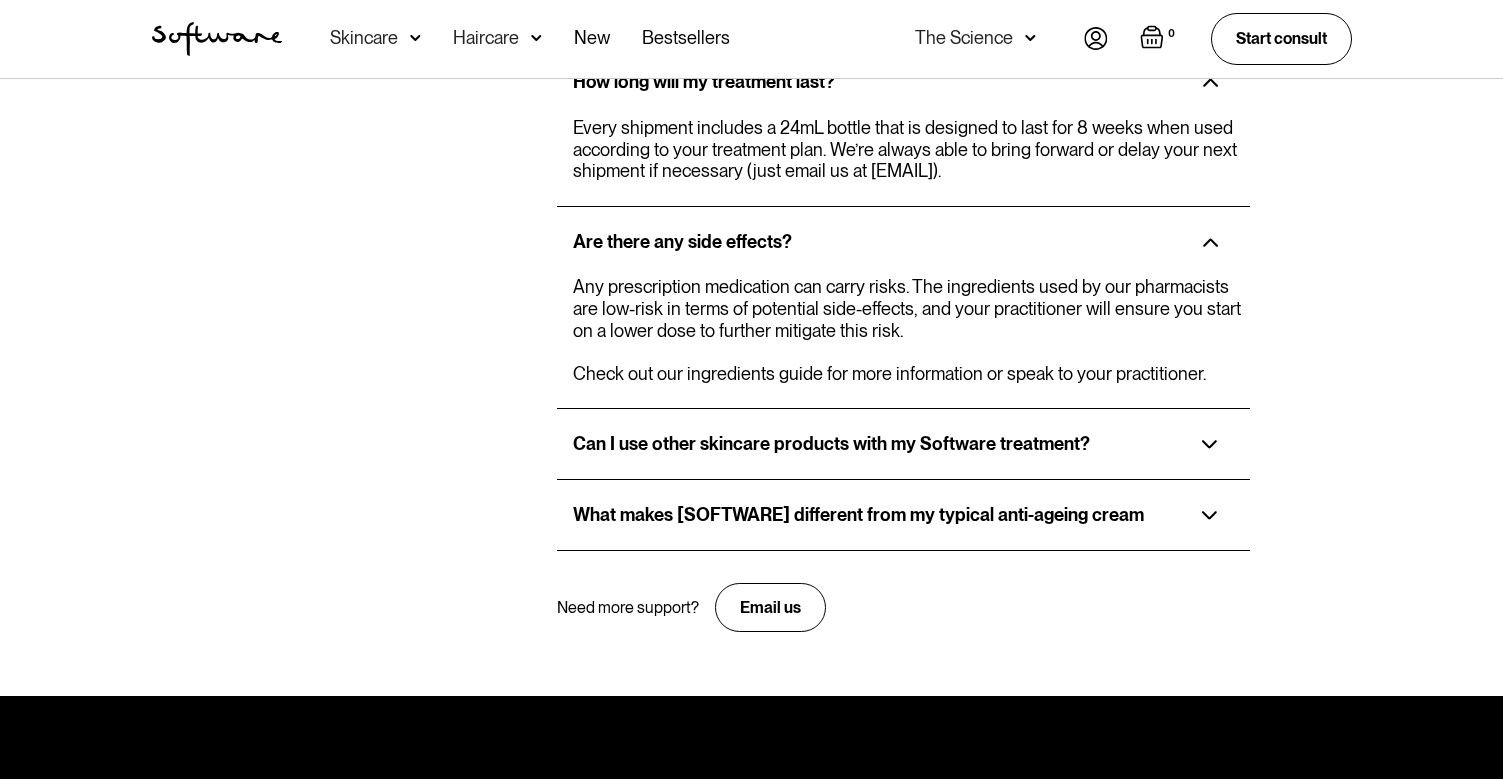 click on "Can I use other skincare products with my Software treatment?" at bounding box center [831, 444] 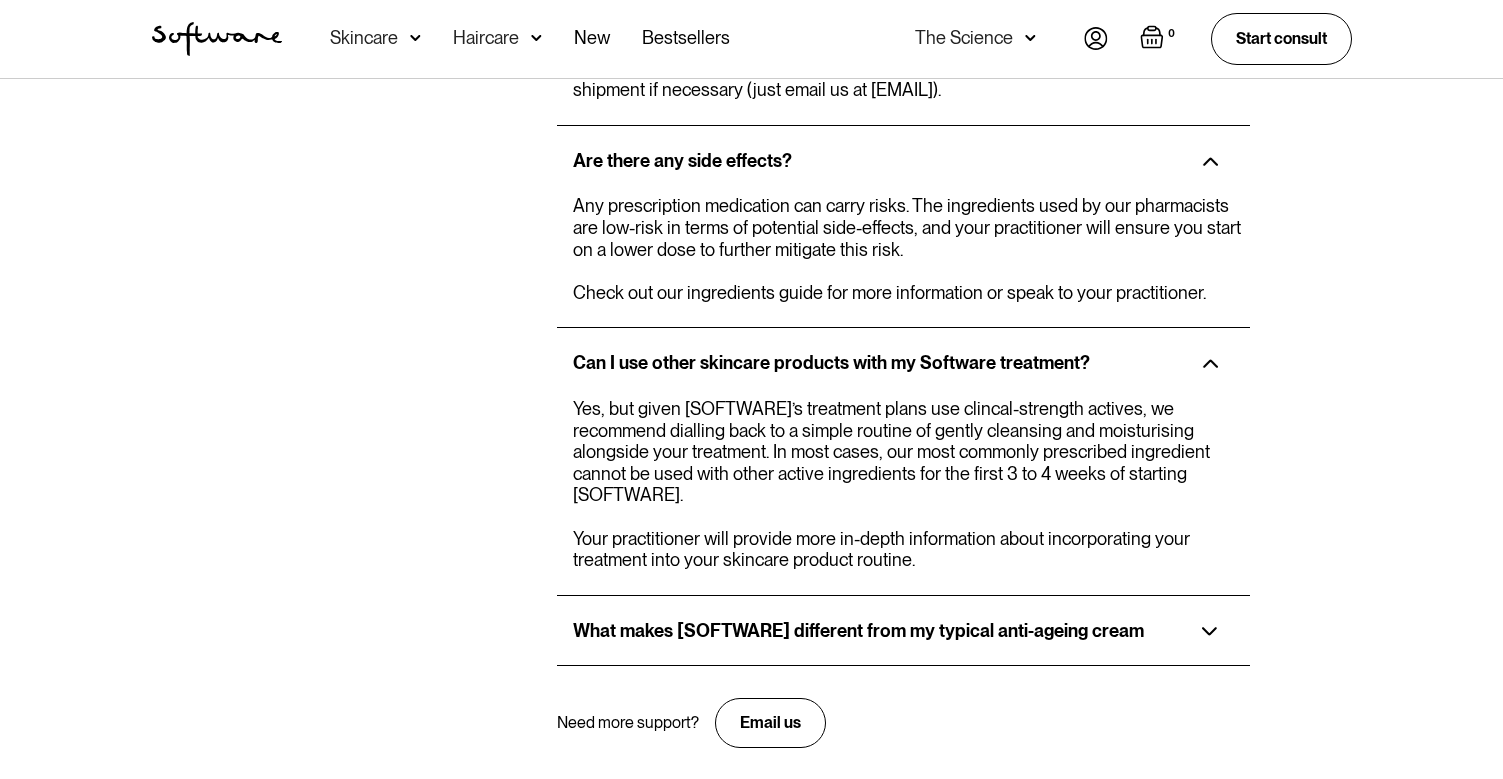 scroll, scrollTop: 4849, scrollLeft: 0, axis: vertical 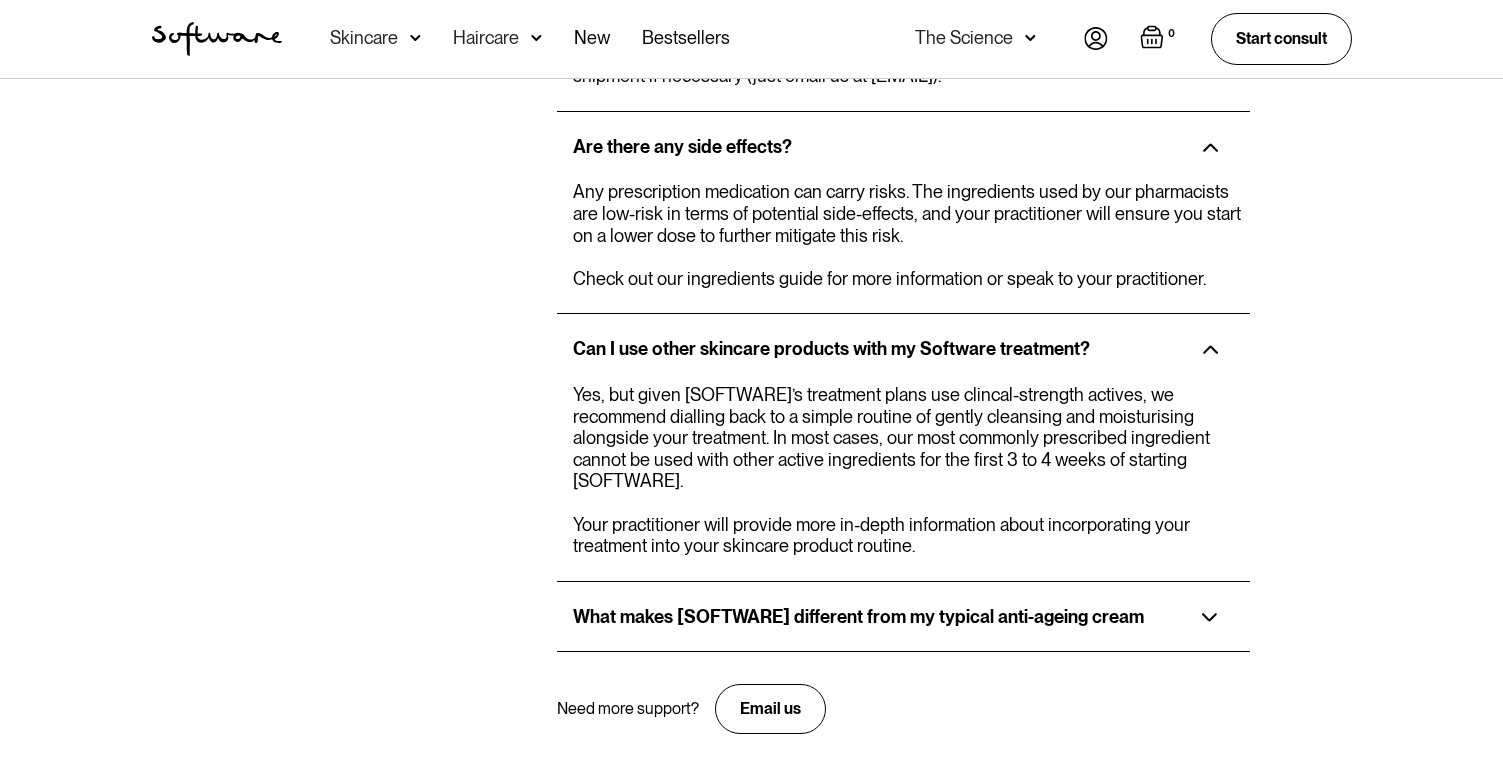 click on "What makes Software different from my typical anti-ageing cream" at bounding box center (858, 617) 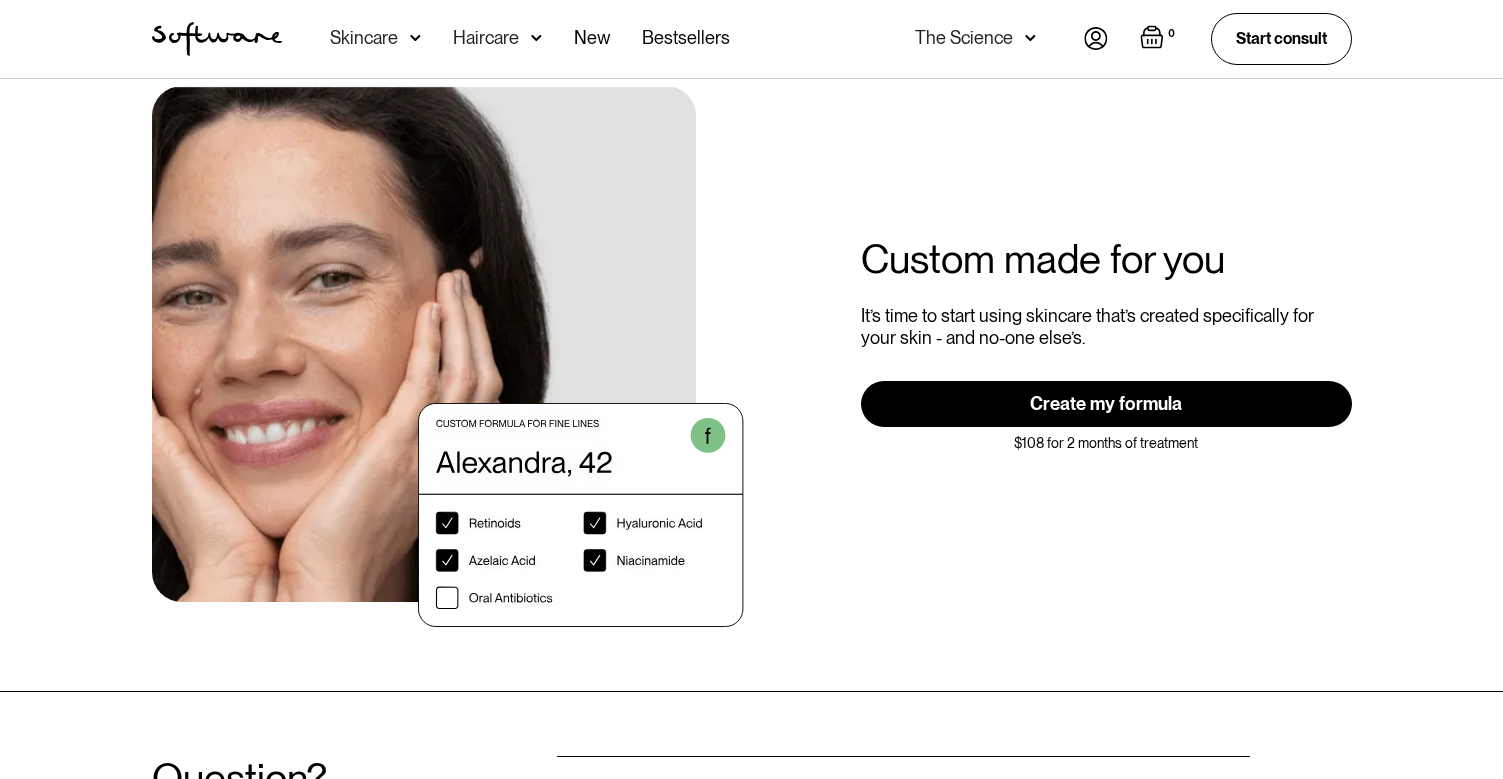 scroll, scrollTop: 3546, scrollLeft: 0, axis: vertical 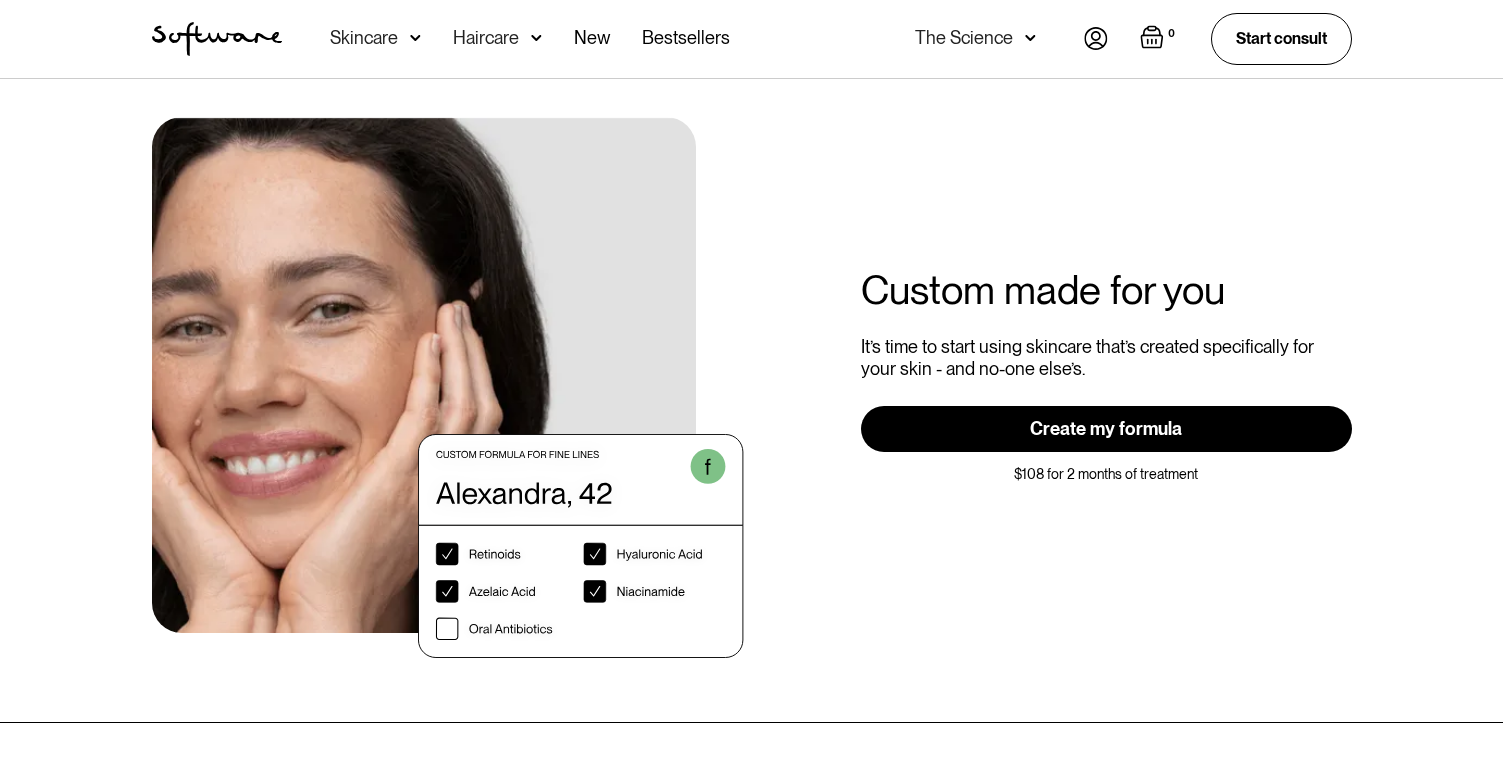 click on "Create my formula" at bounding box center [1106, 429] 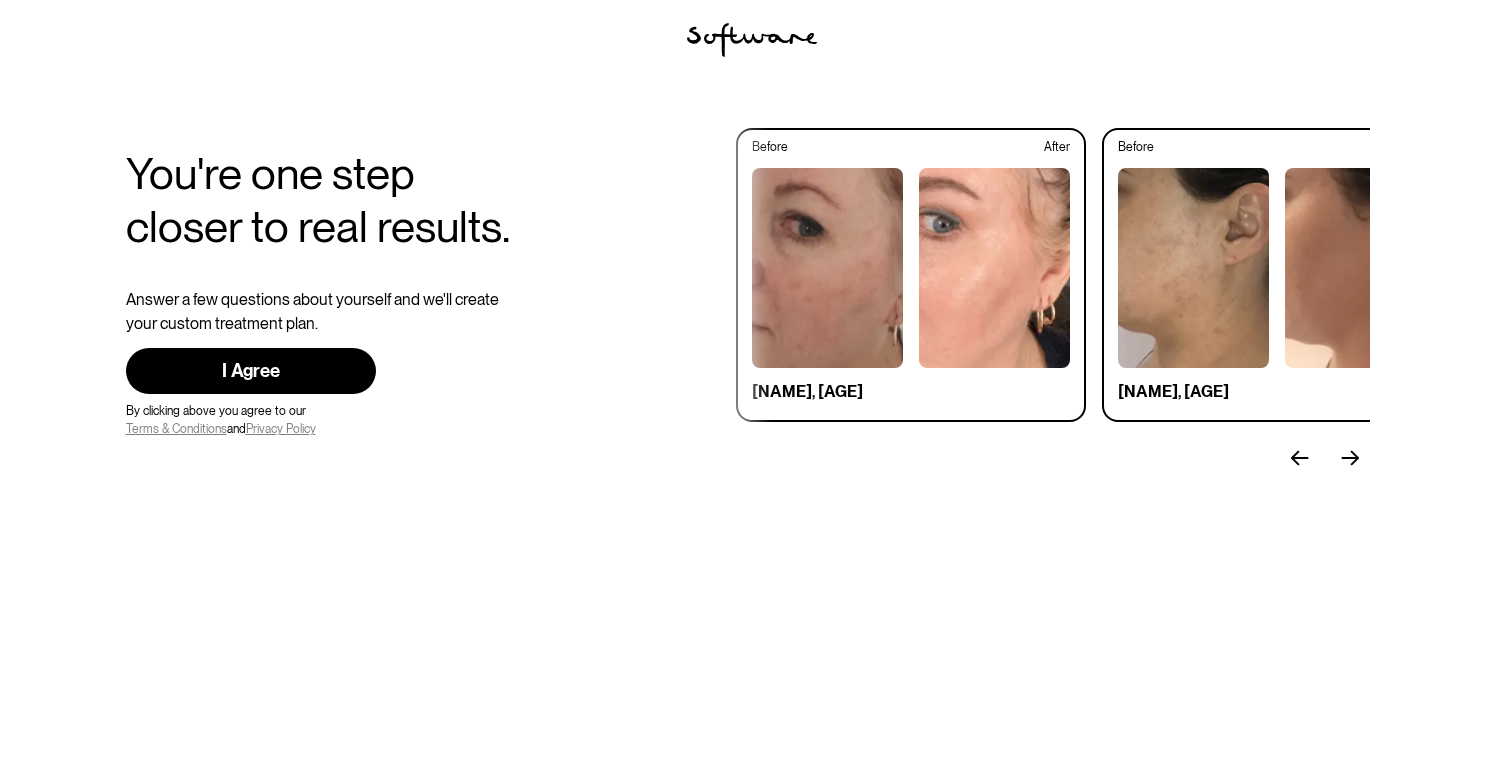 scroll, scrollTop: 0, scrollLeft: 0, axis: both 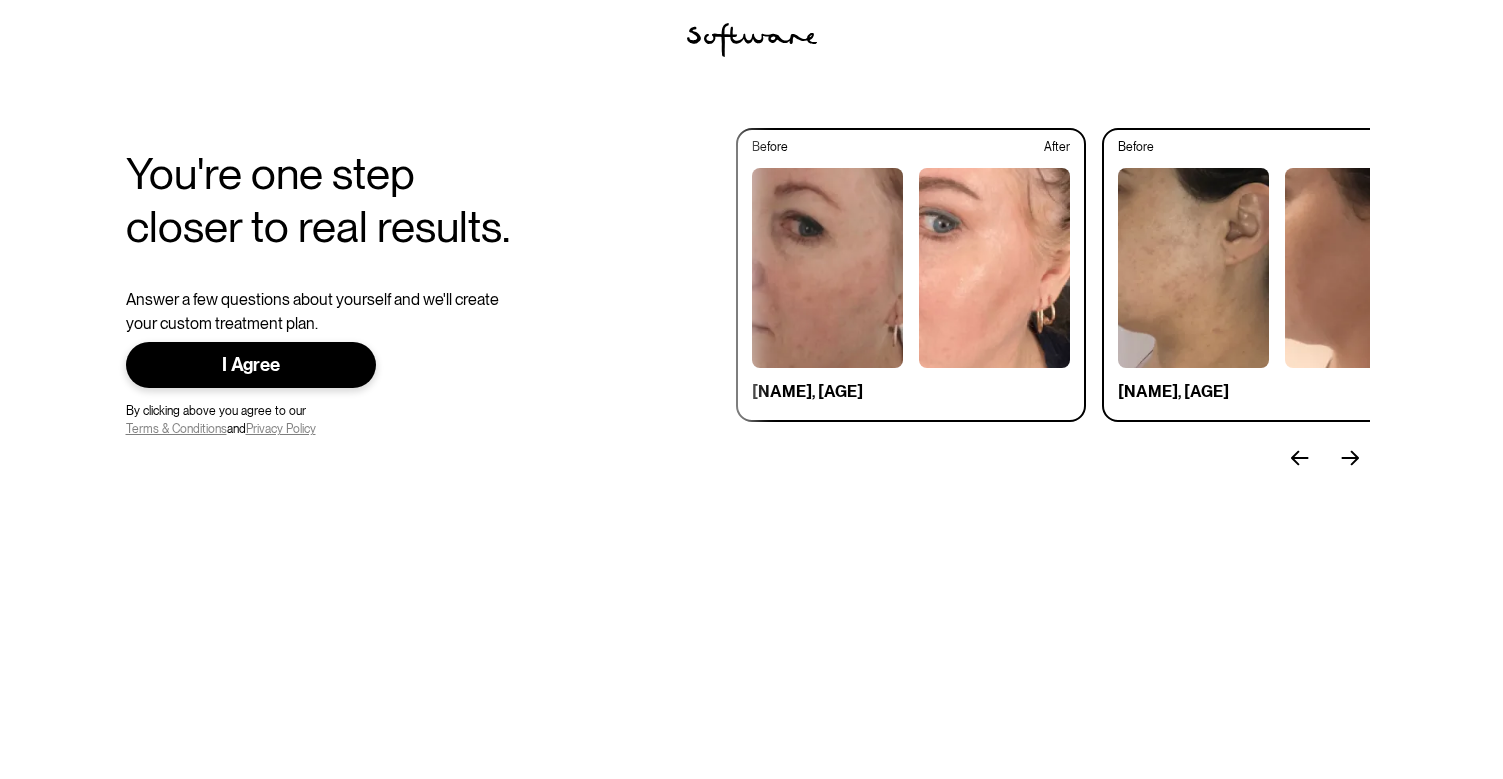click on "I Agree" at bounding box center (251, 365) 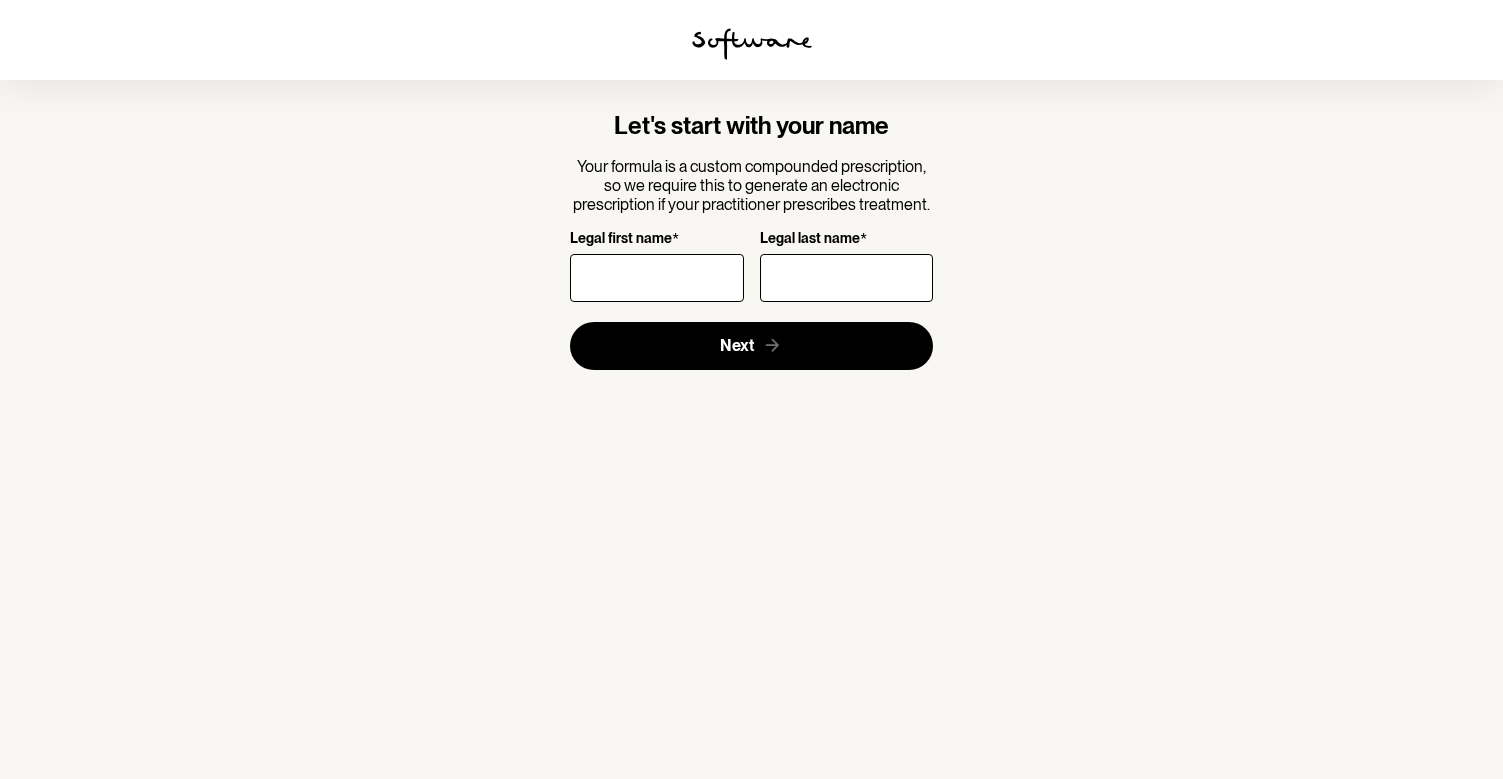 scroll, scrollTop: 0, scrollLeft: 0, axis: both 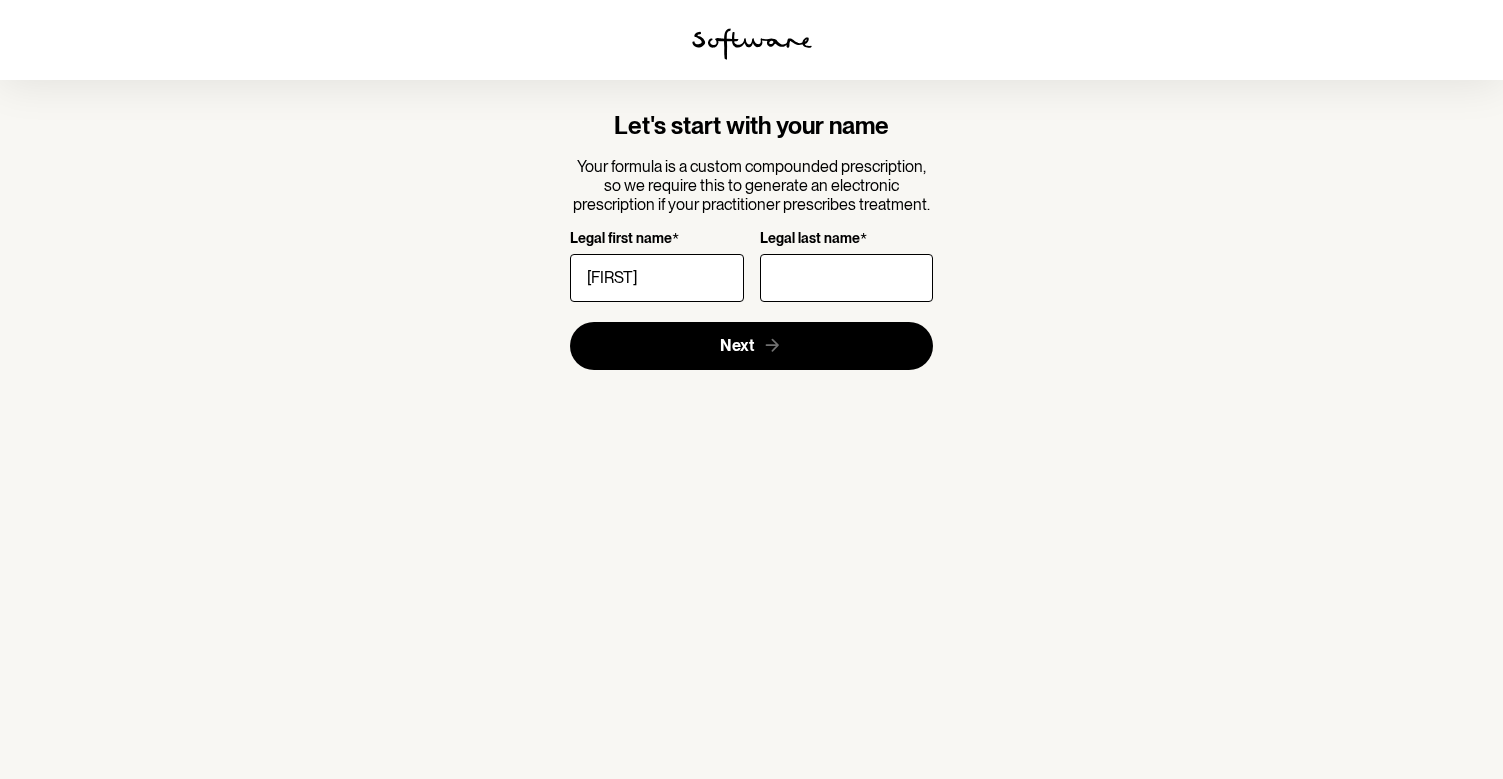 type on "Hayley" 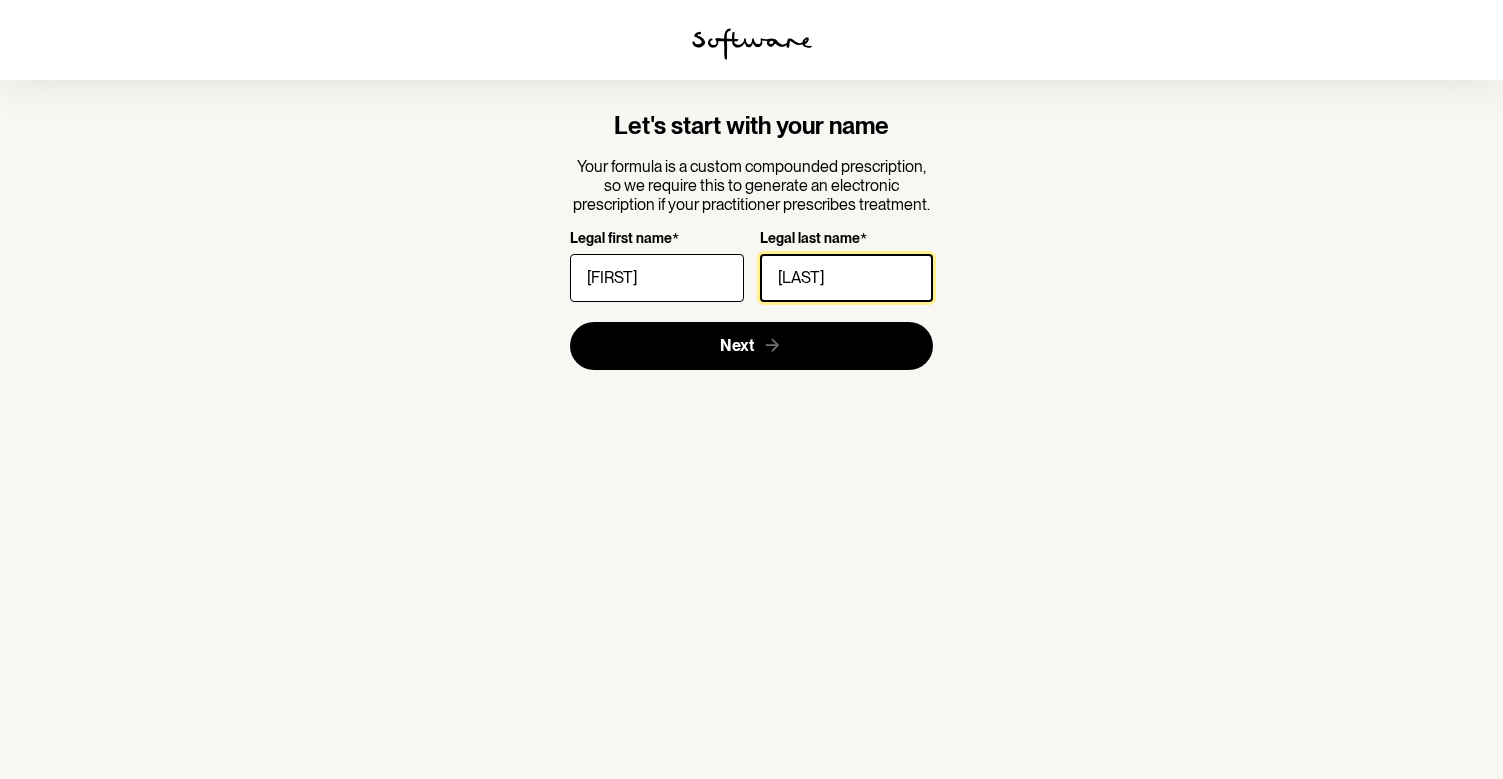 type on "Clements" 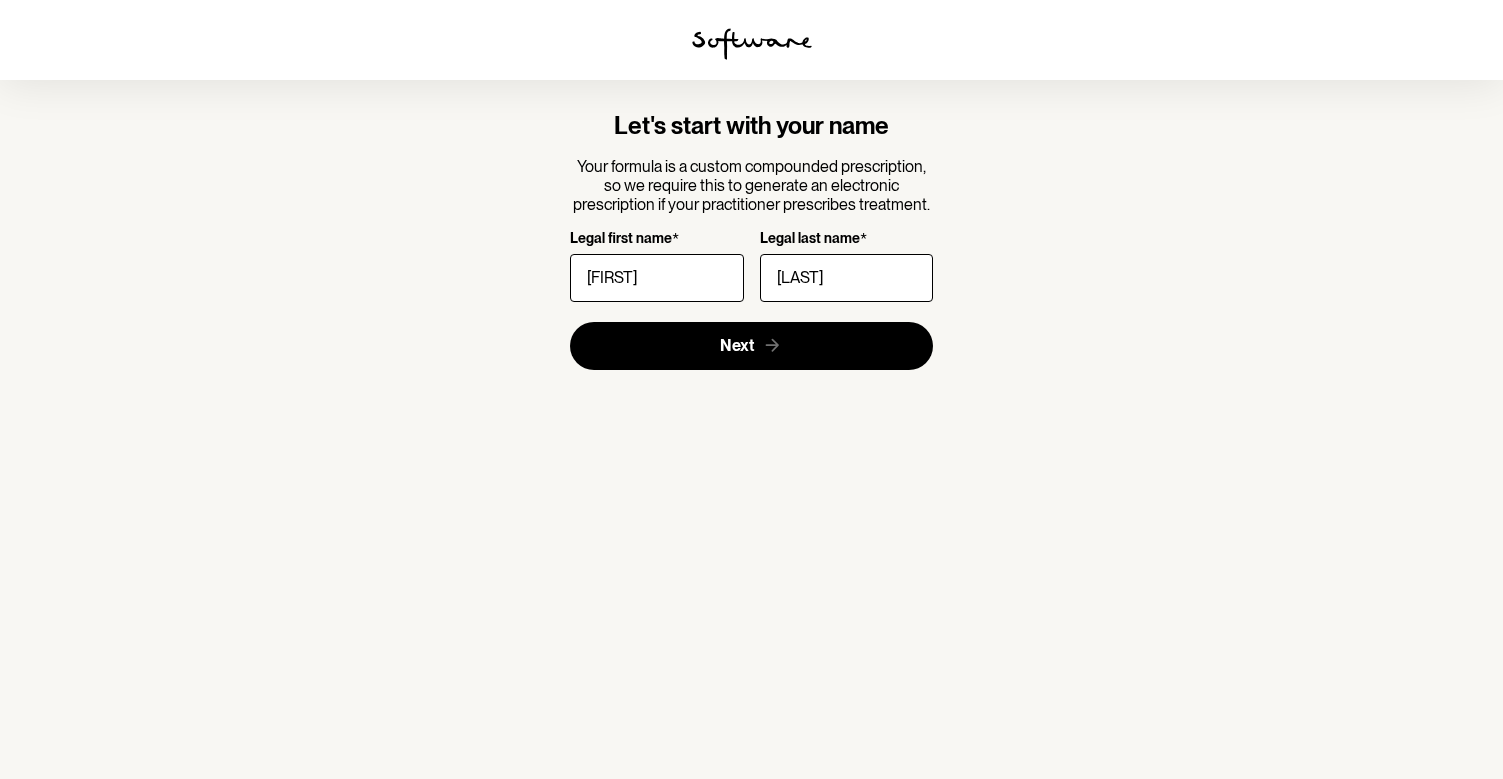 click on "Let's start with your name Your formula is a custom compounded prescription, so we require this to generate an electronic prescription if your practitioner prescribes treatment. Legal first name * Hayley Legal last name * Clements Next" at bounding box center (751, 389) 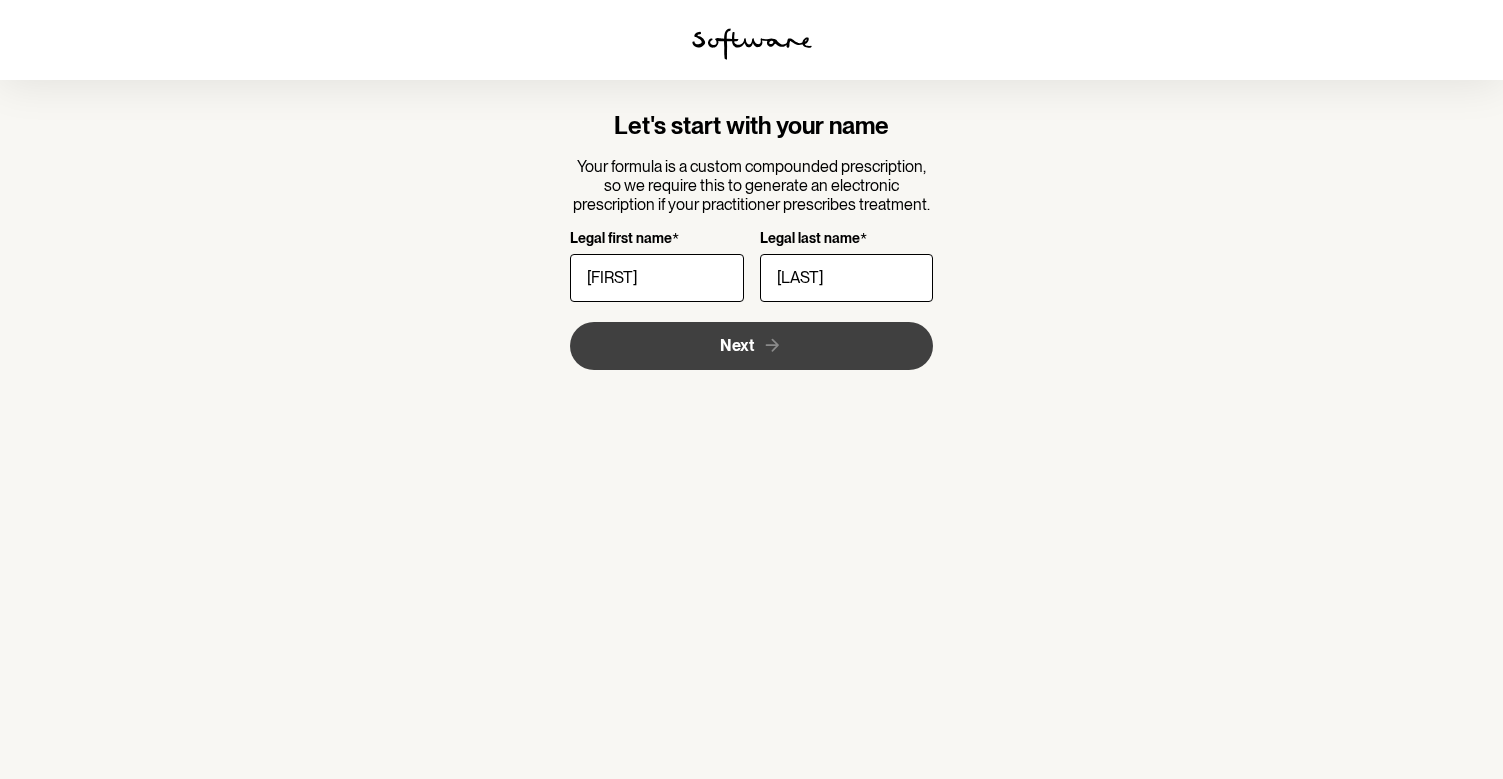click on "Next" at bounding box center (737, 345) 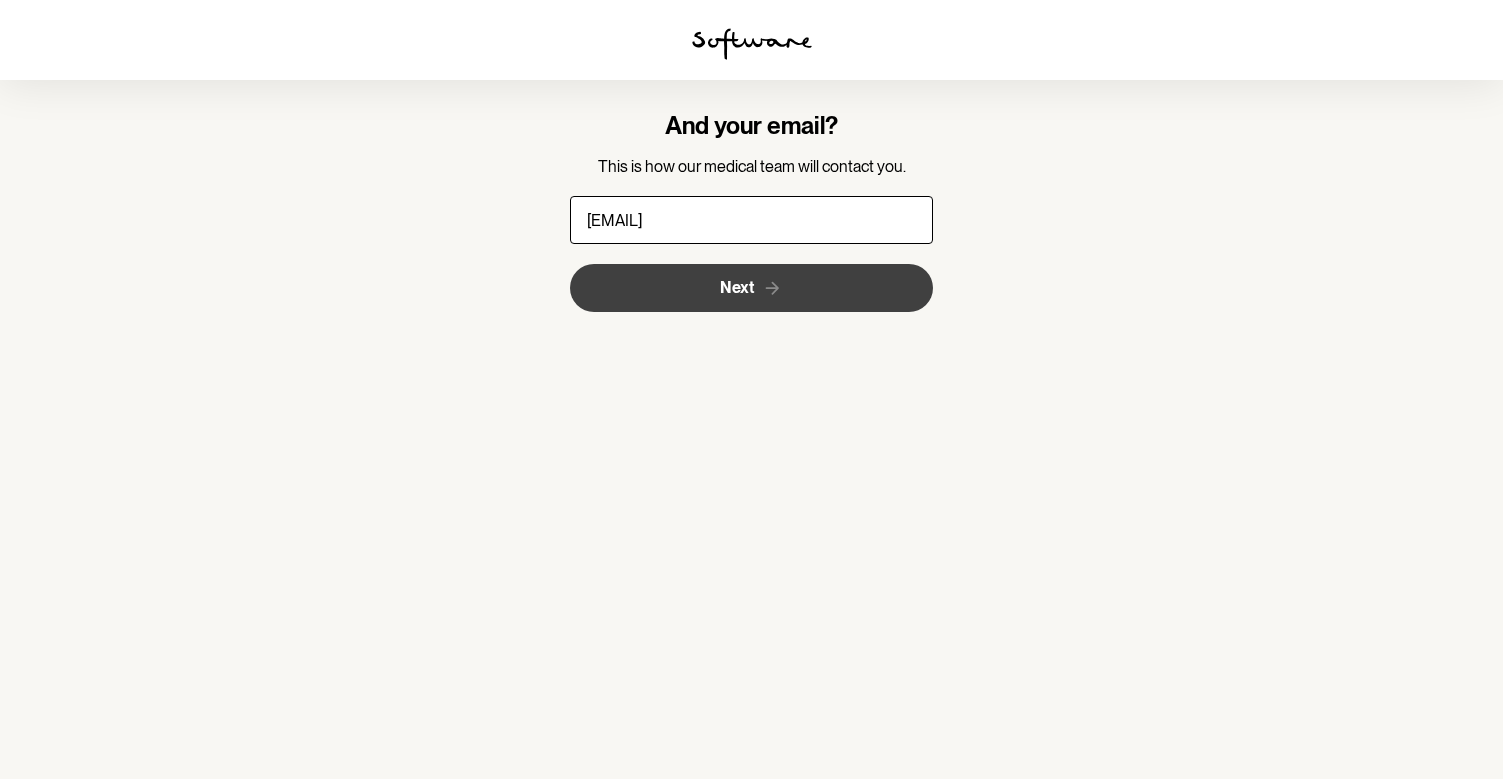 type on "hayley.clements1@outlook.com" 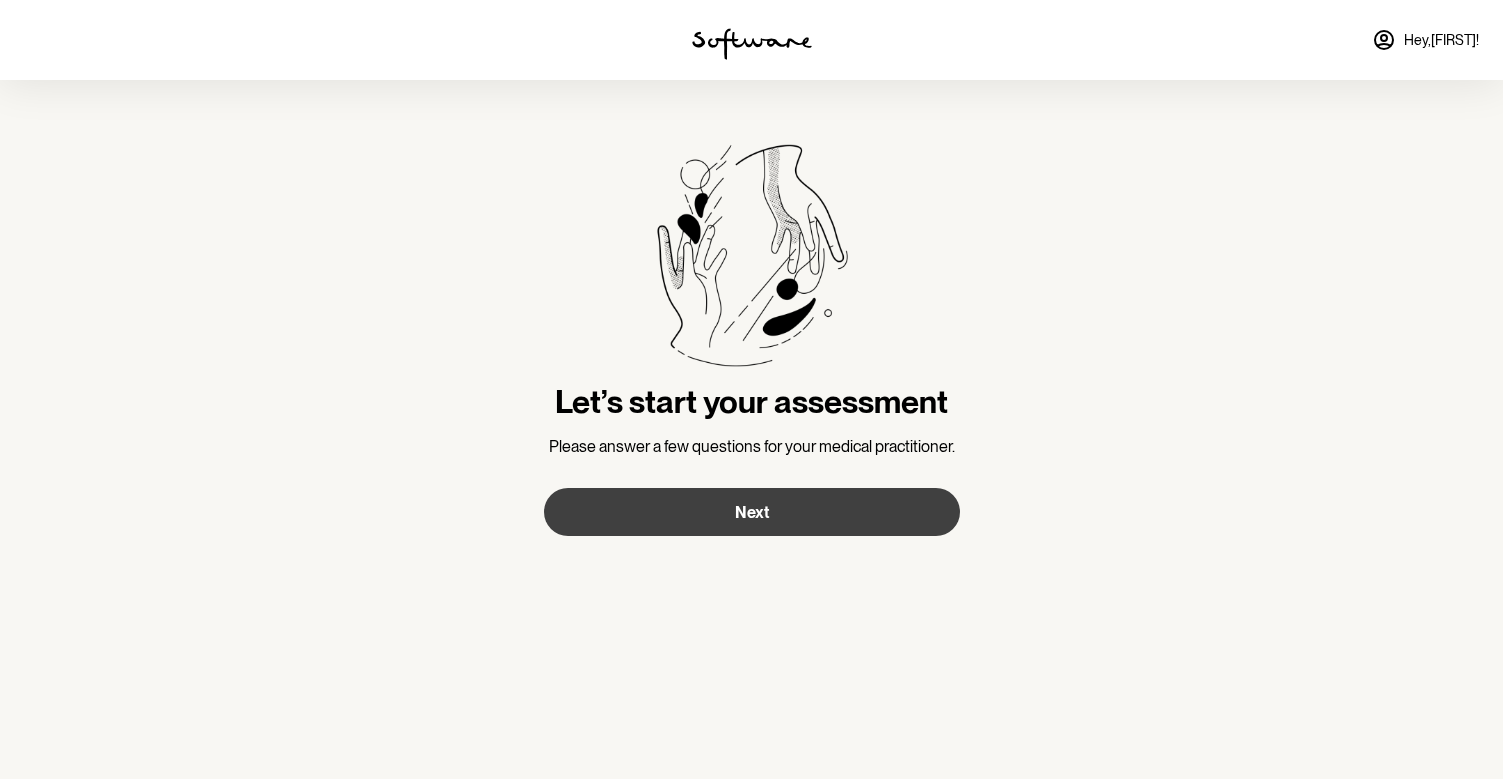click on "Next" at bounding box center [752, 512] 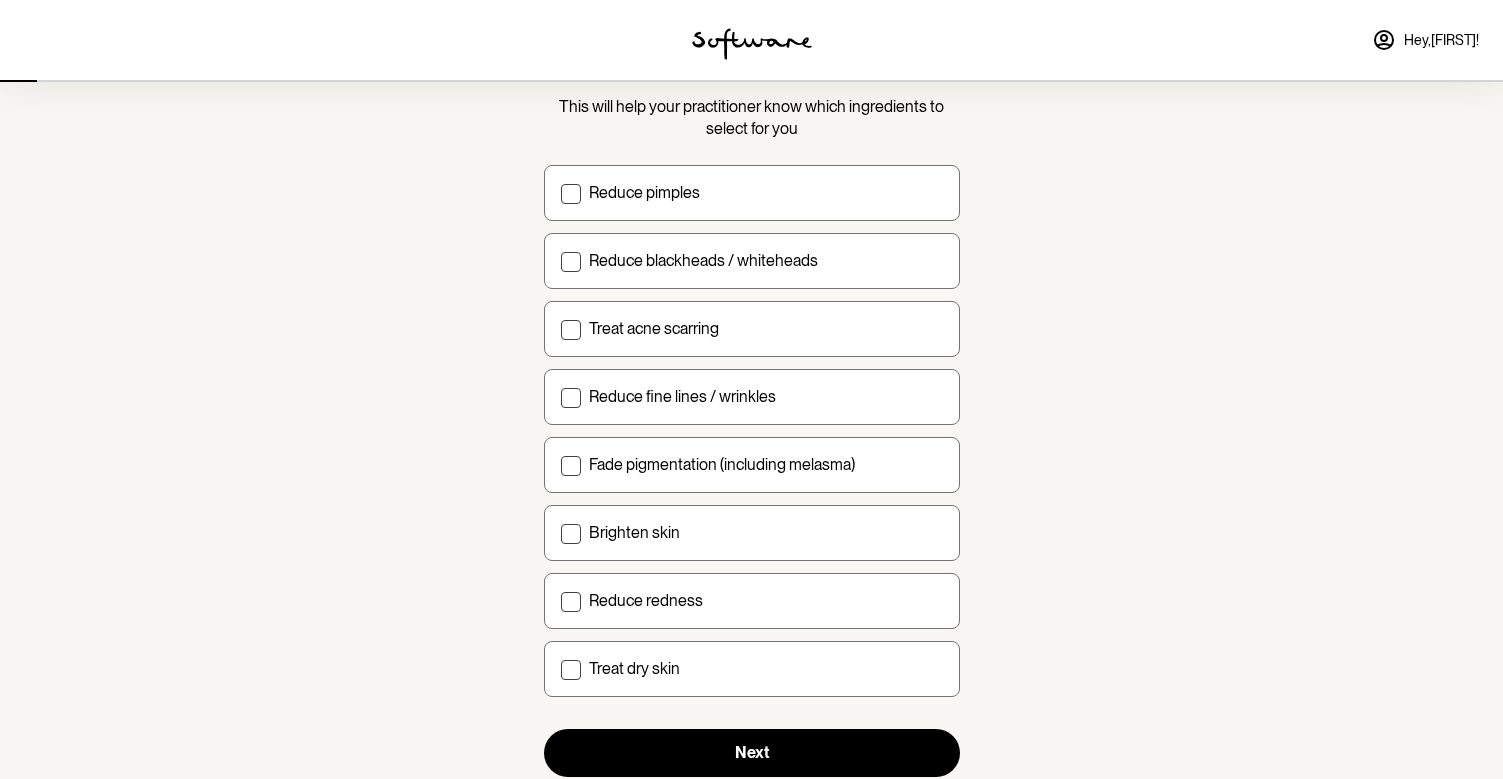 scroll, scrollTop: 157, scrollLeft: 0, axis: vertical 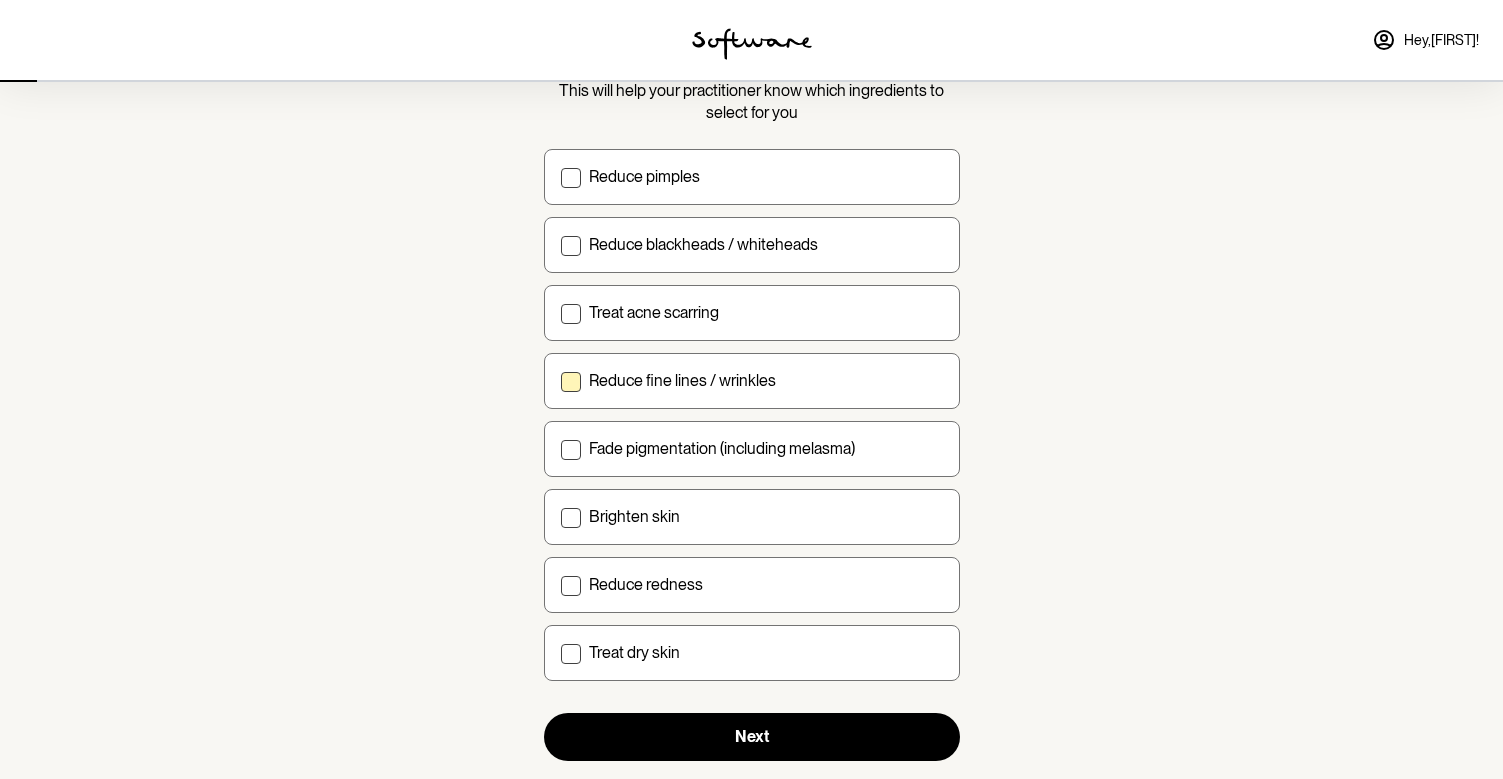 click at bounding box center [571, 382] 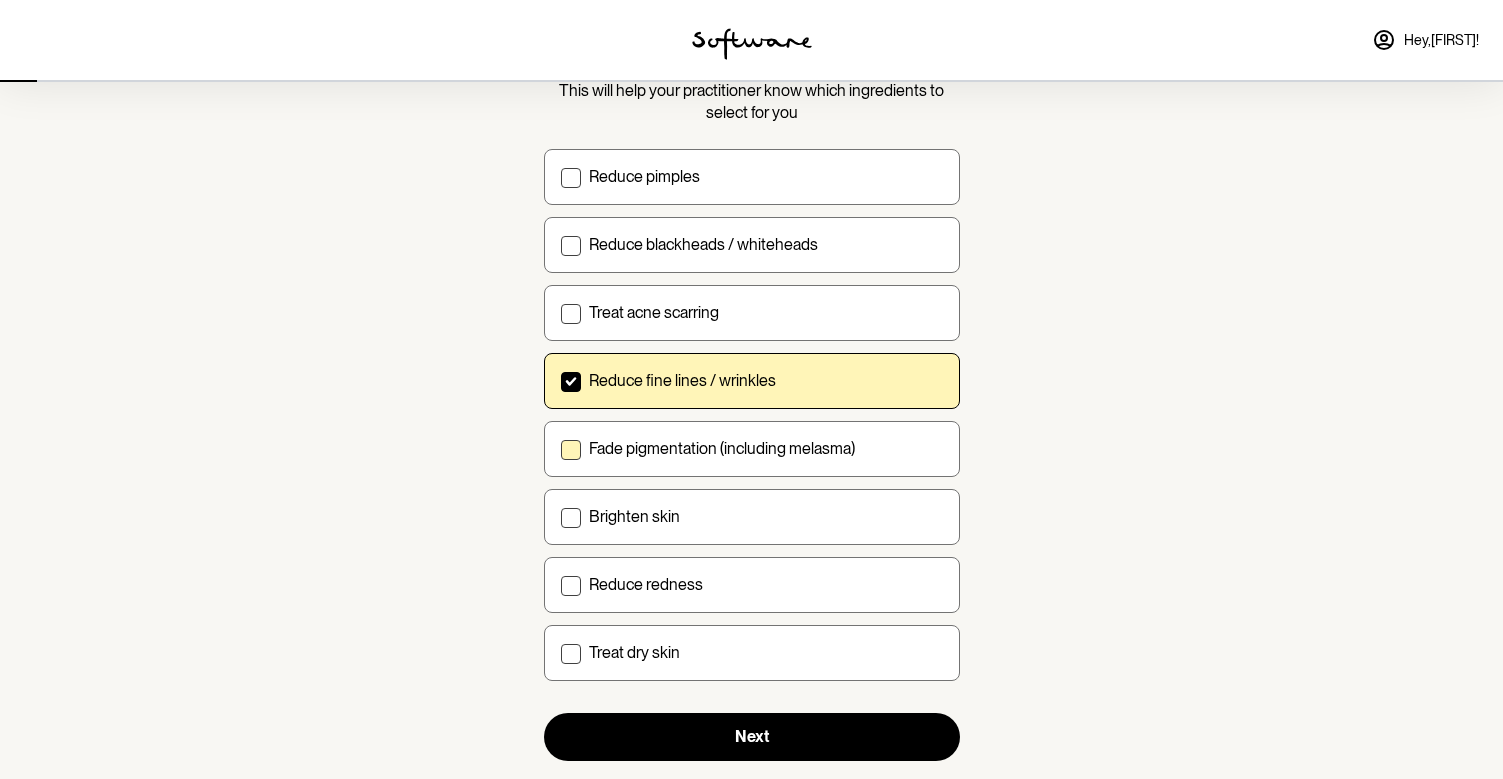click at bounding box center [571, 450] 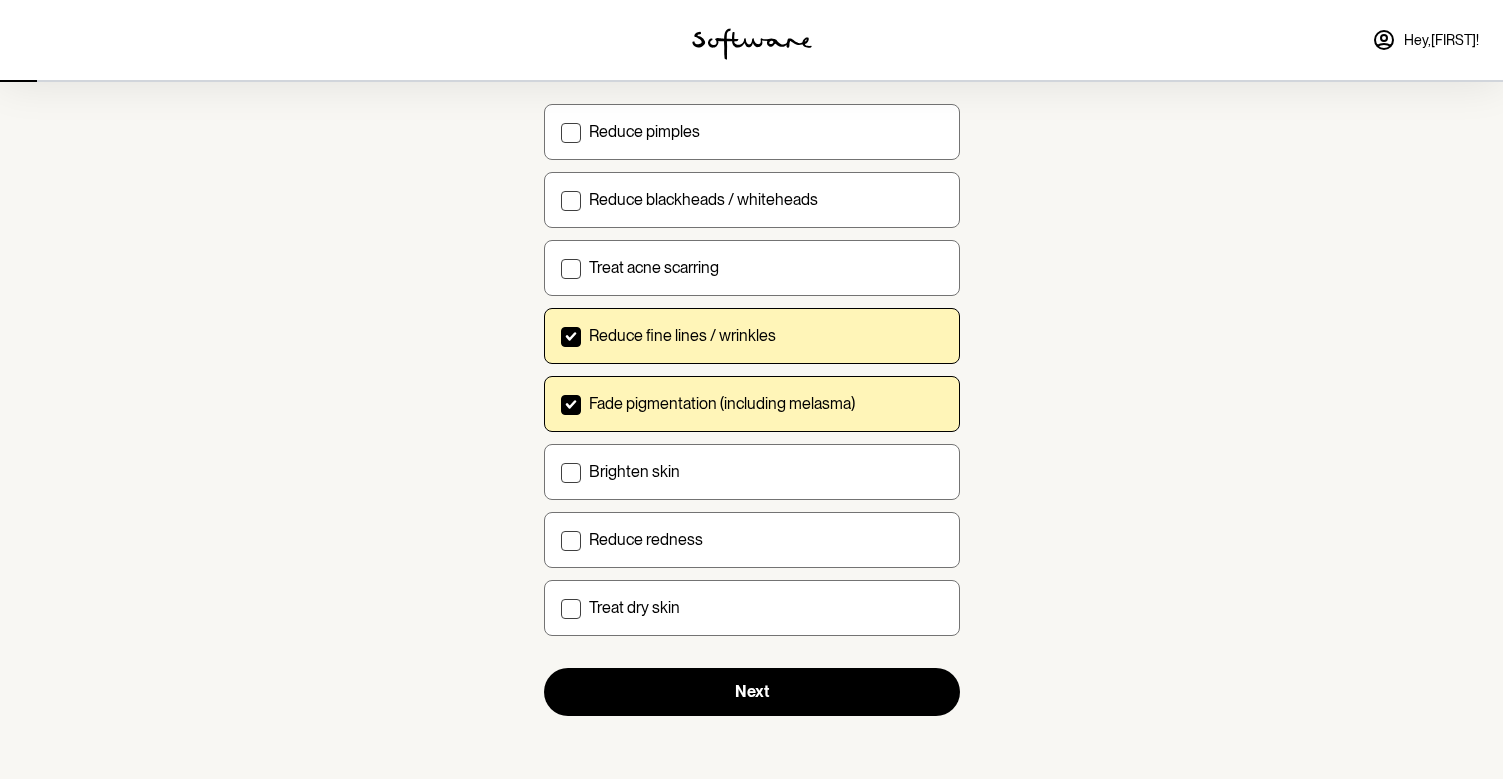 scroll, scrollTop: 201, scrollLeft: 0, axis: vertical 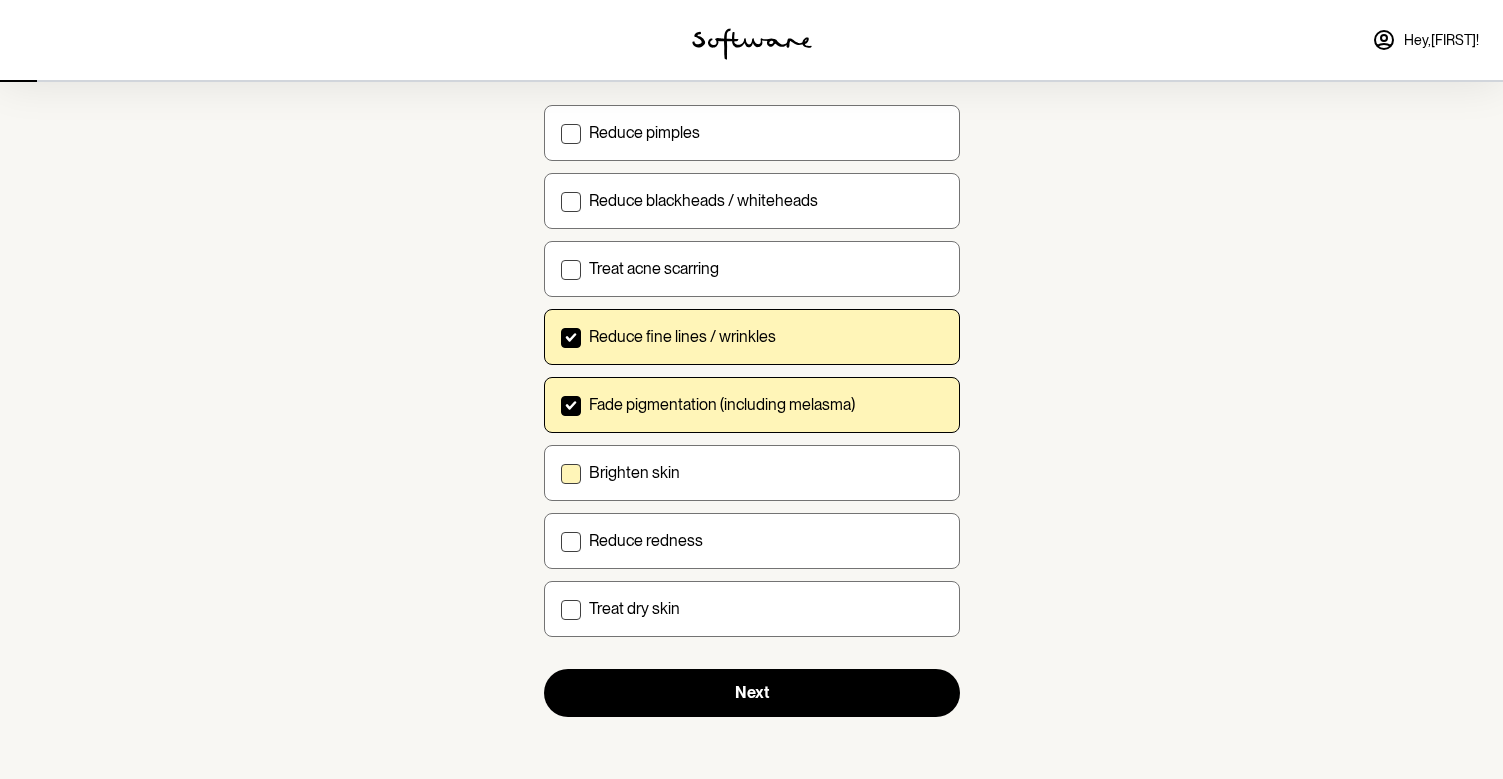 click at bounding box center [571, 474] 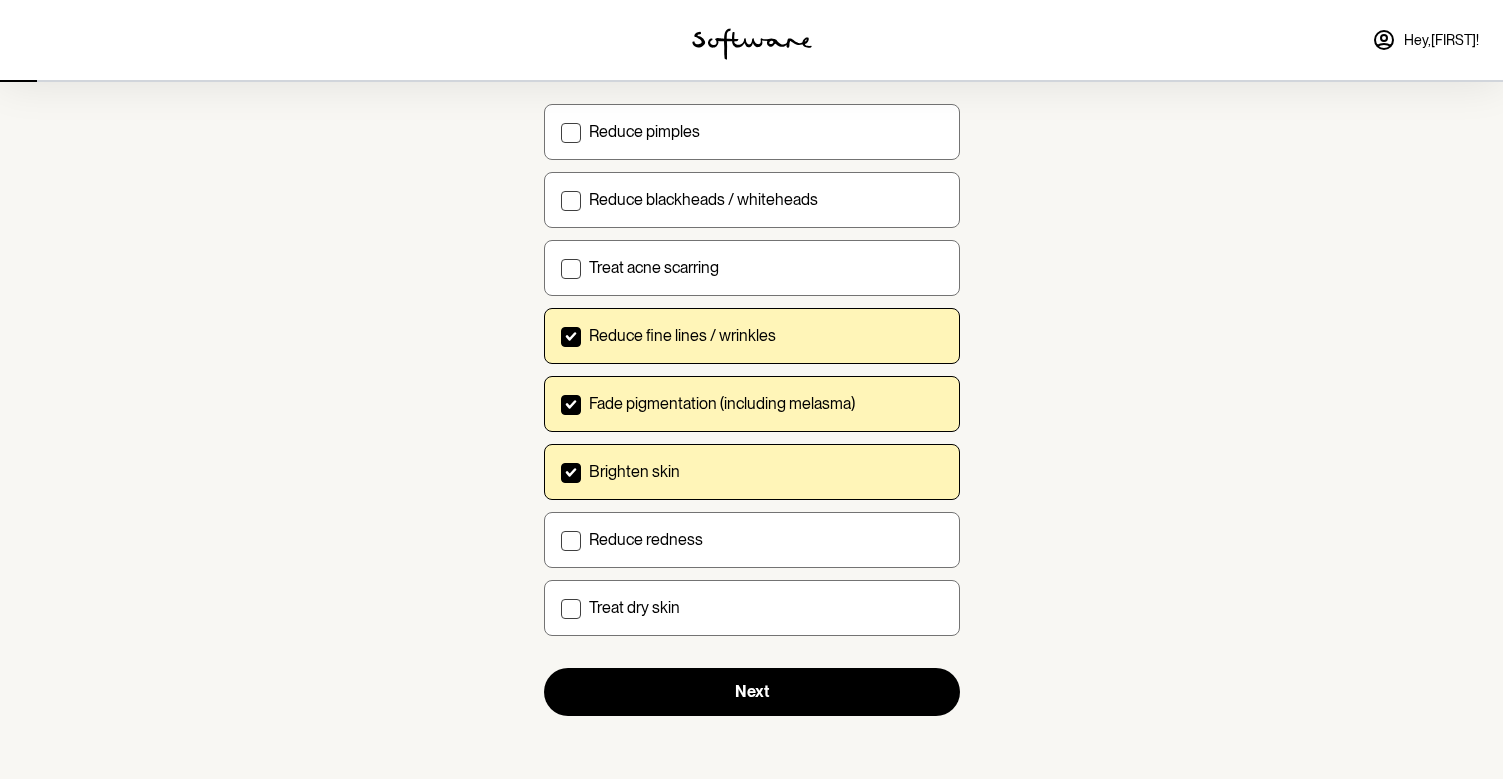 scroll, scrollTop: 201, scrollLeft: 0, axis: vertical 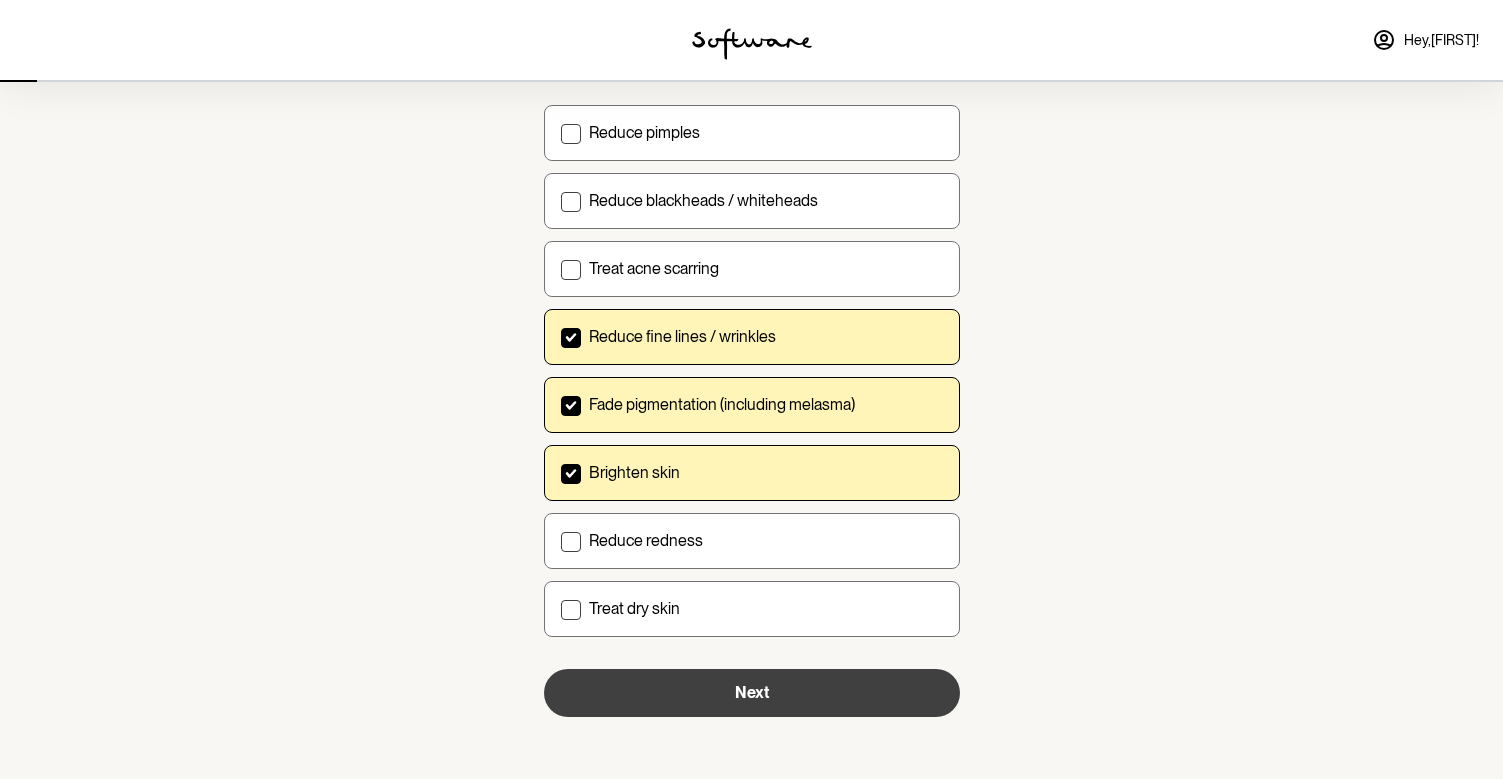 click on "Next" at bounding box center (752, 692) 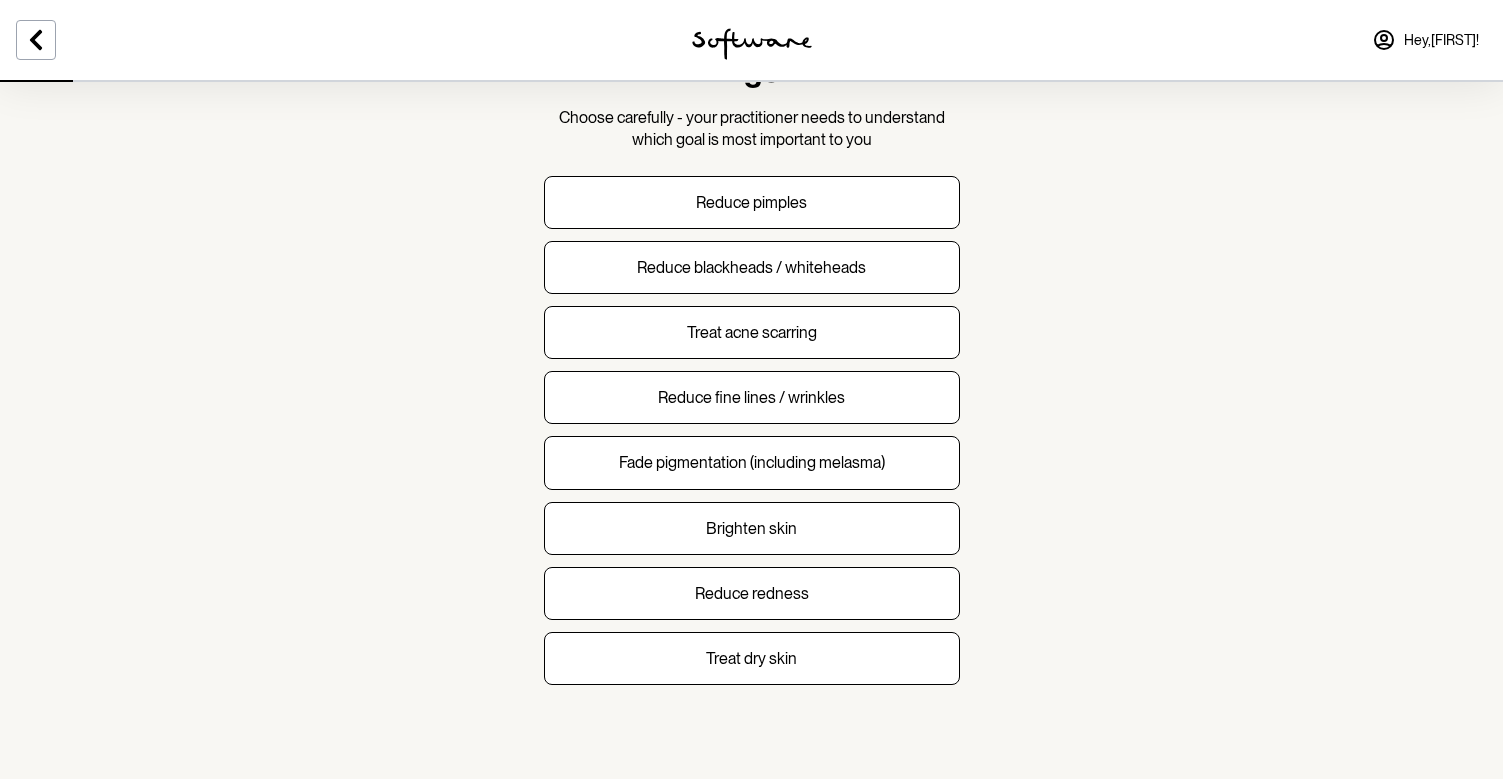 scroll, scrollTop: 129, scrollLeft: 0, axis: vertical 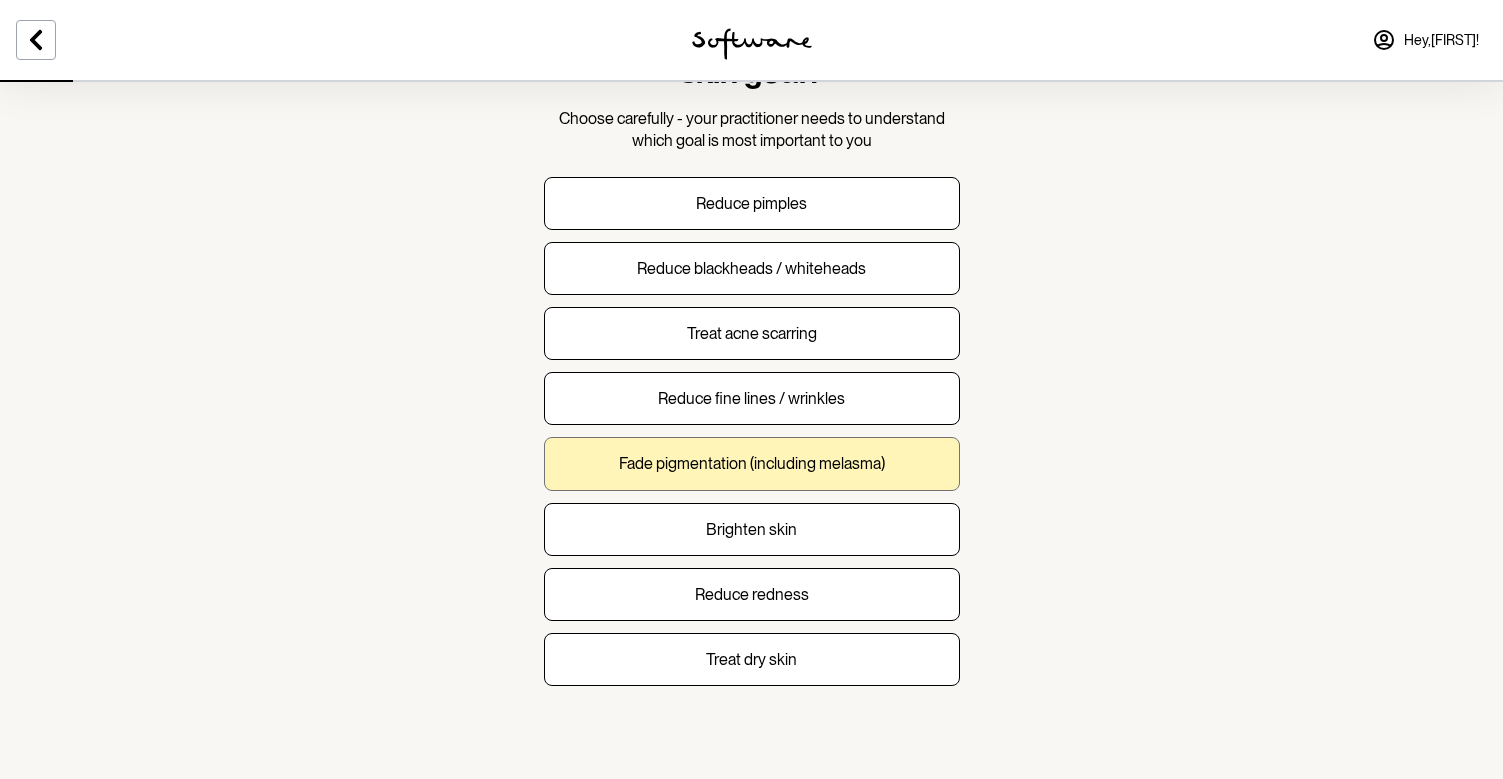 click on "Fade pigmentation (including melasma)" at bounding box center (752, 463) 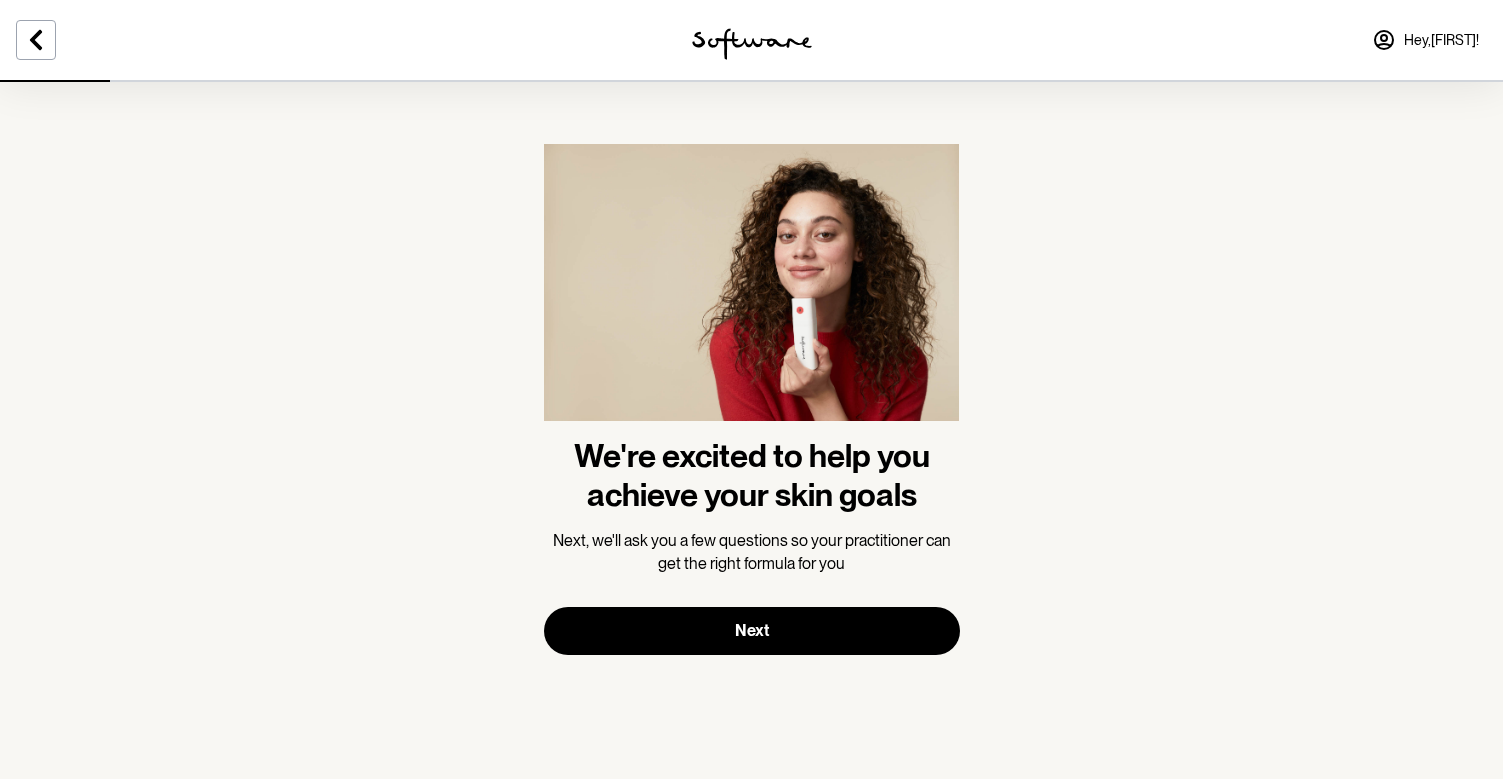 scroll, scrollTop: 0, scrollLeft: 0, axis: both 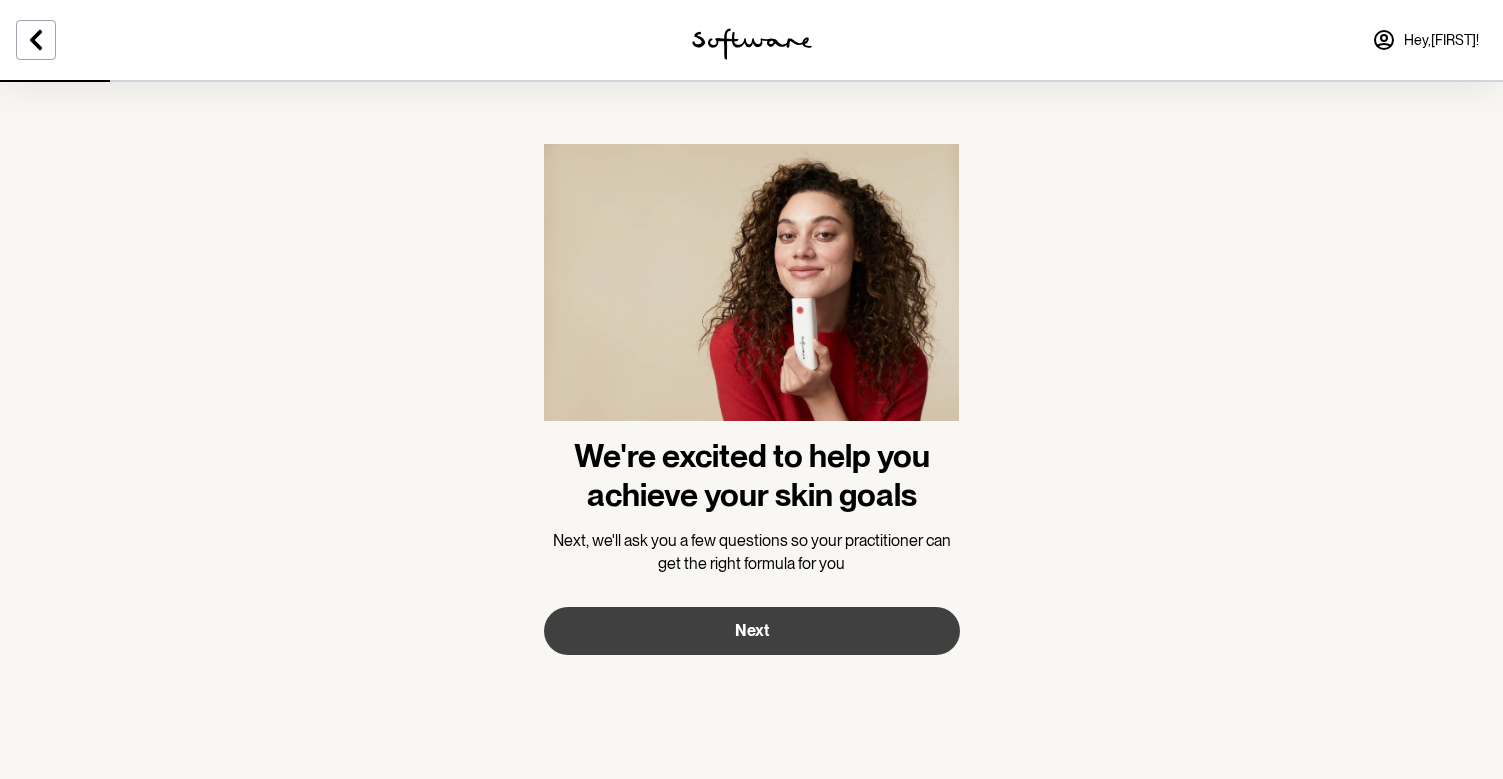 click on "Next" at bounding box center [752, 630] 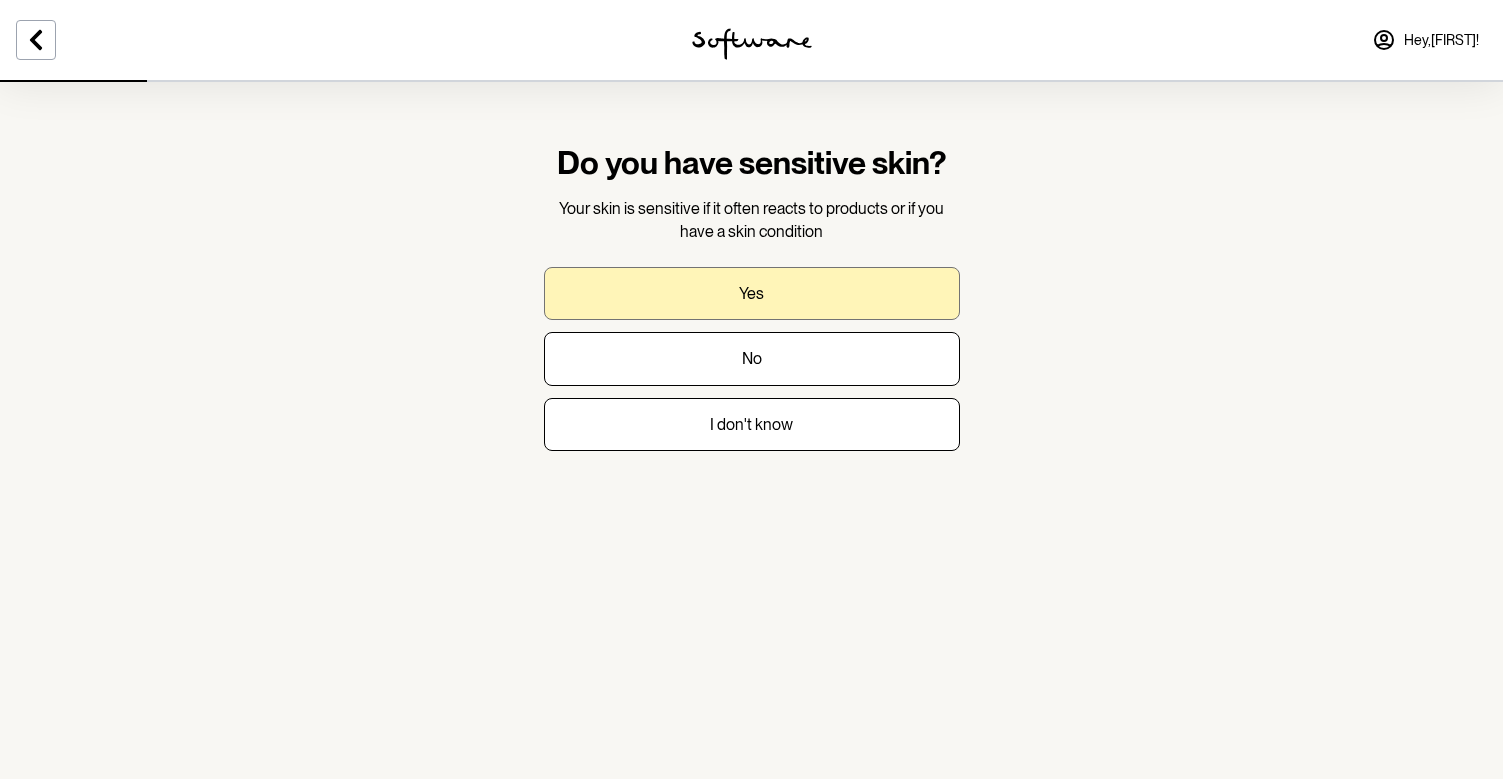 click on "Yes" at bounding box center (752, 293) 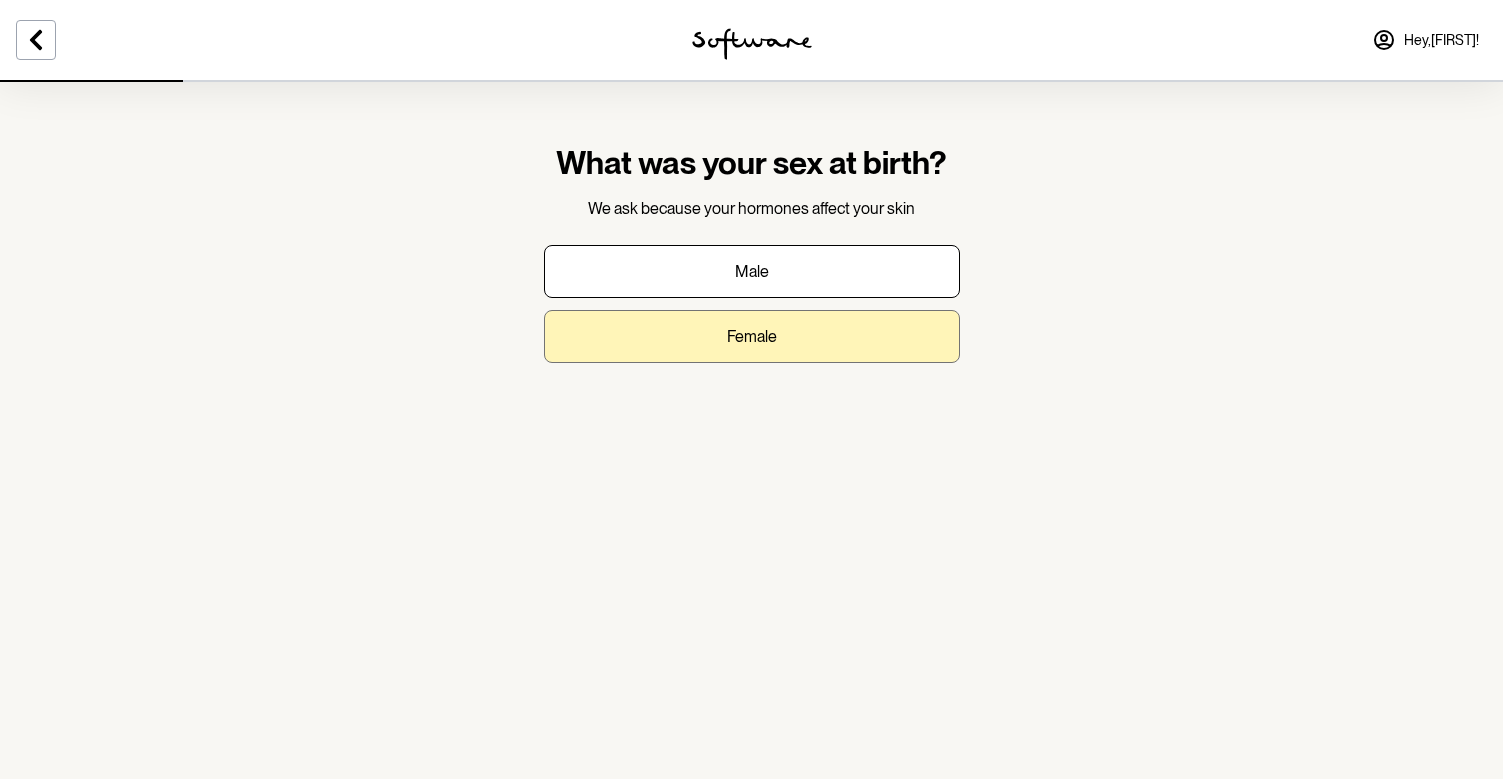 click on "Female" at bounding box center (752, 336) 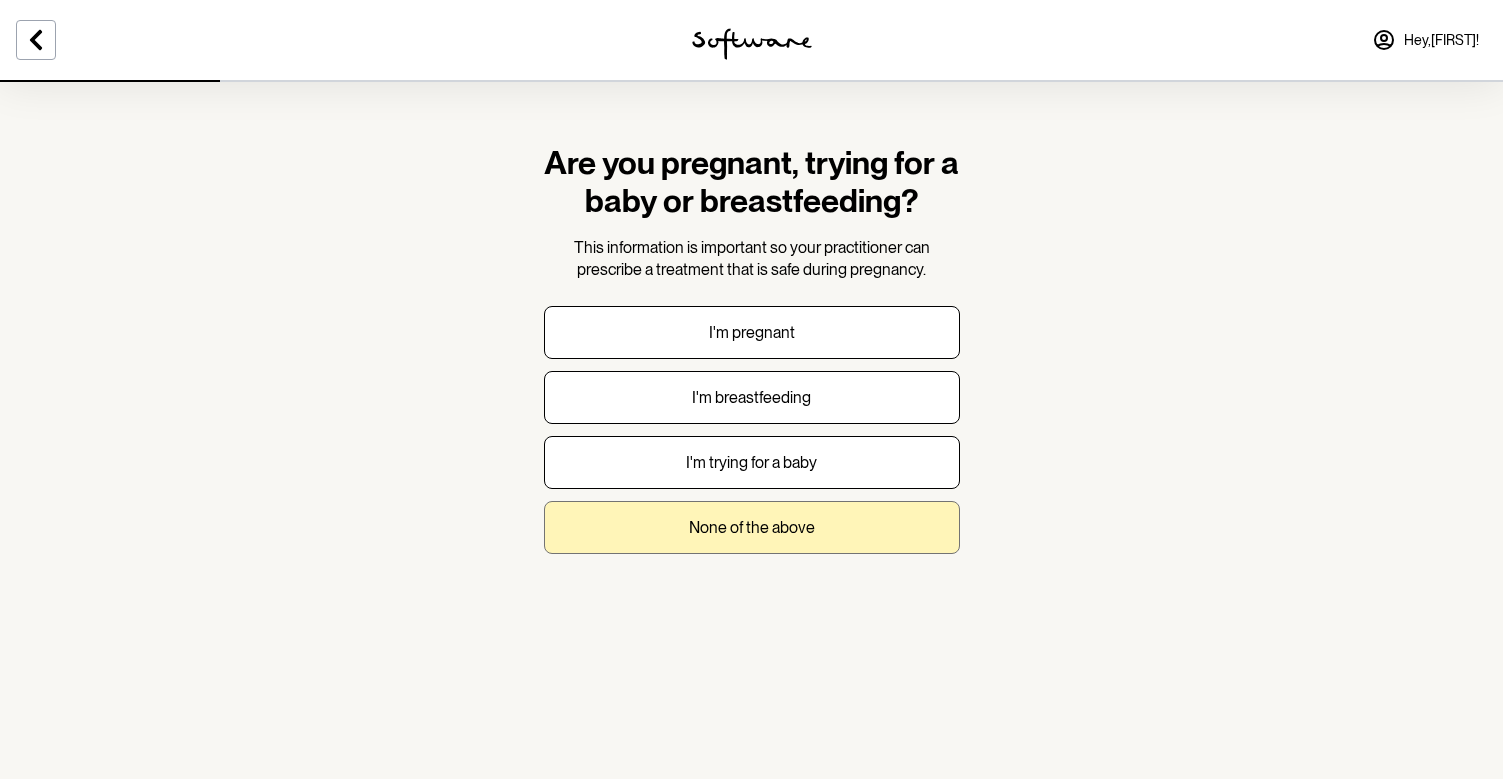 click on "None of the above" at bounding box center [752, 527] 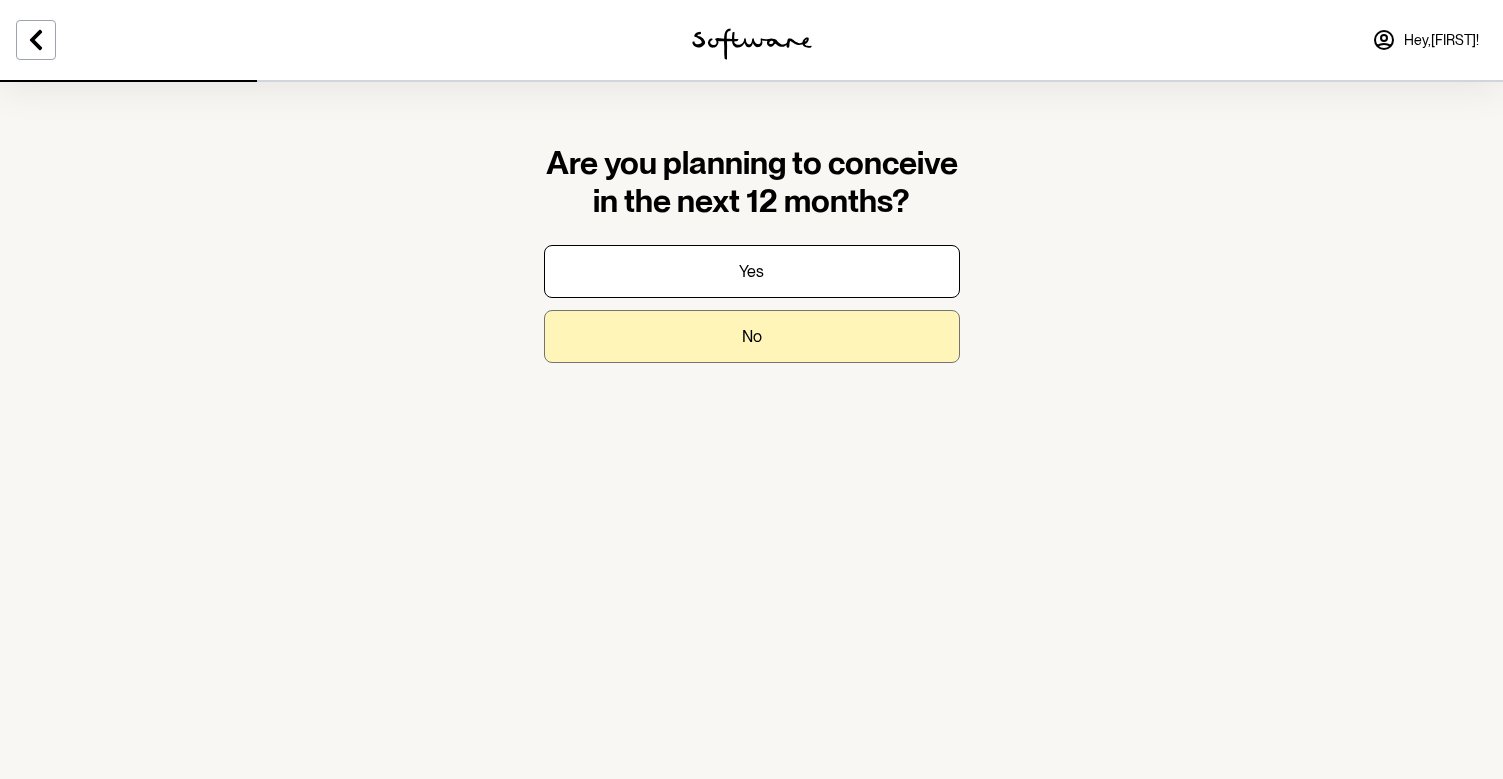 click on "No" at bounding box center (752, 336) 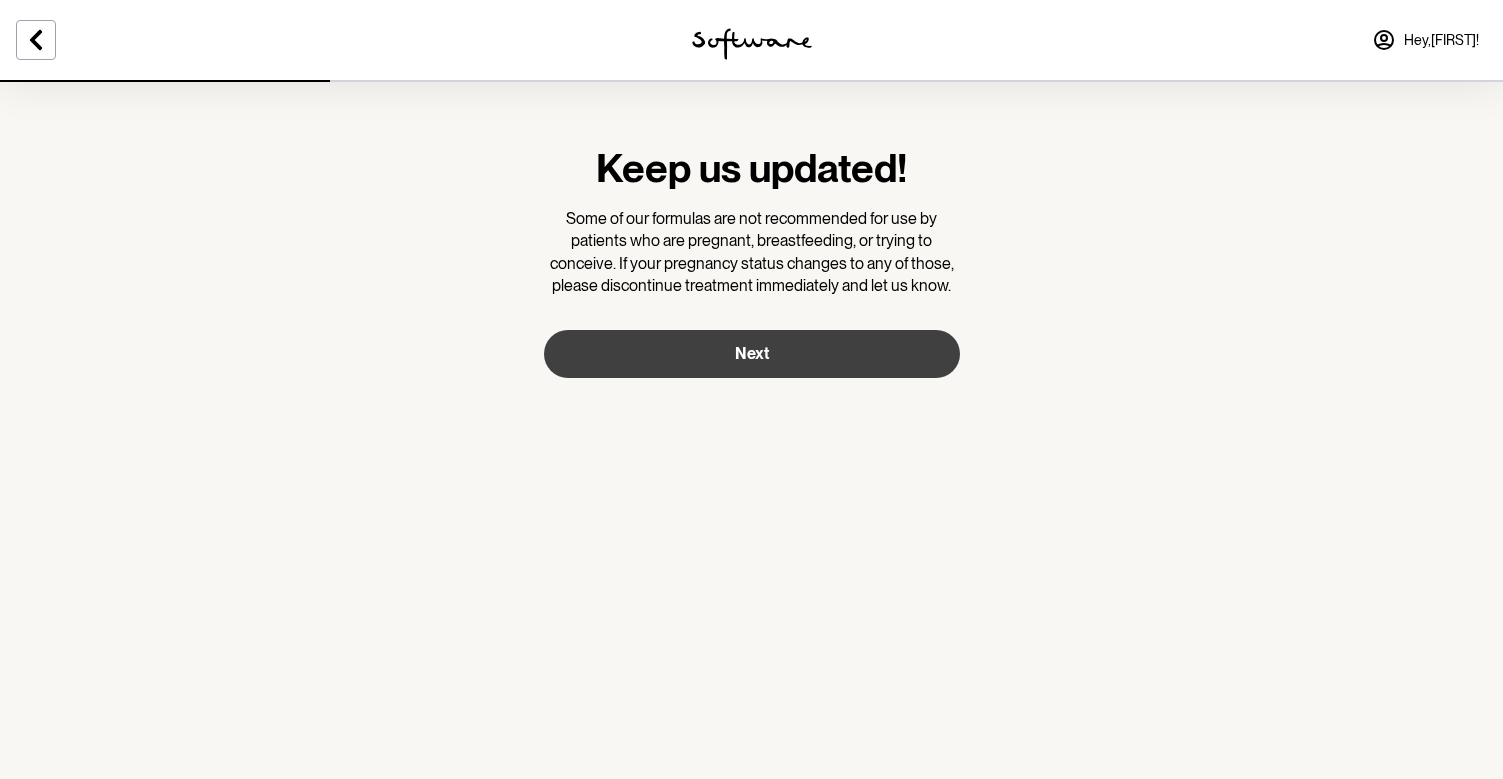 click on "Next" at bounding box center (752, 353) 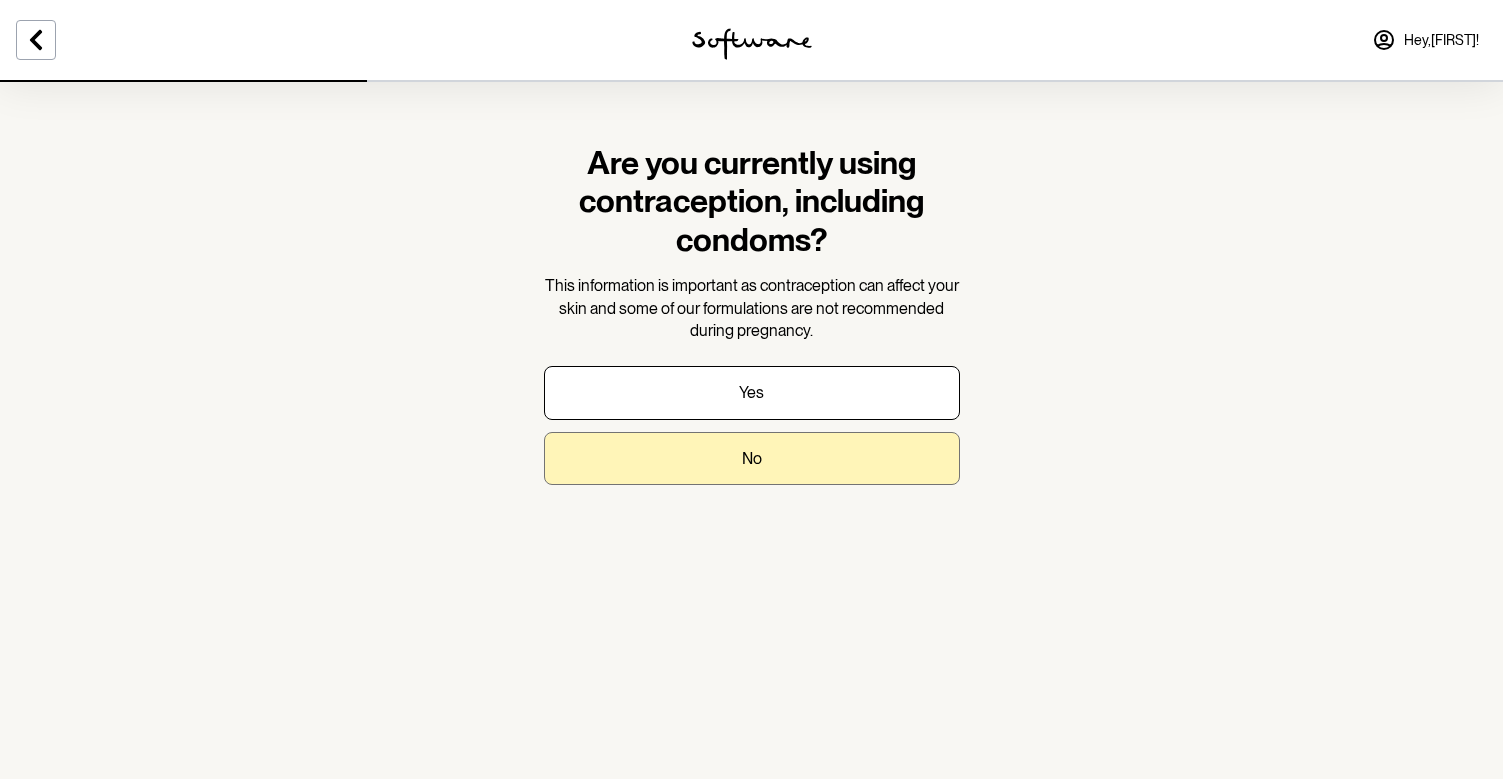 click on "No" at bounding box center [752, 458] 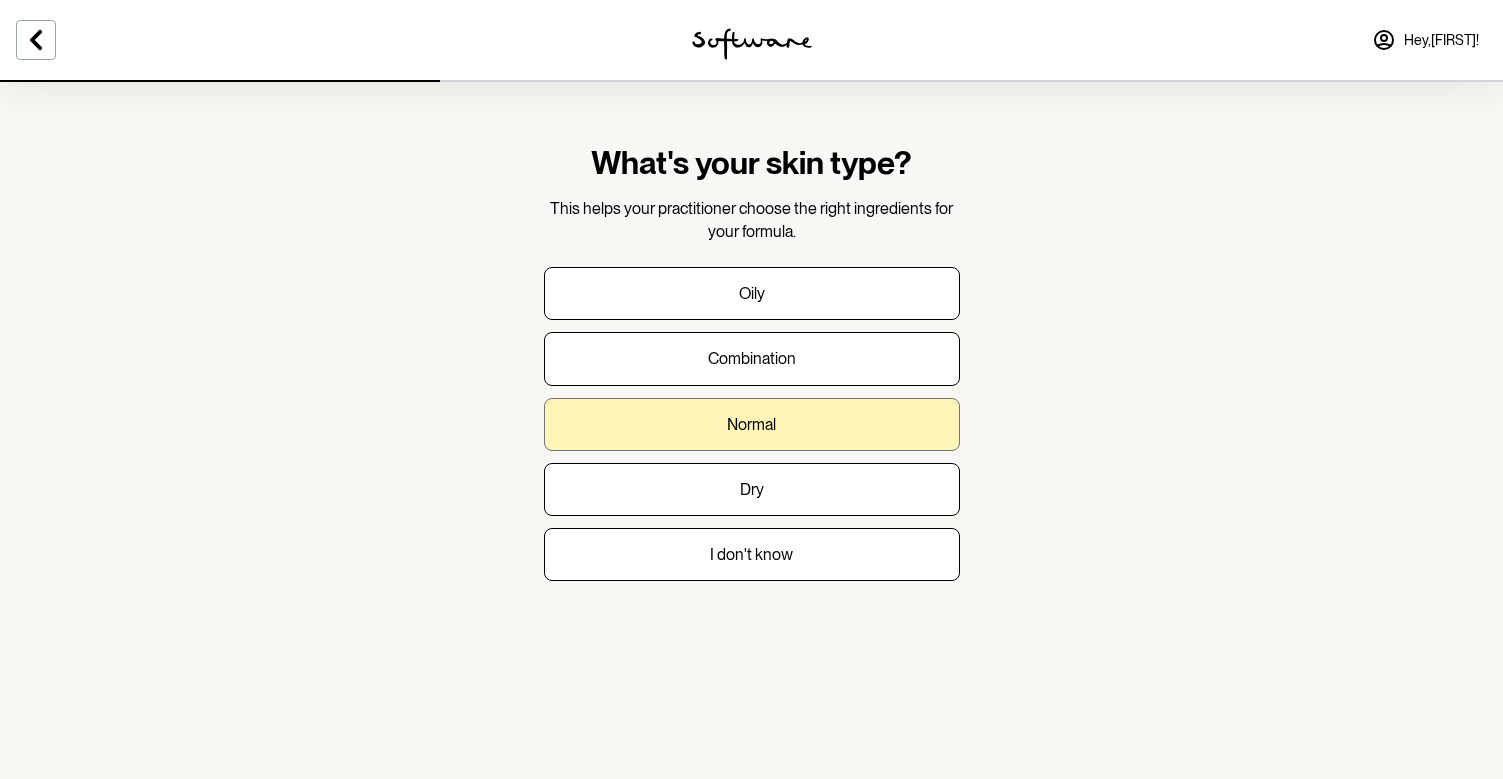 click on "Normal" at bounding box center (752, 424) 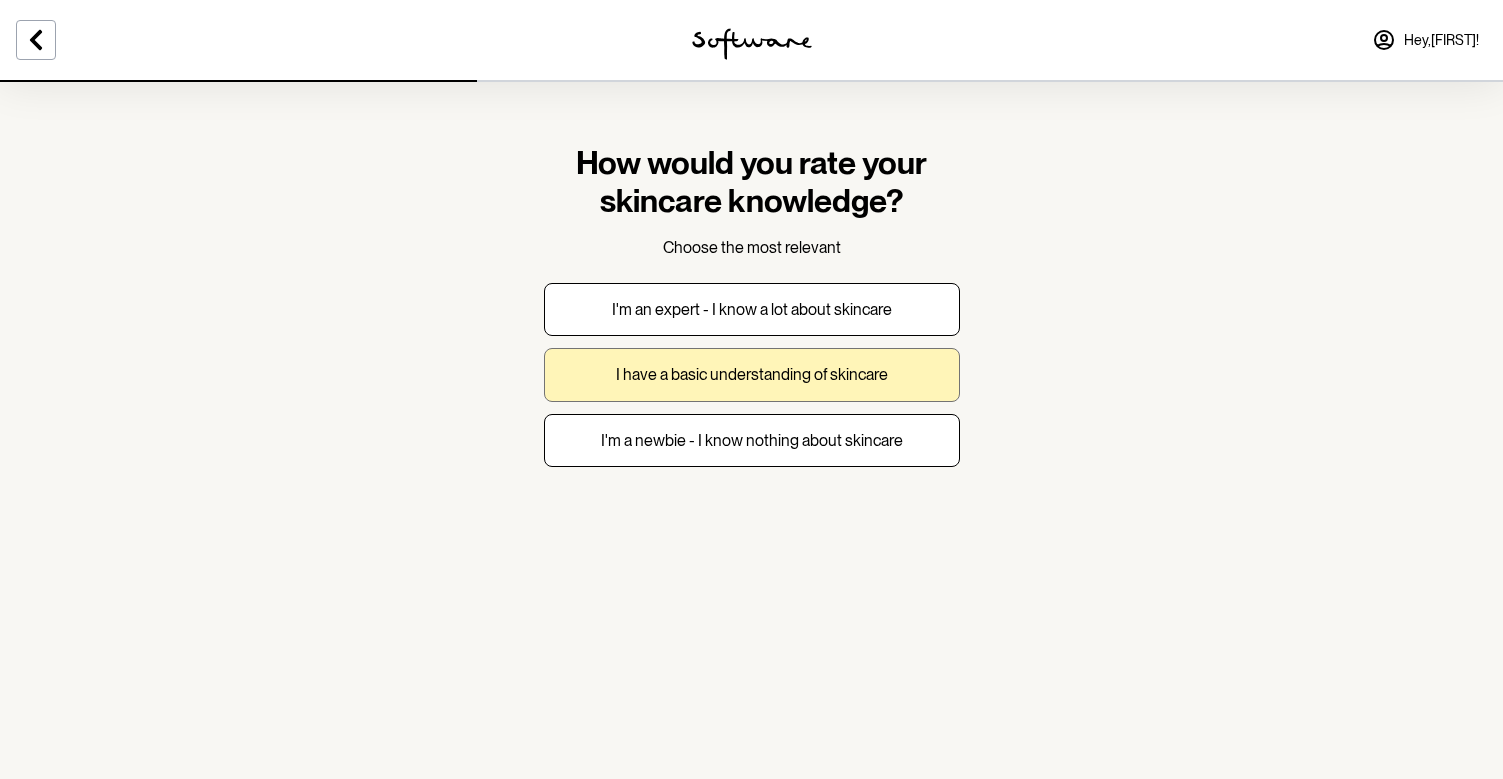 click on "I have a basic understanding of skincare" at bounding box center [752, 374] 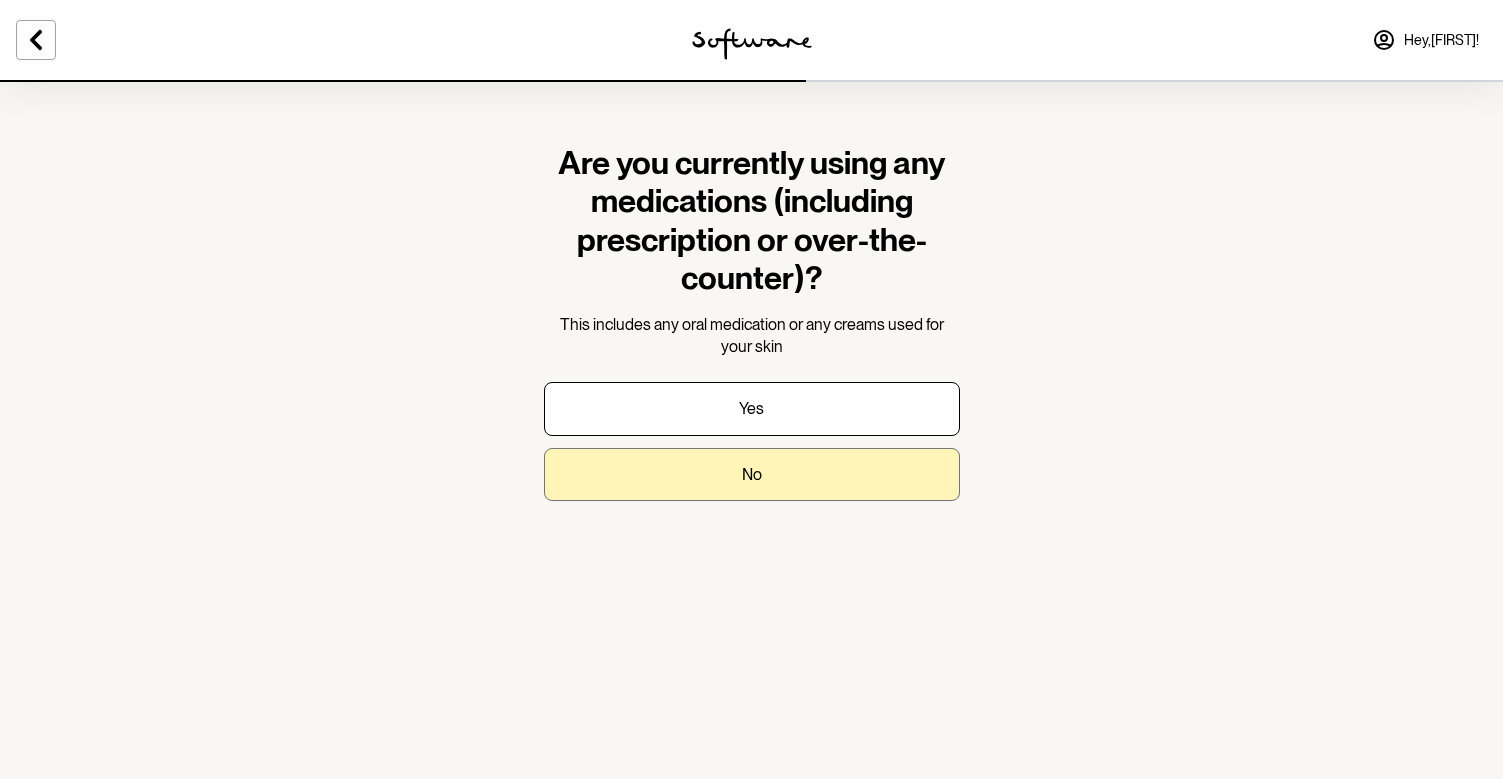 click on "No" at bounding box center [752, 474] 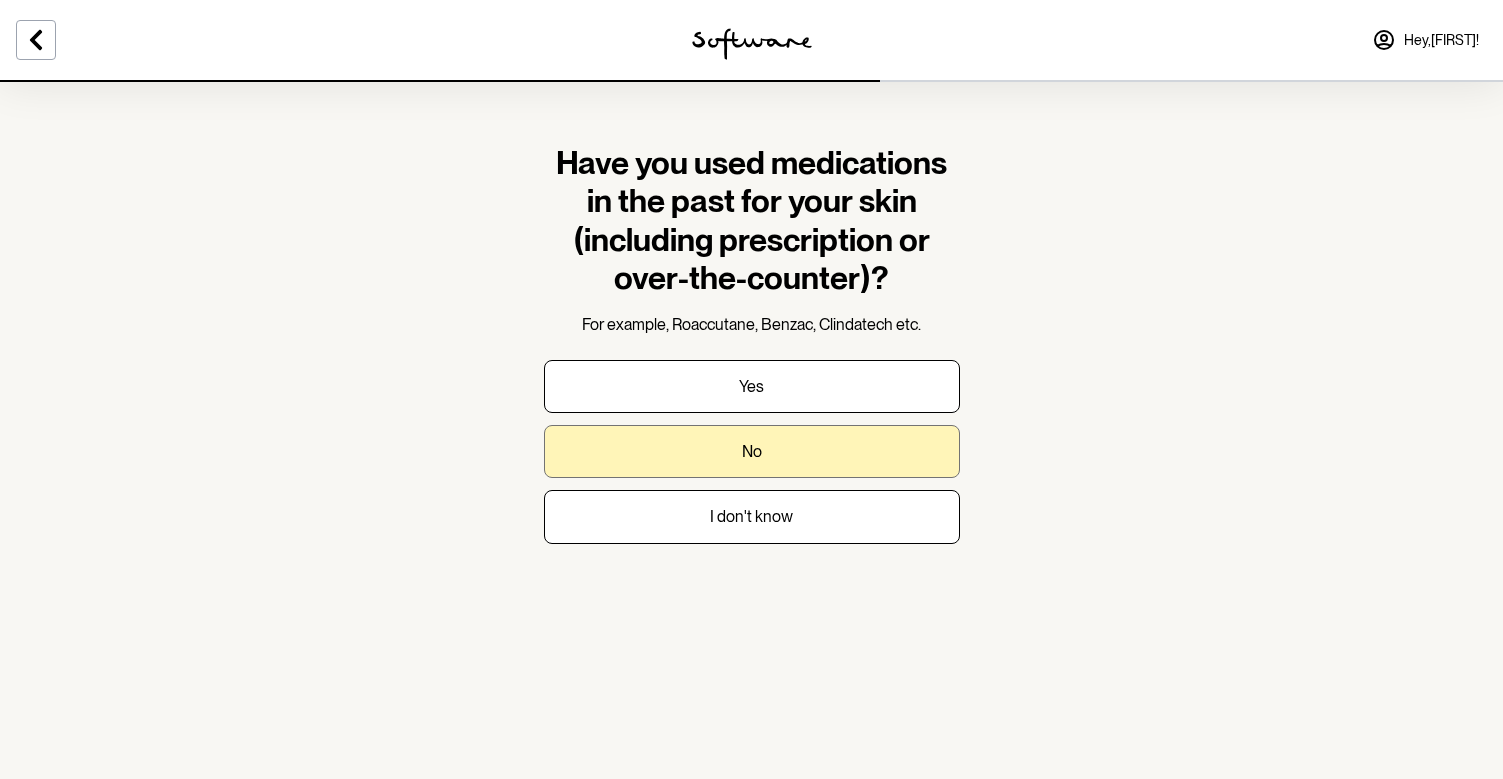 click on "No" at bounding box center [752, 451] 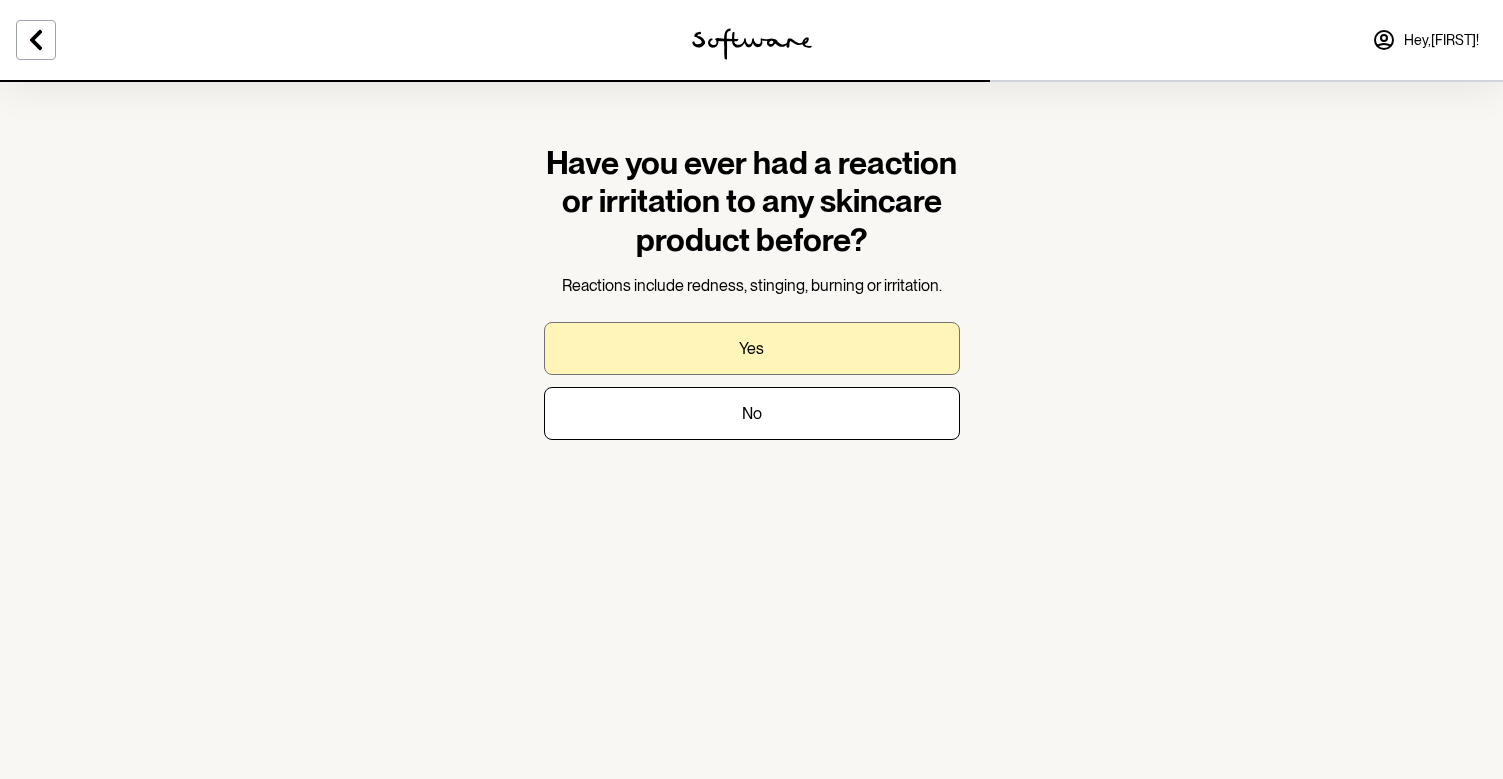 click on "Yes" at bounding box center [752, 348] 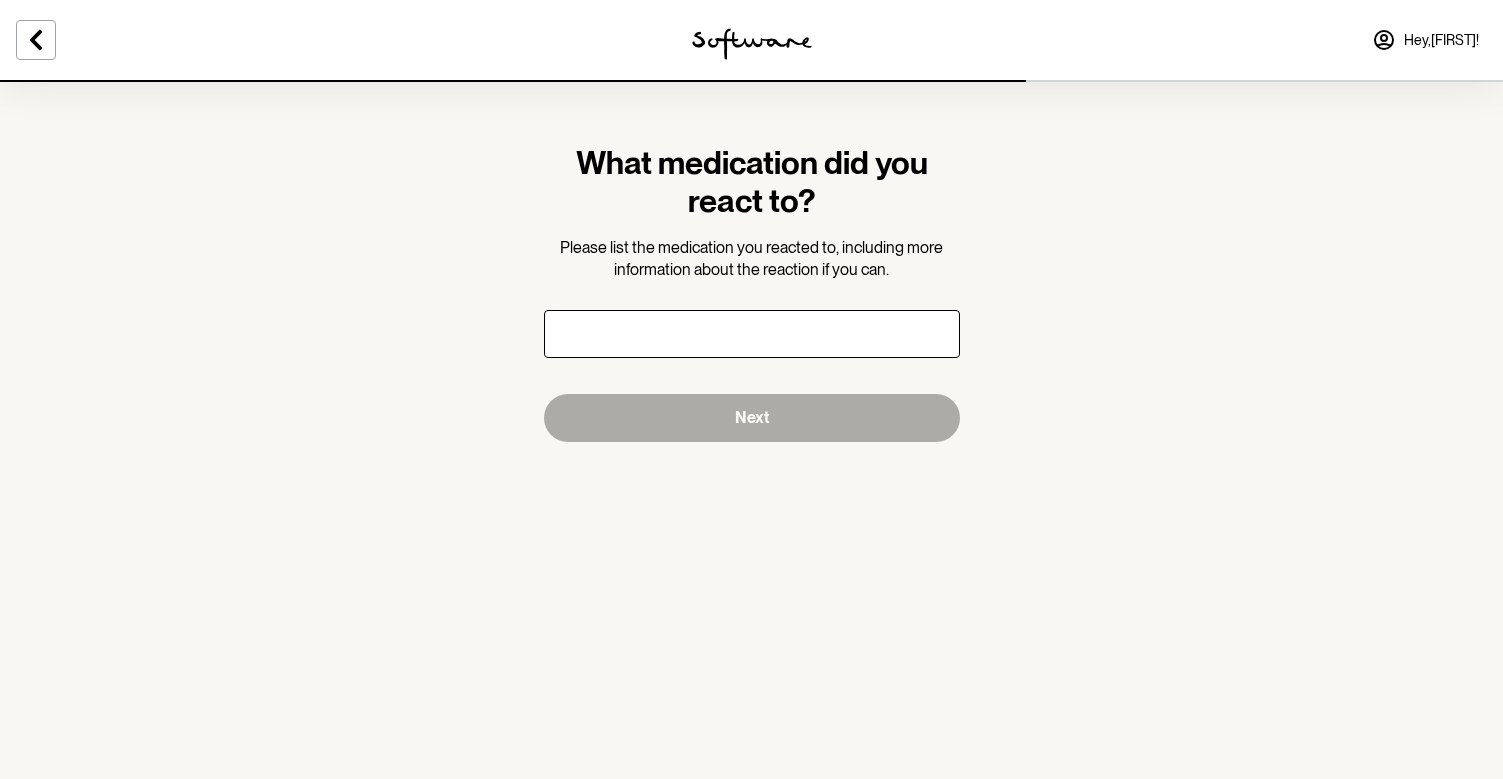 scroll, scrollTop: 0, scrollLeft: 0, axis: both 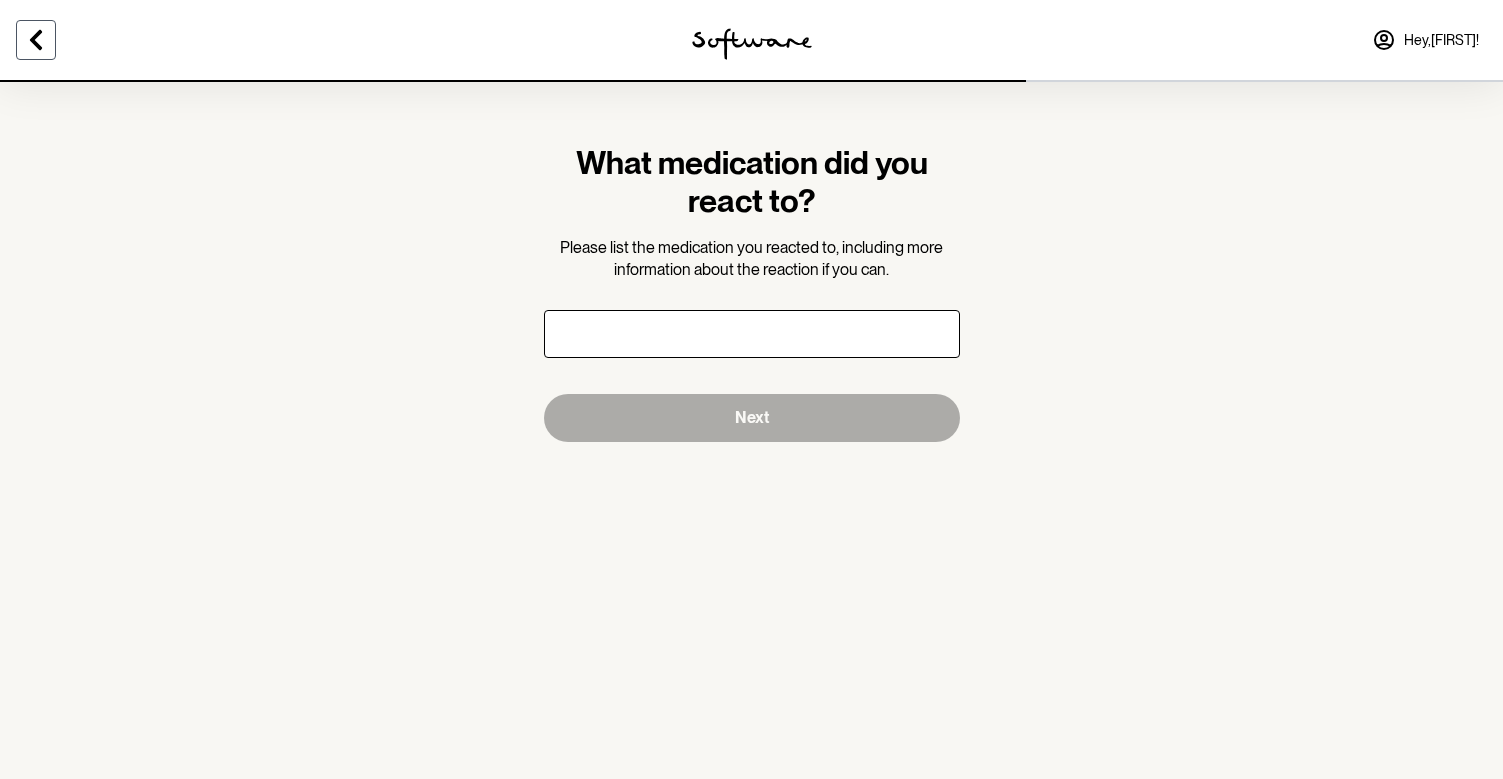 click 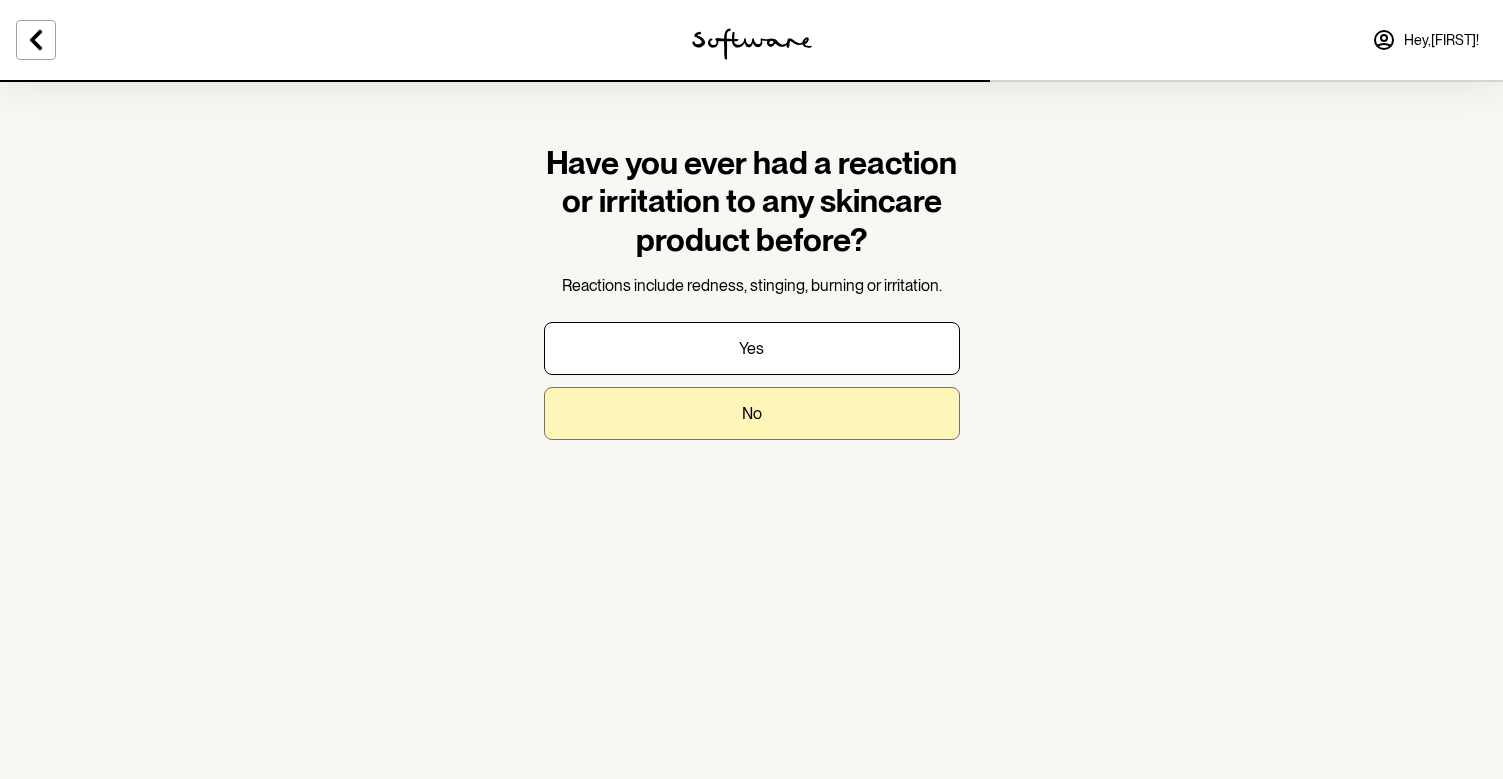 click on "No" at bounding box center [752, 413] 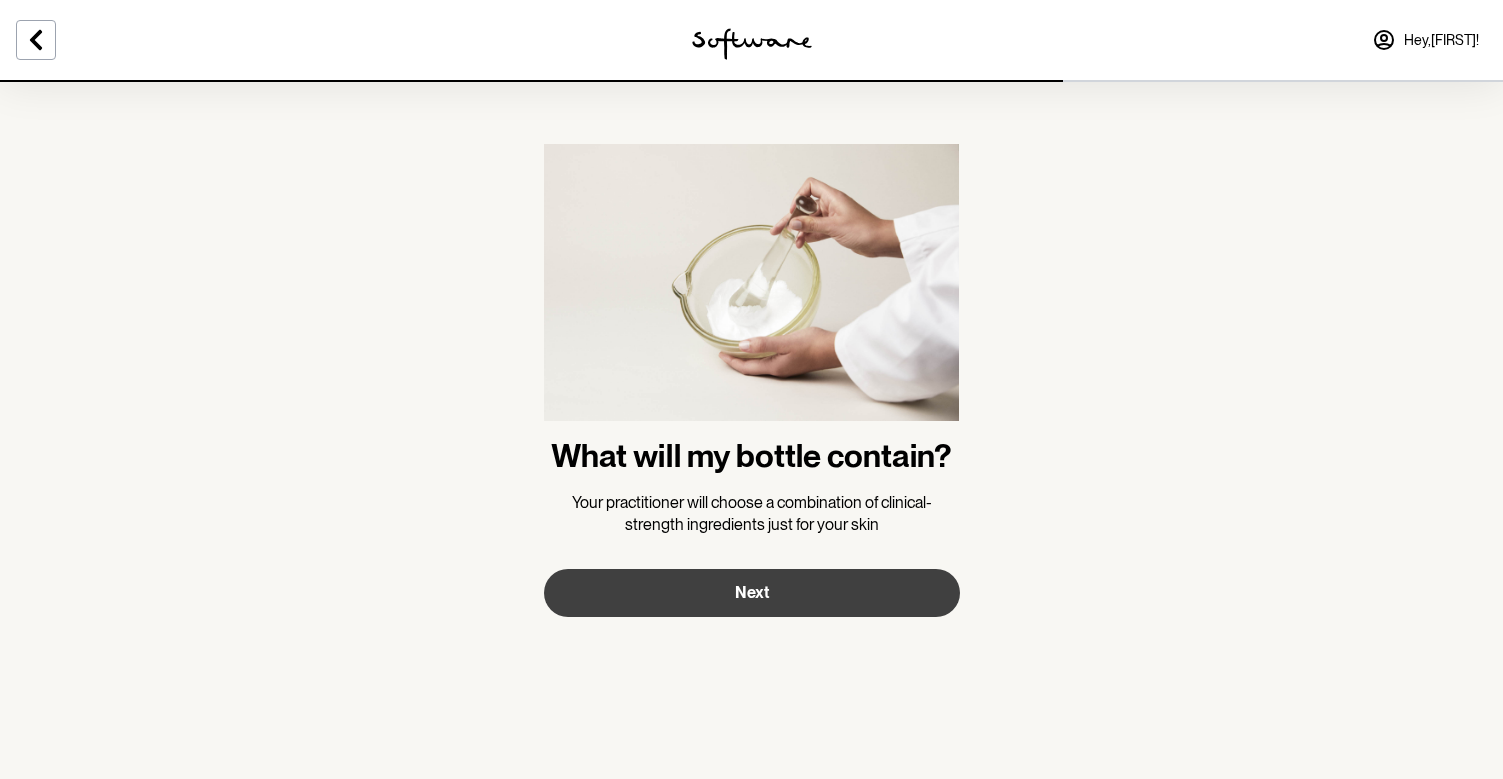 click on "Next" at bounding box center (752, 592) 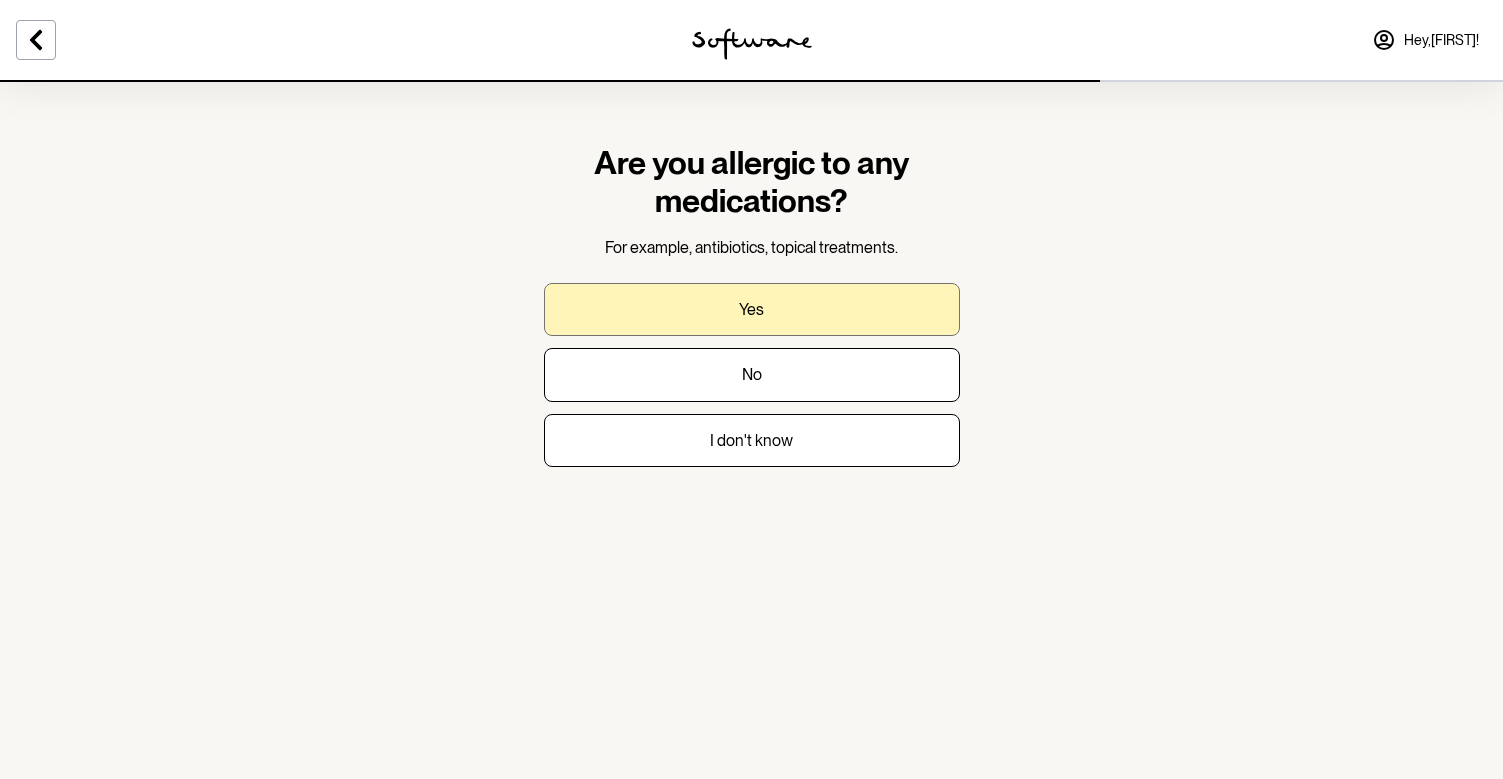 click on "Yes" at bounding box center (752, 309) 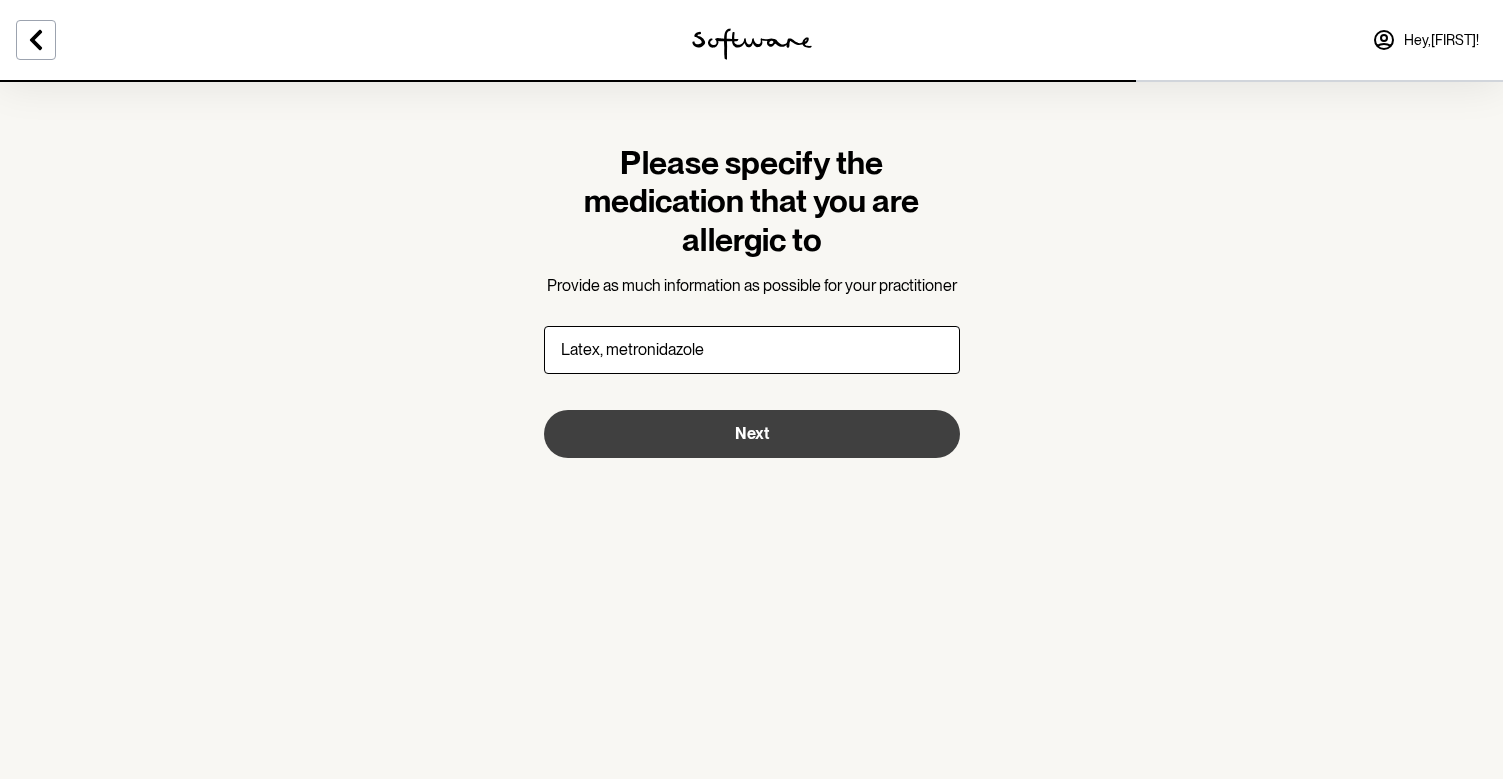 type on "Latex, metronidazole" 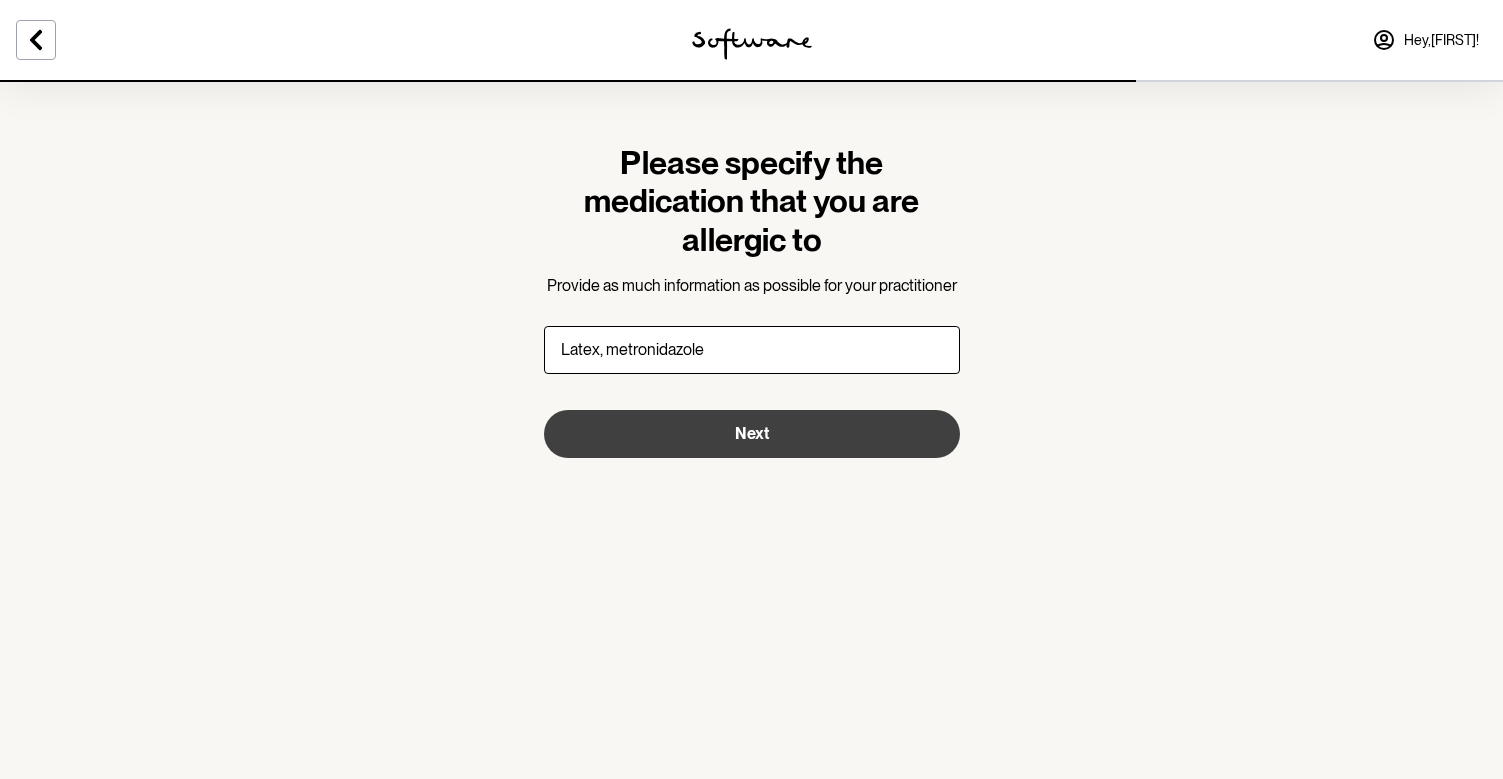 click on "Next" at bounding box center (752, 433) 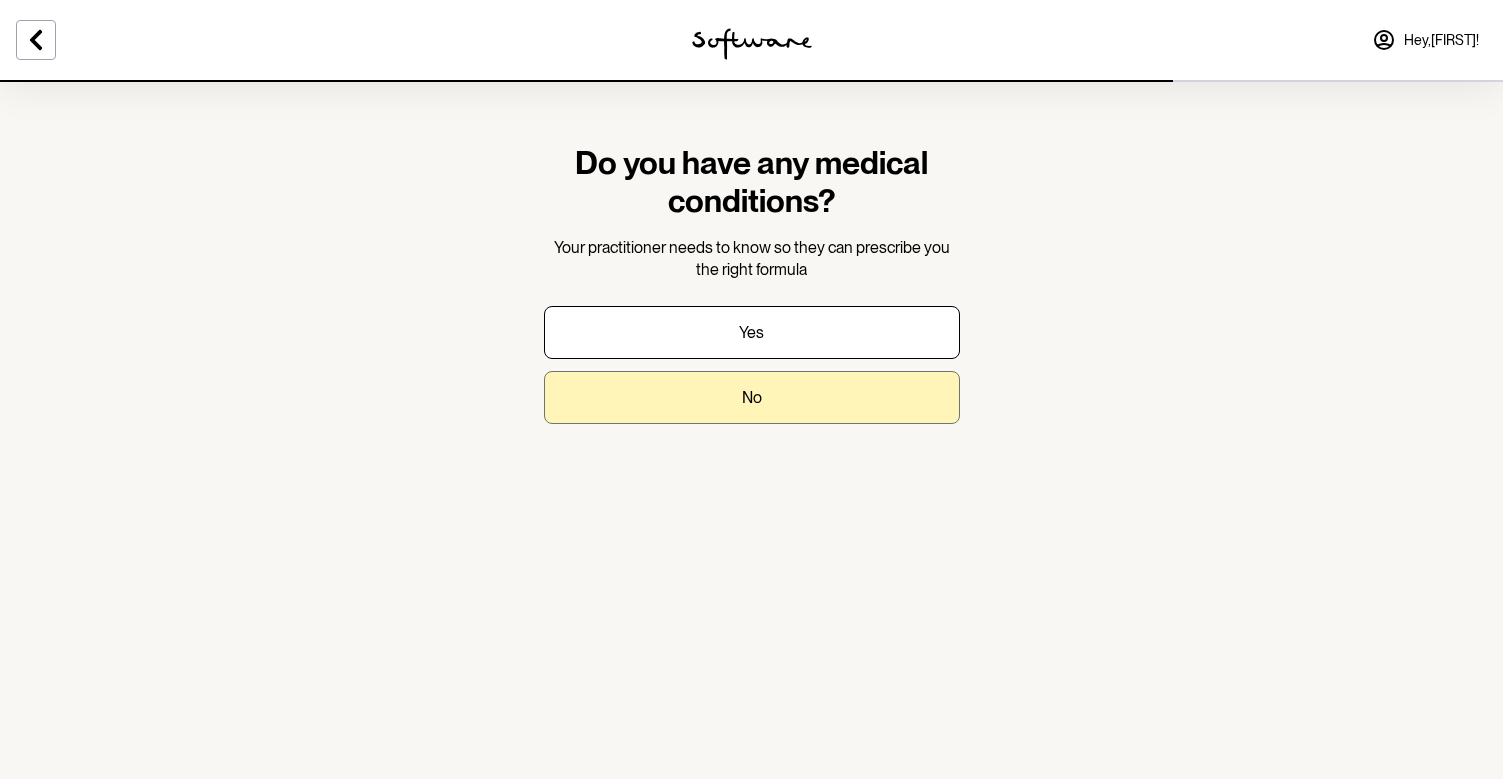 click on "No" at bounding box center (752, 397) 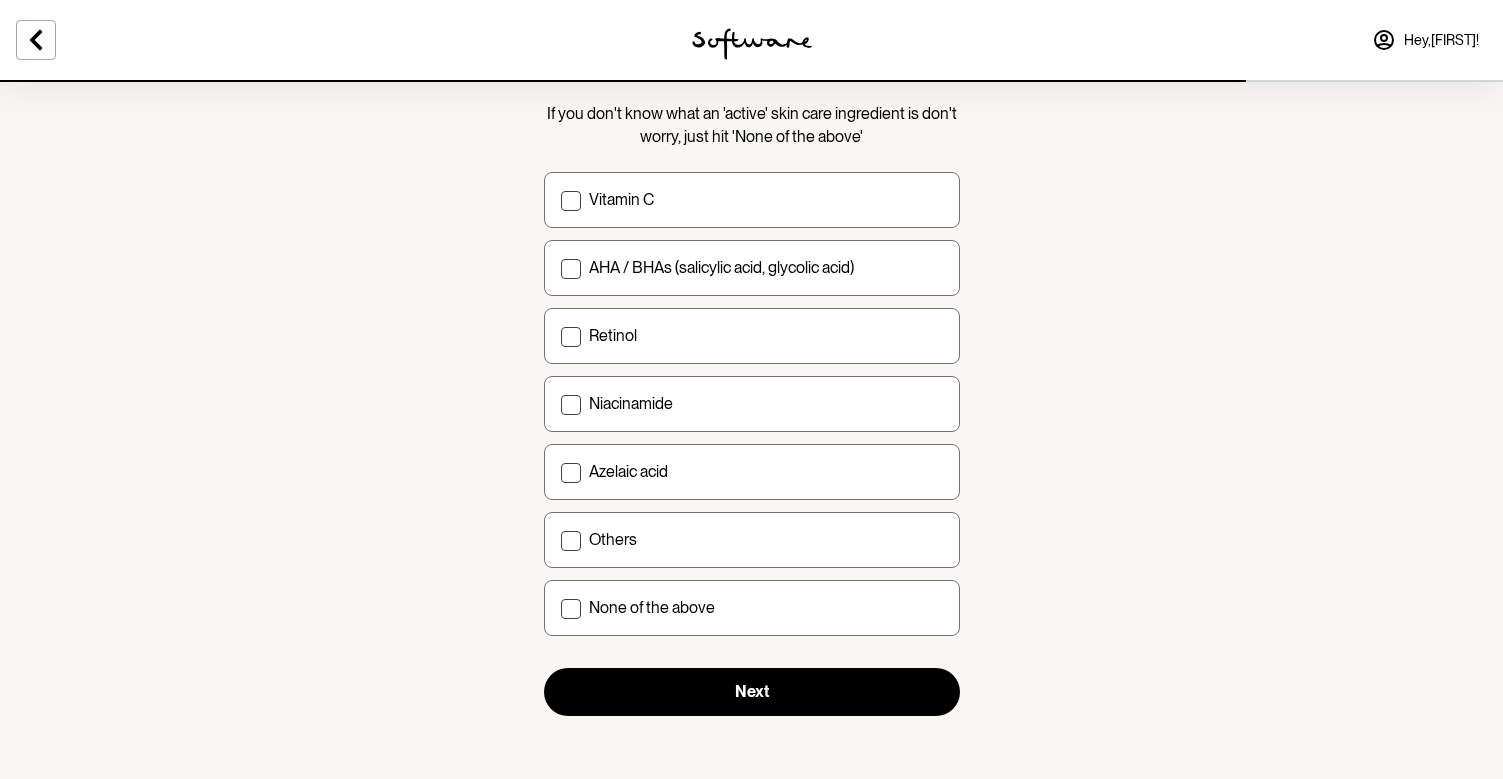 scroll, scrollTop: 171, scrollLeft: 0, axis: vertical 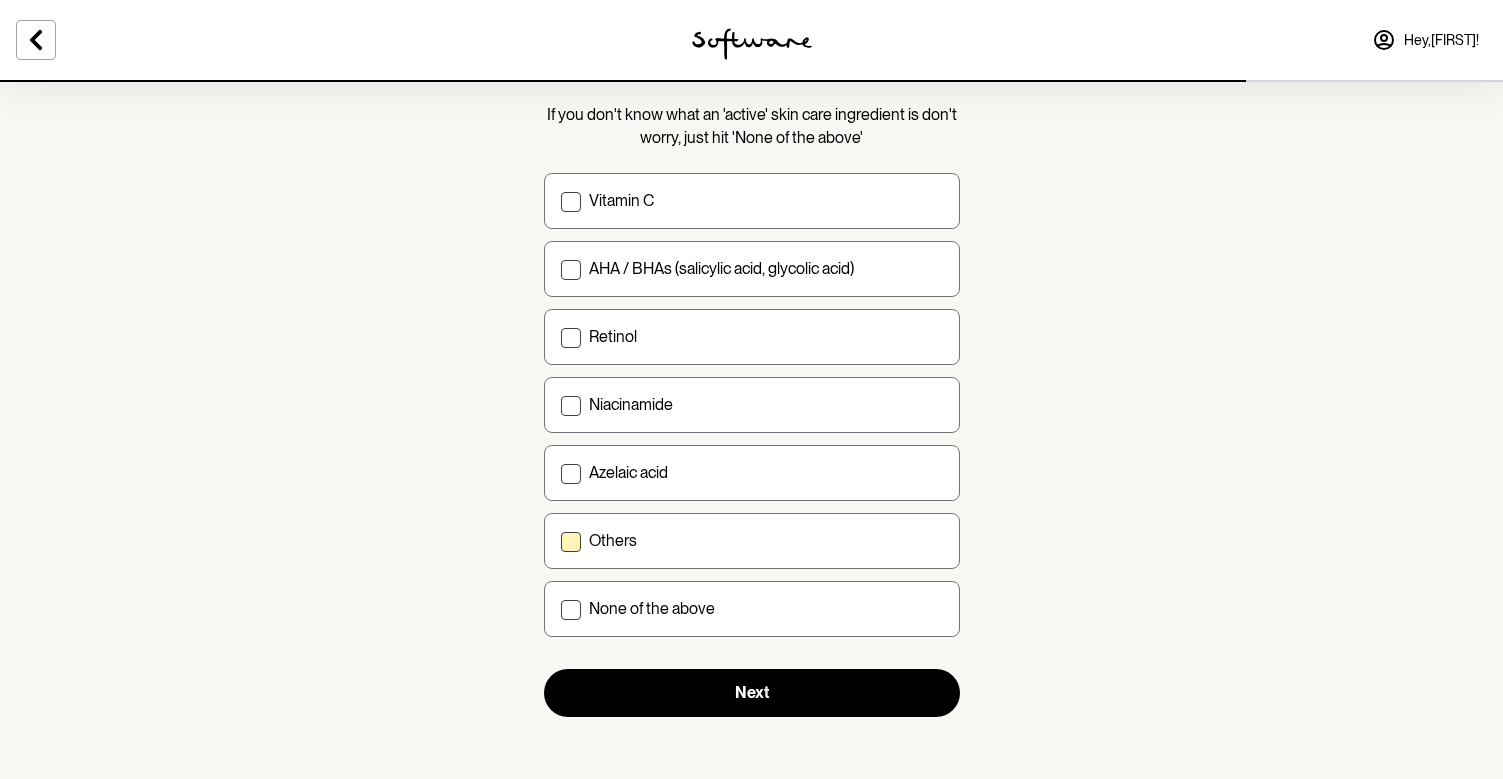 click at bounding box center (571, 542) 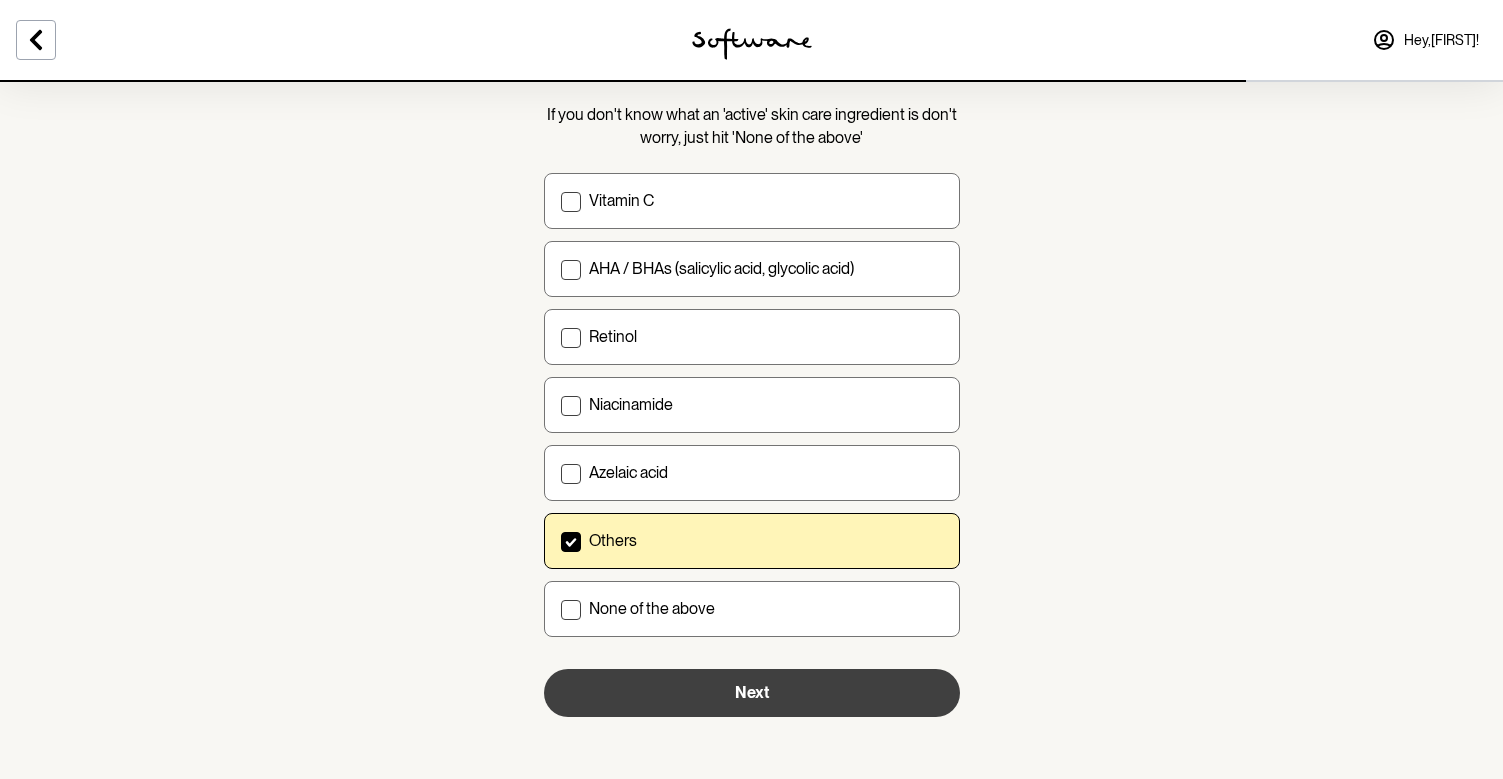 click on "Next" at bounding box center [752, 692] 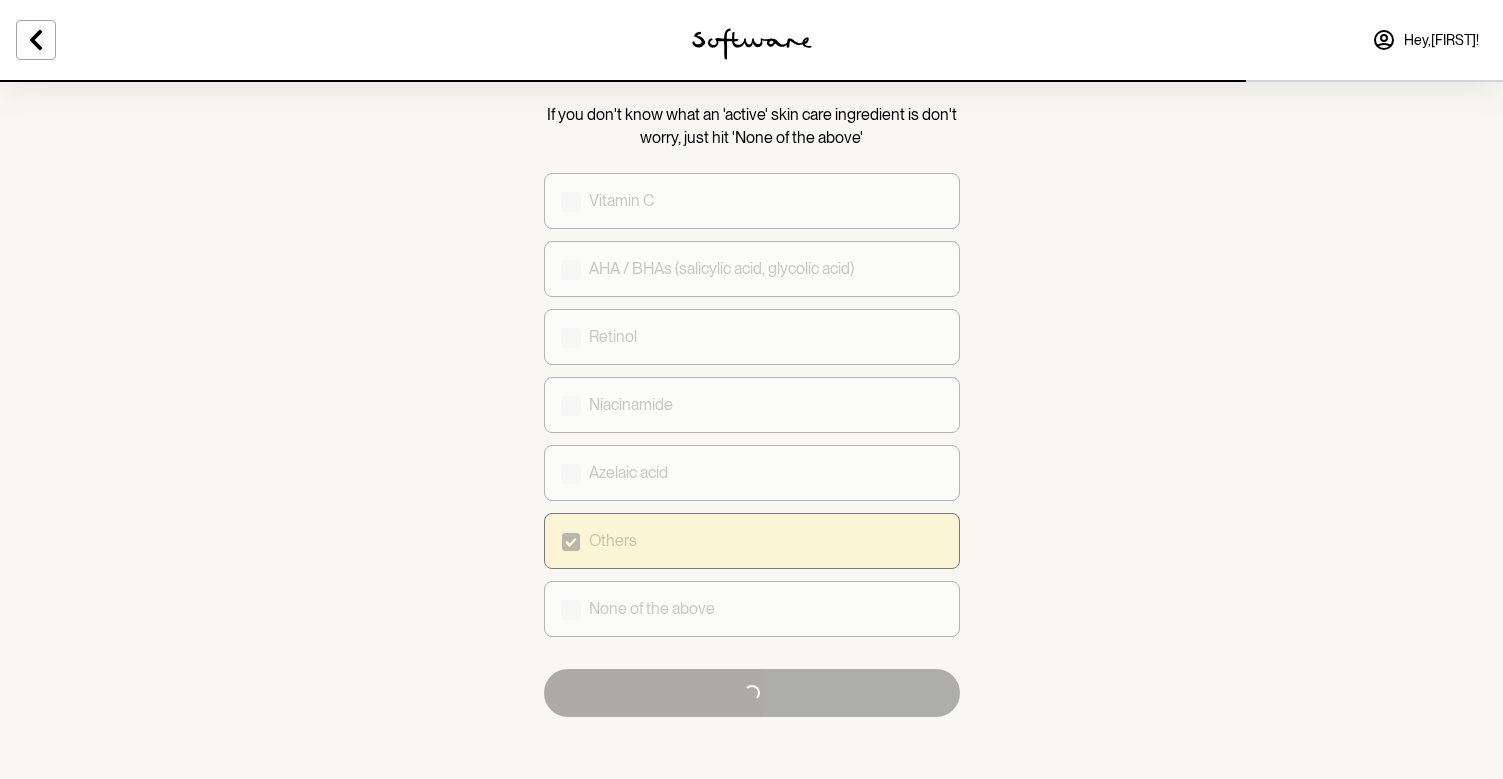 scroll, scrollTop: 0, scrollLeft: 0, axis: both 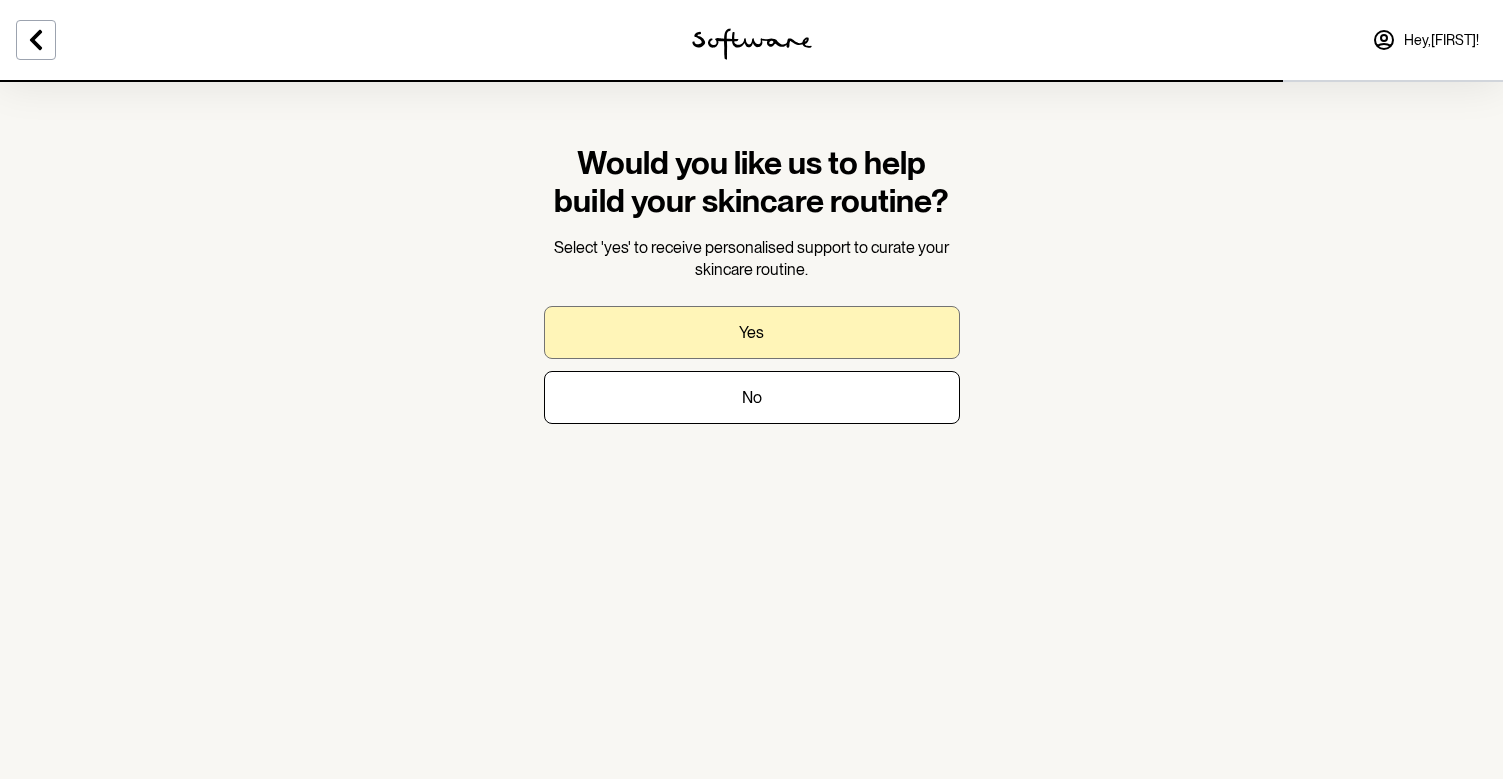 click on "Yes" at bounding box center [752, 332] 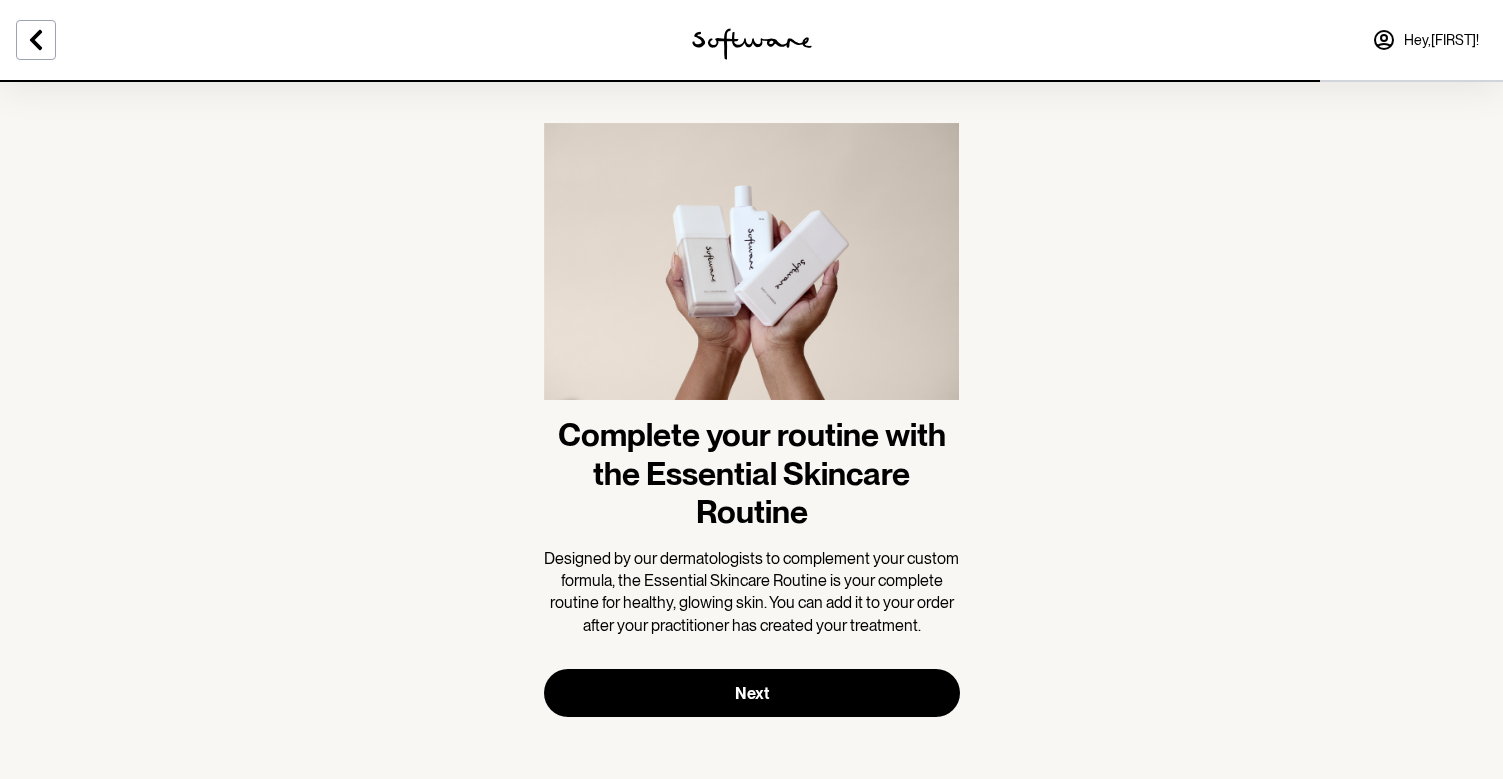 scroll, scrollTop: 20, scrollLeft: 0, axis: vertical 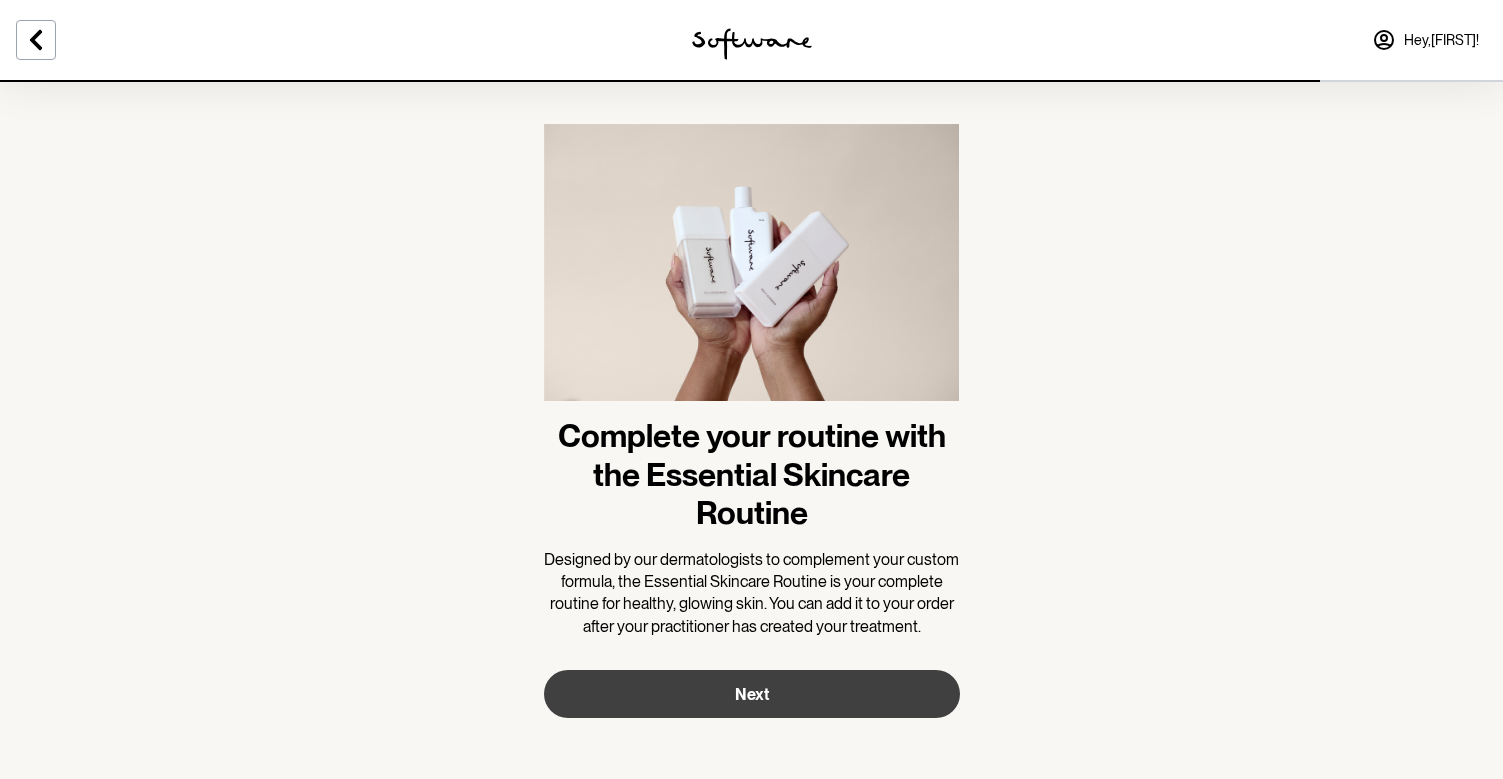 click on "Next" at bounding box center [752, 694] 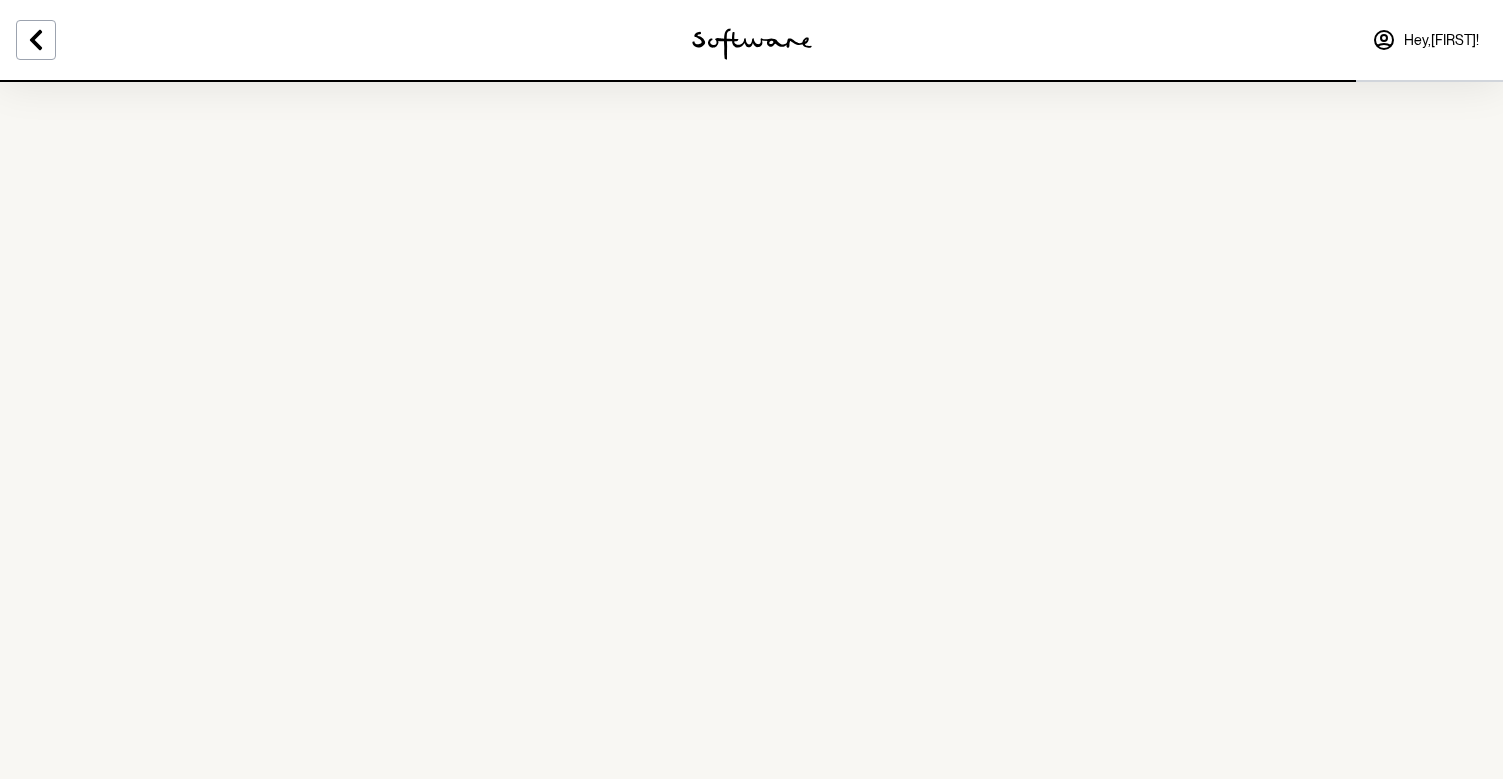 scroll, scrollTop: 0, scrollLeft: 0, axis: both 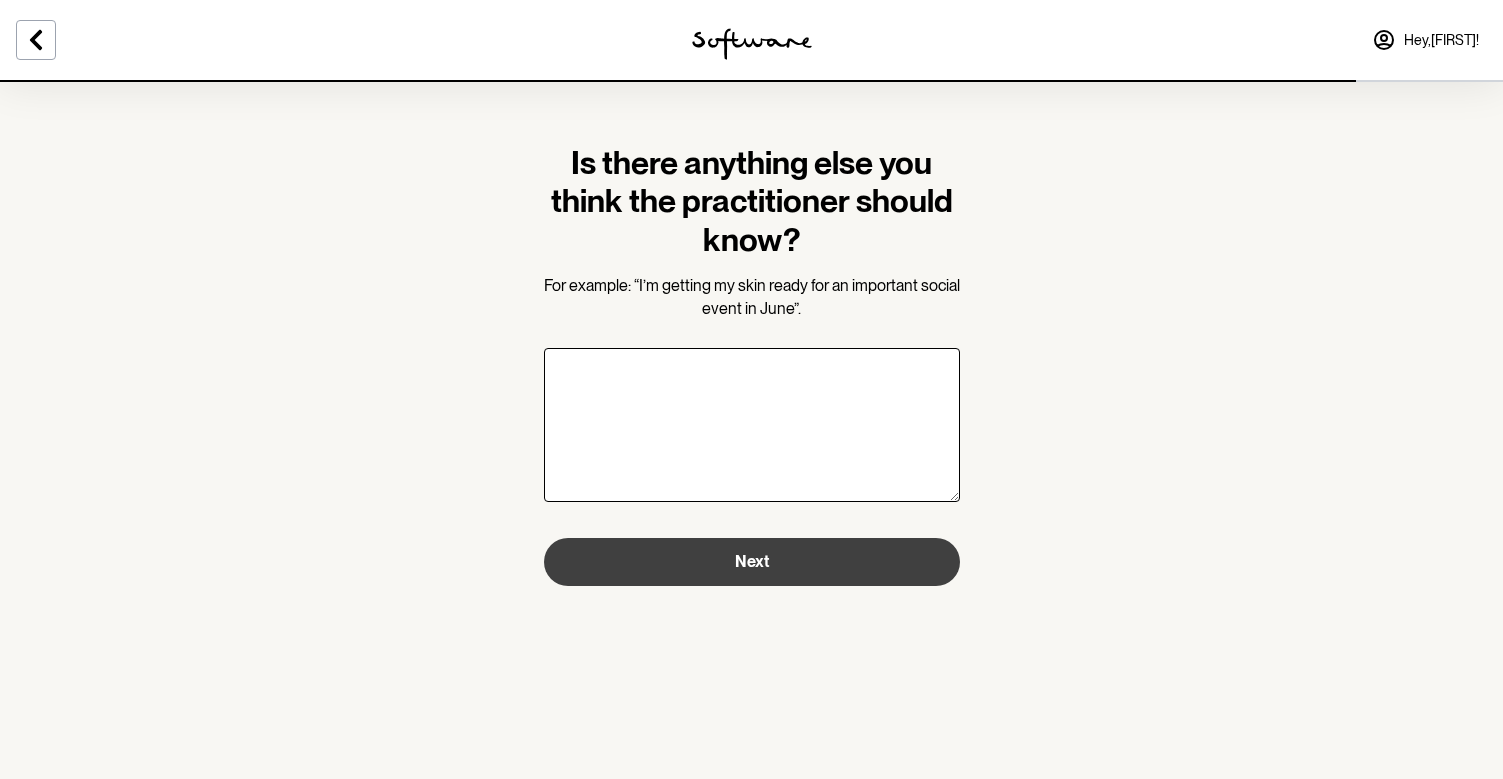 click on "Next" at bounding box center [752, 561] 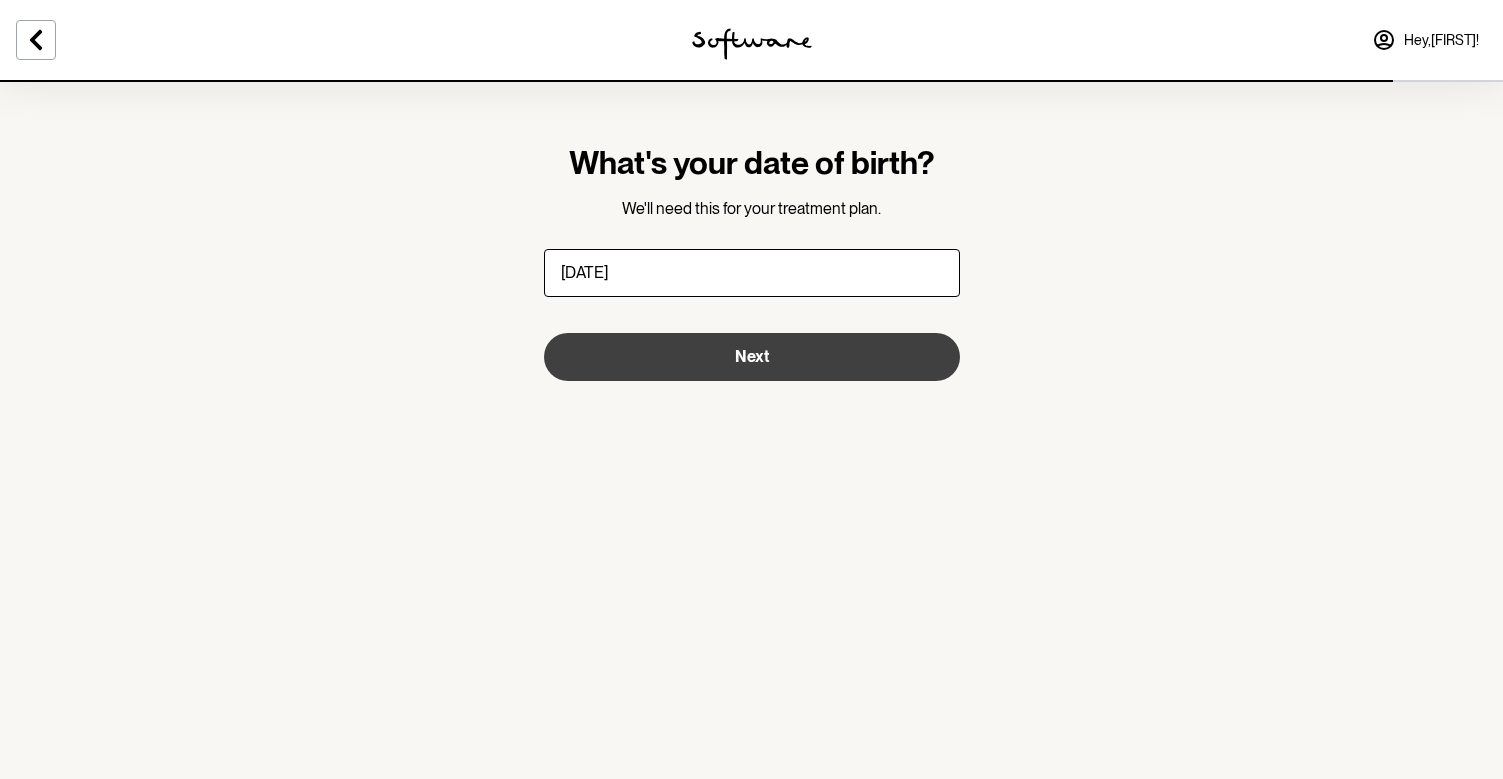 type on "15/08/1982" 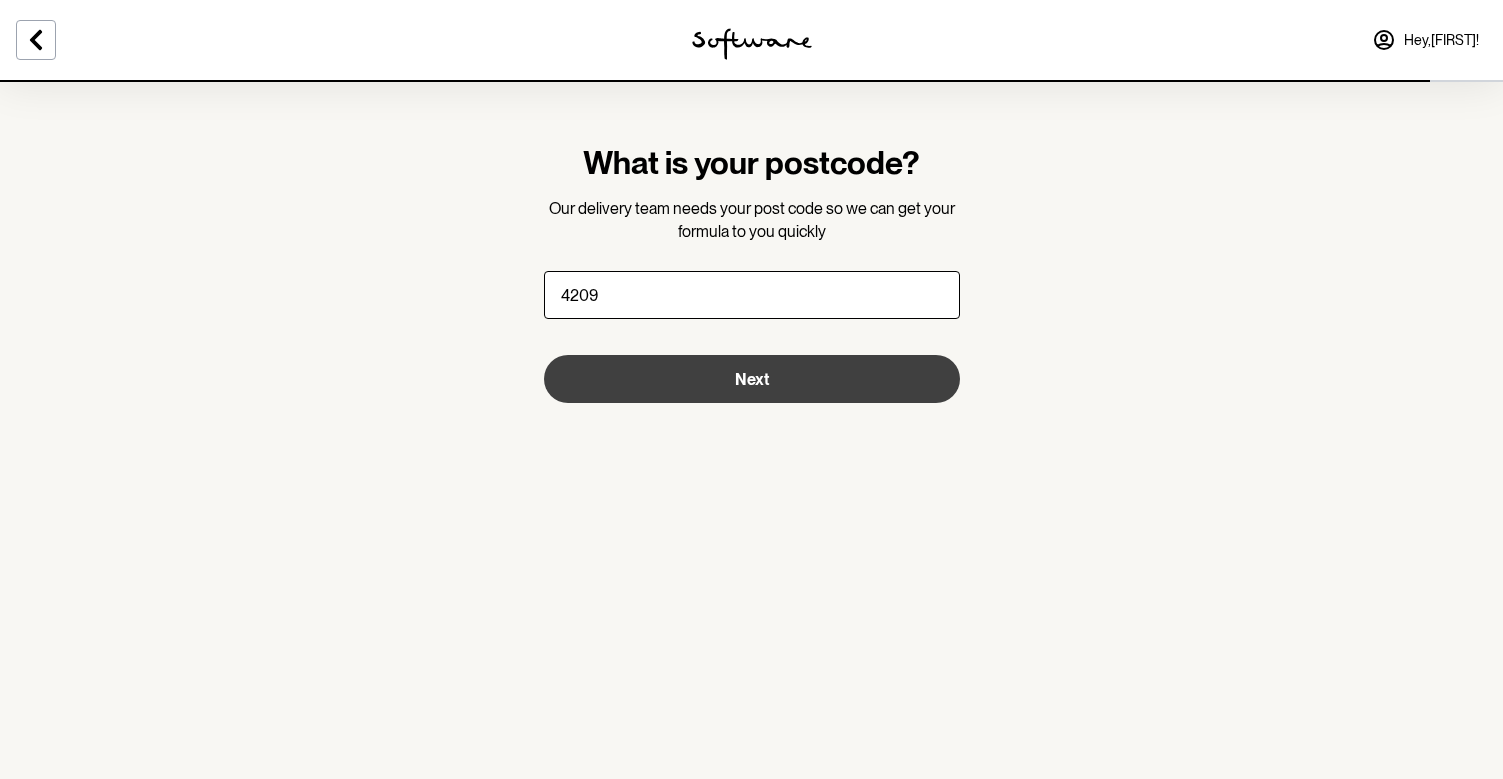 type on "4209" 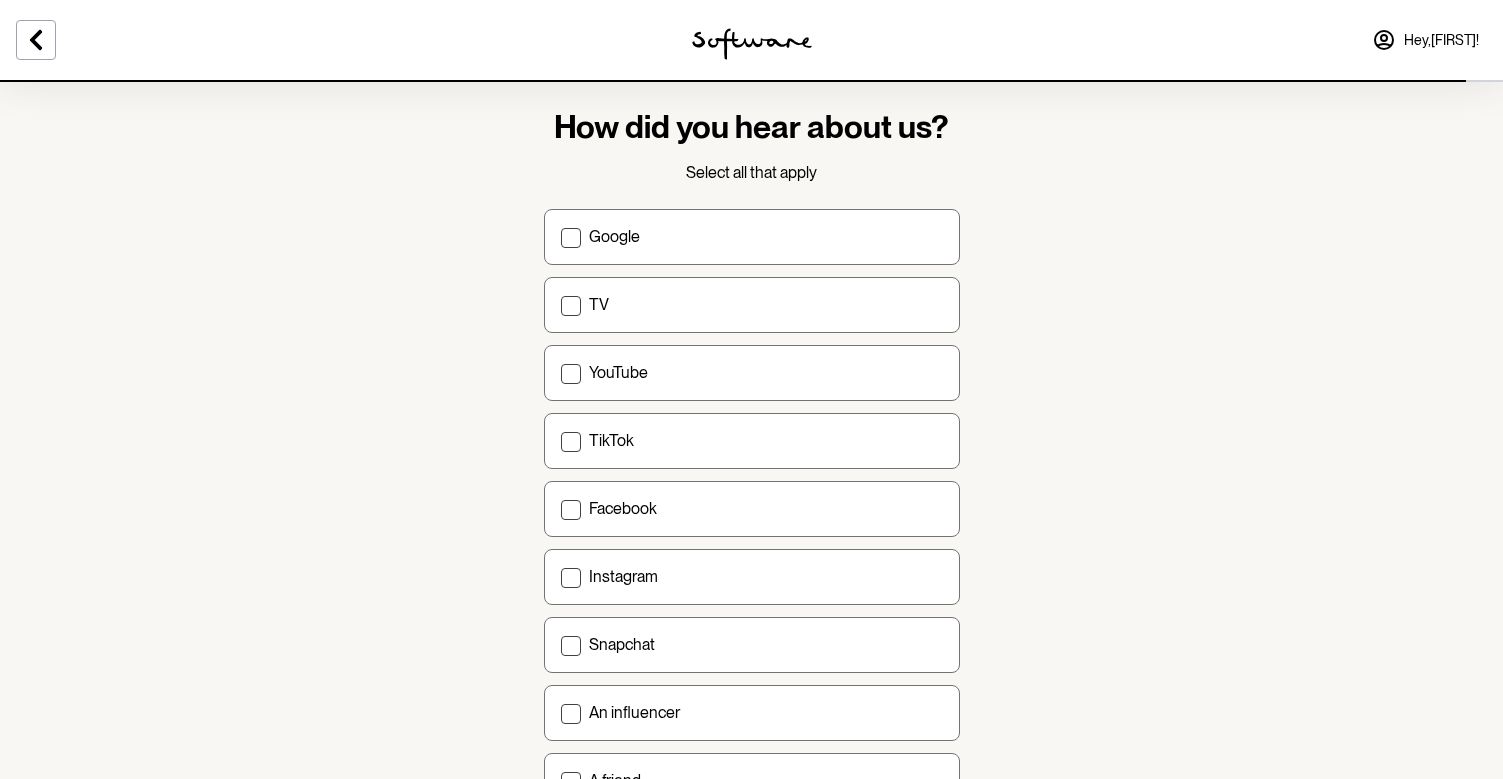 scroll, scrollTop: 43, scrollLeft: 0, axis: vertical 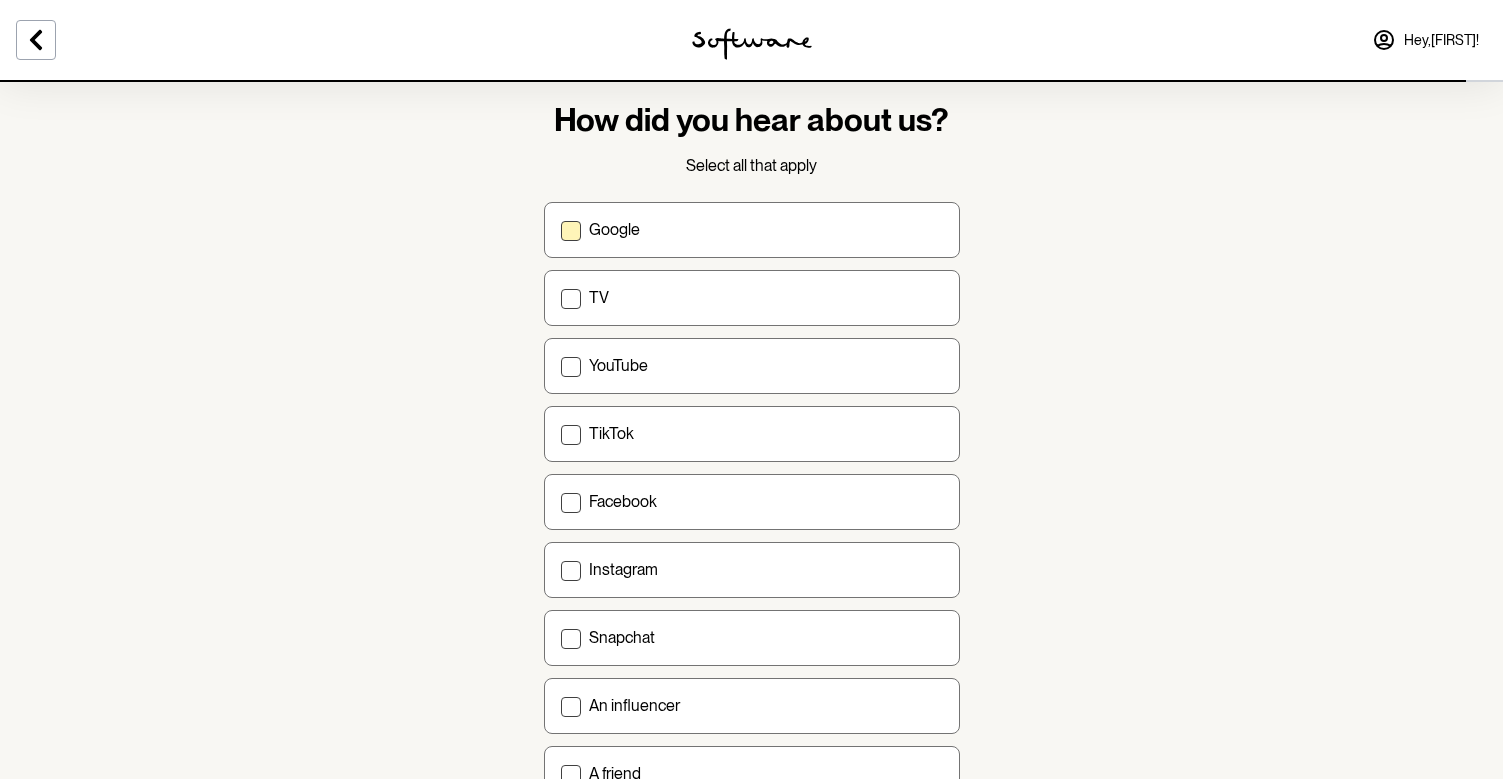 click on "Google" at bounding box center [752, 230] 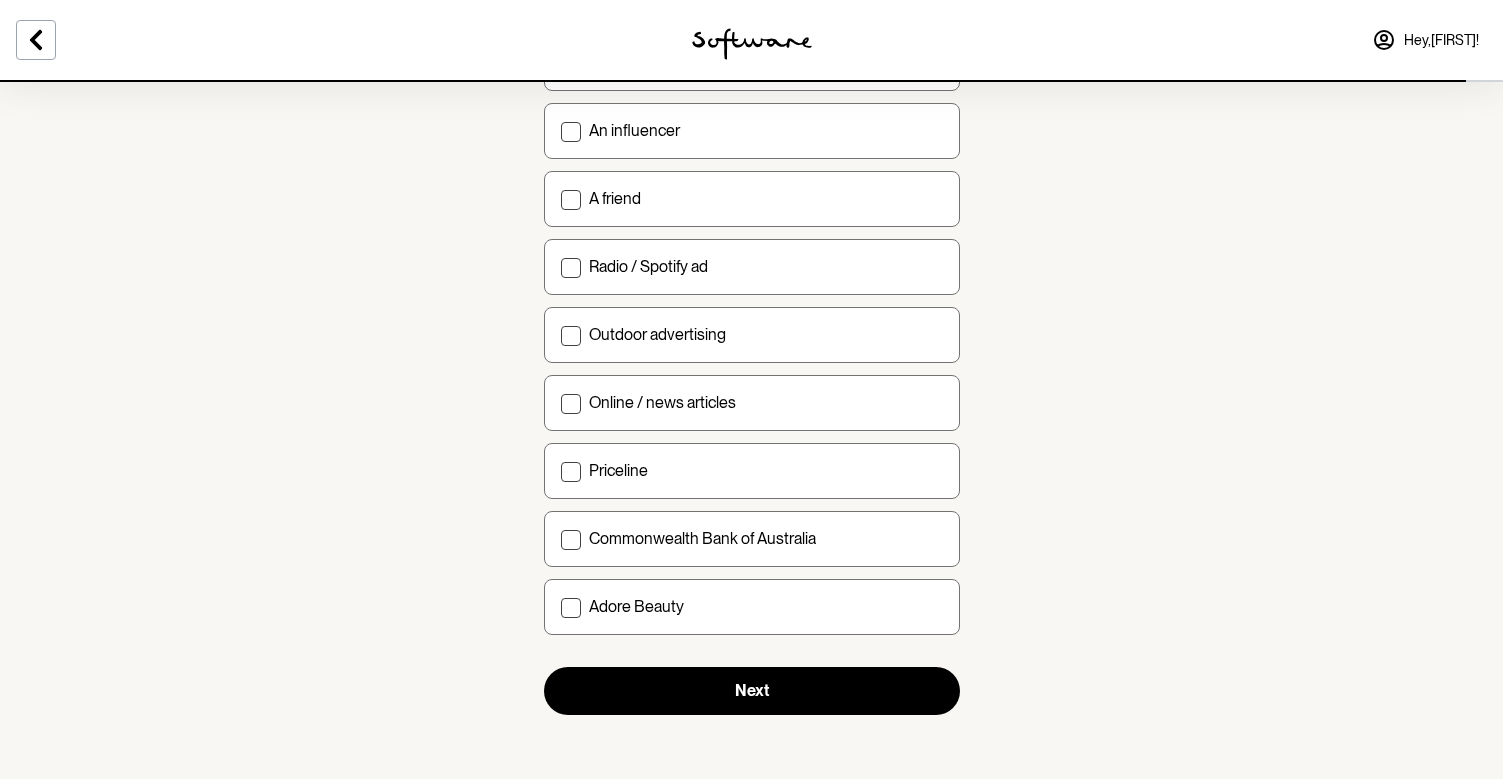 scroll, scrollTop: 617, scrollLeft: 0, axis: vertical 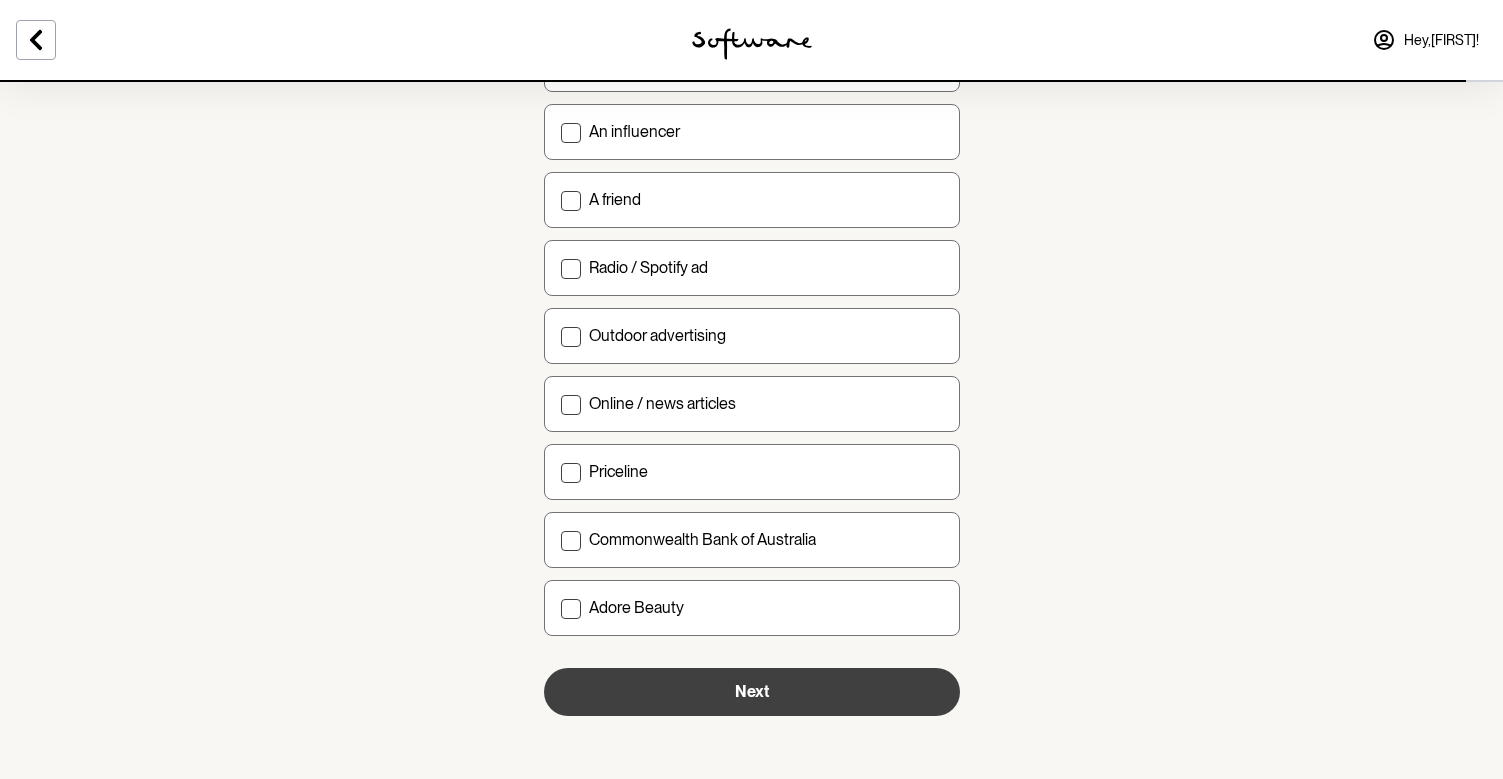 click on "Next" at bounding box center (752, 691) 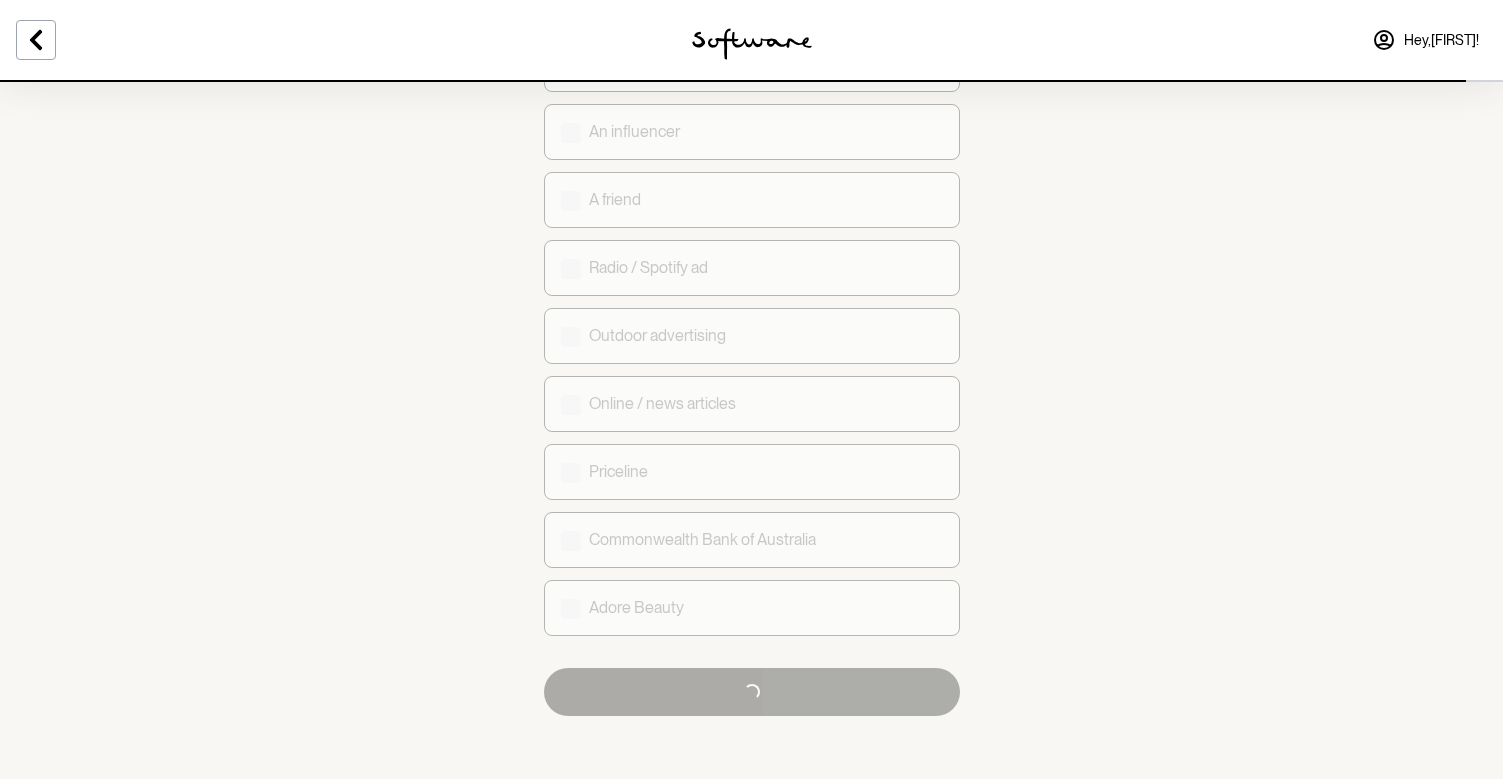 scroll, scrollTop: 0, scrollLeft: 0, axis: both 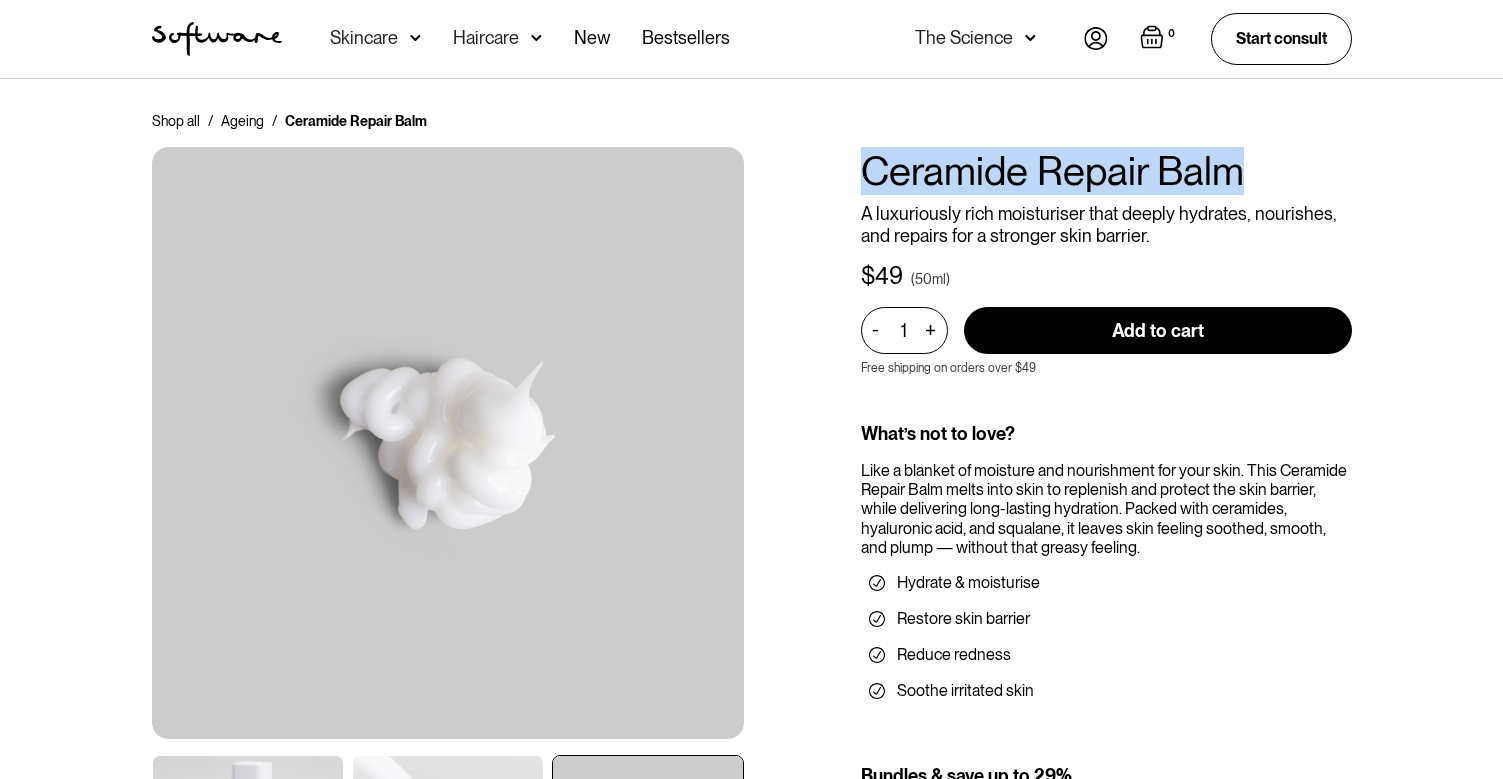 drag, startPoint x: 869, startPoint y: 174, endPoint x: 1242, endPoint y: 152, distance: 373.64822 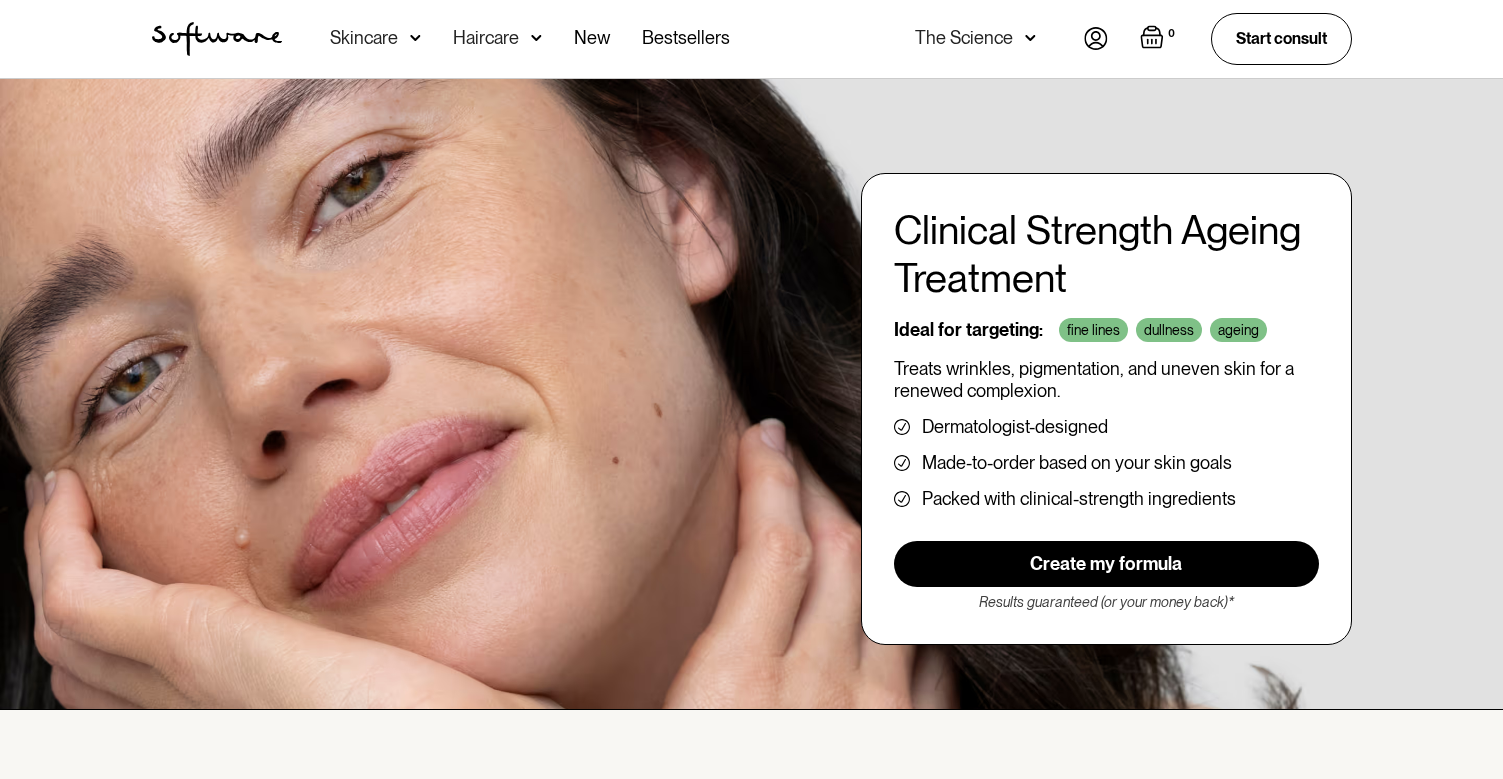 scroll, scrollTop: 0, scrollLeft: 0, axis: both 